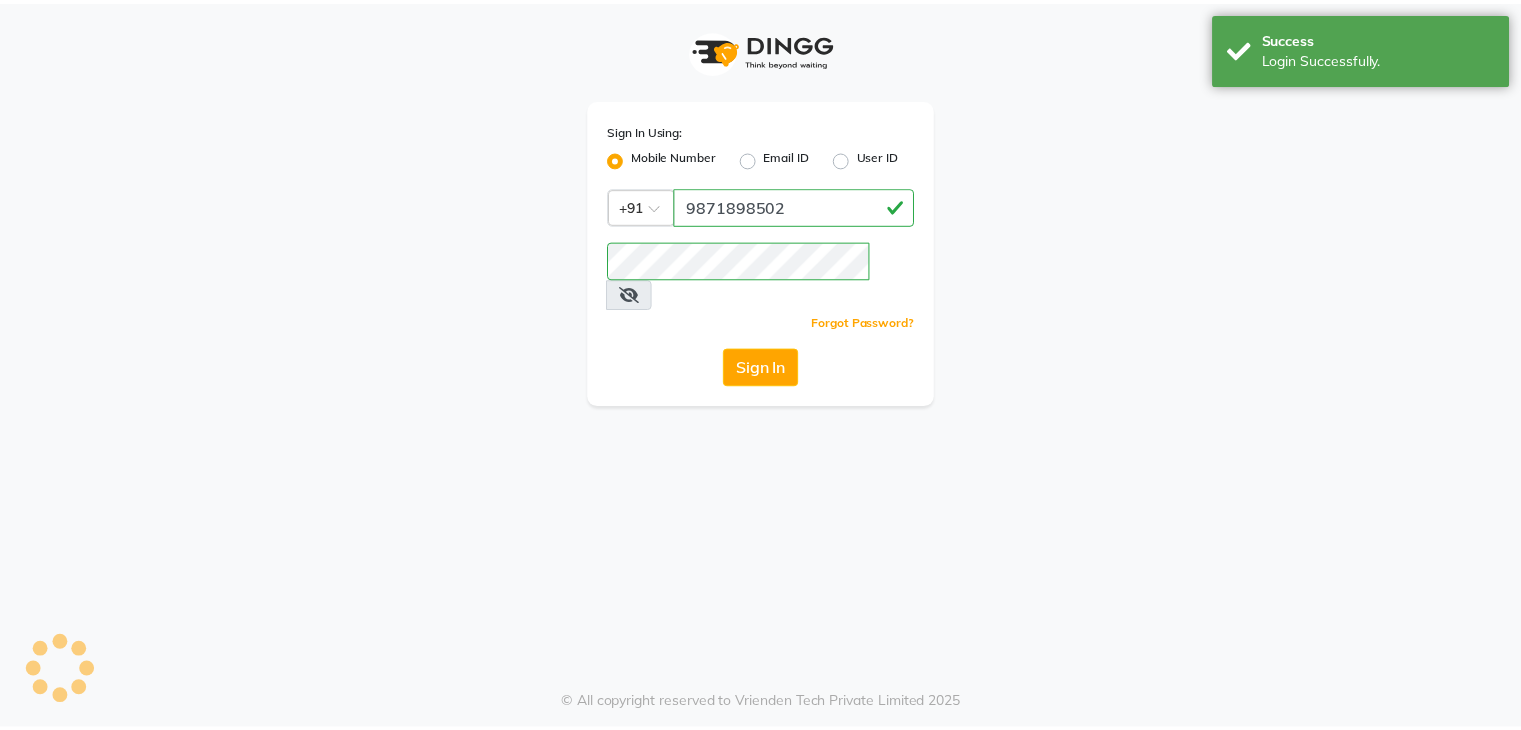 scroll, scrollTop: 0, scrollLeft: 0, axis: both 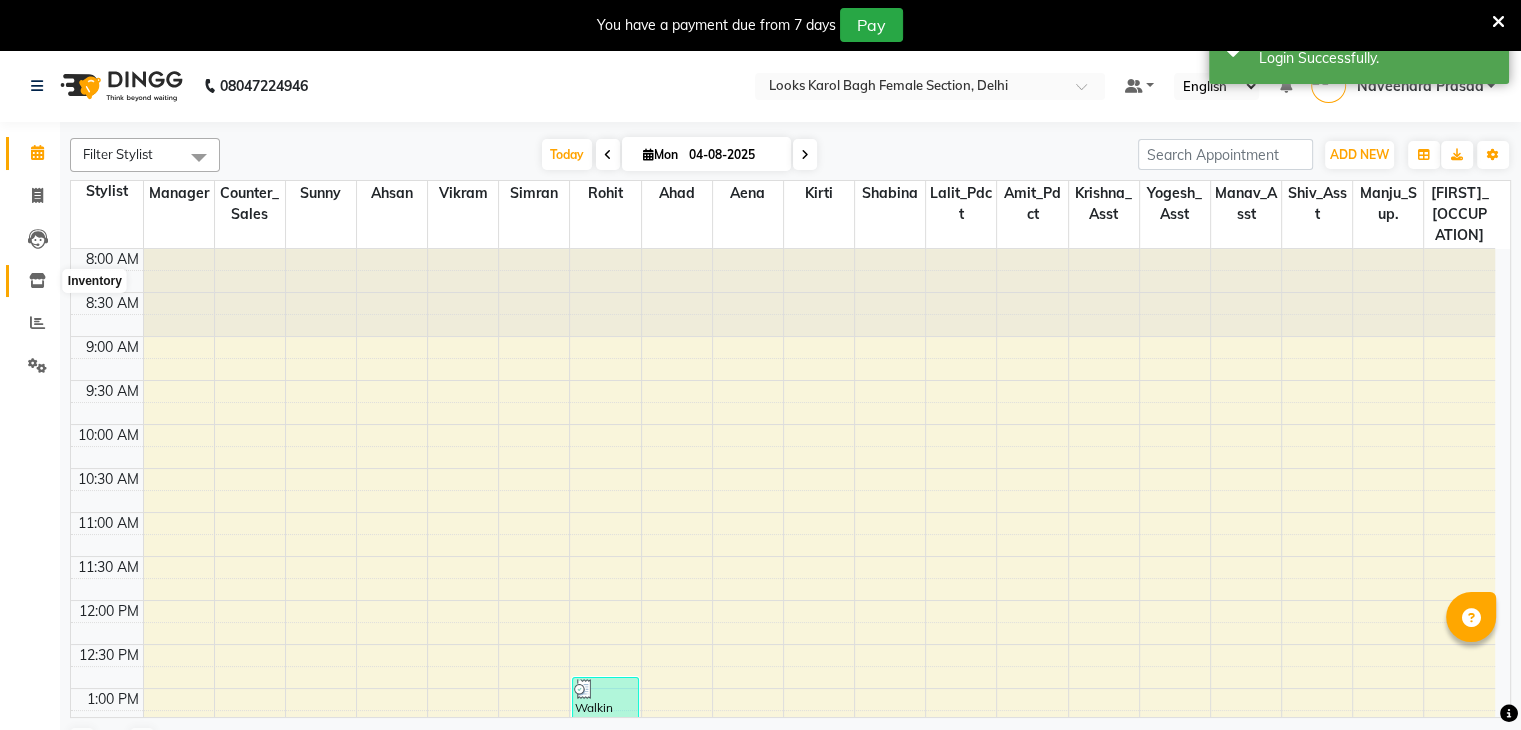 click 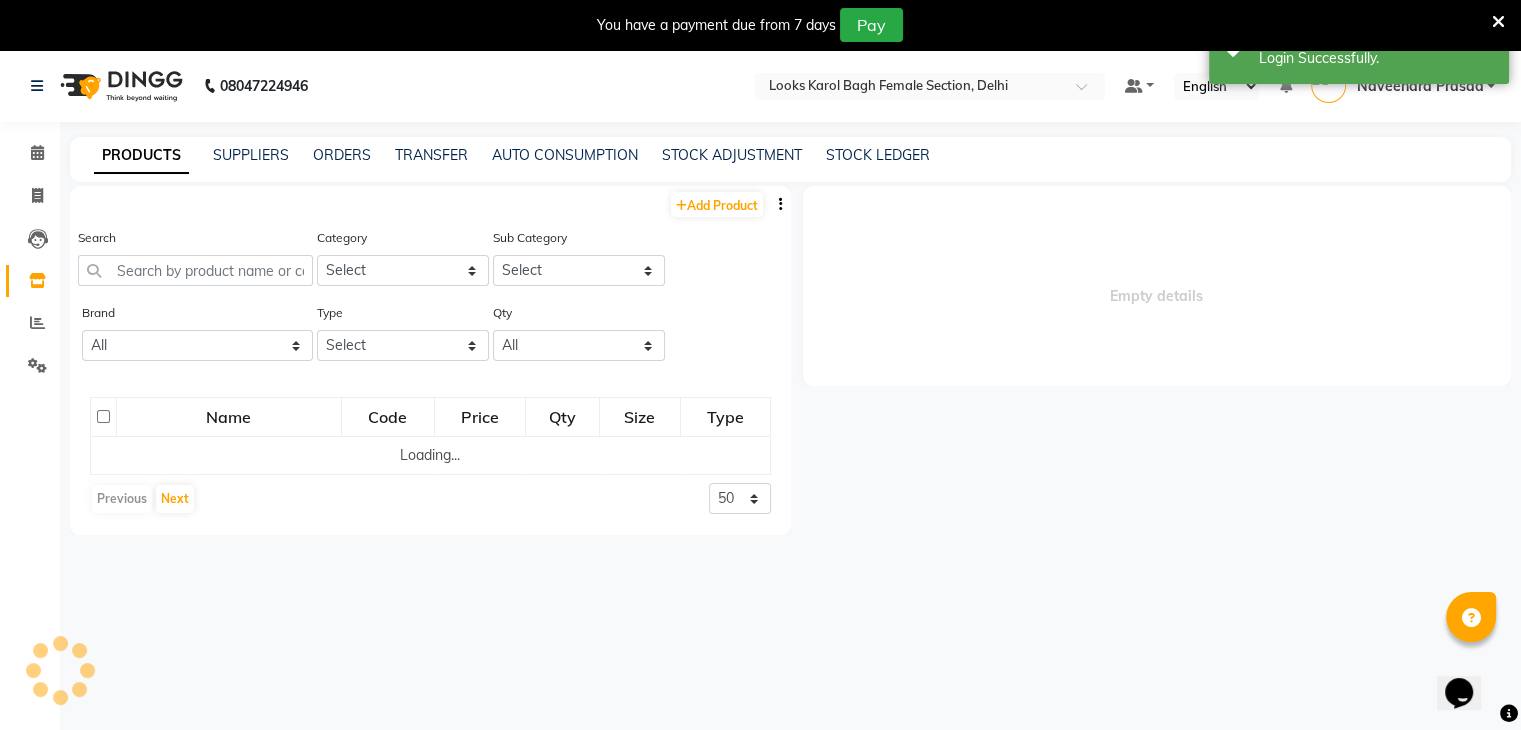 scroll, scrollTop: 0, scrollLeft: 0, axis: both 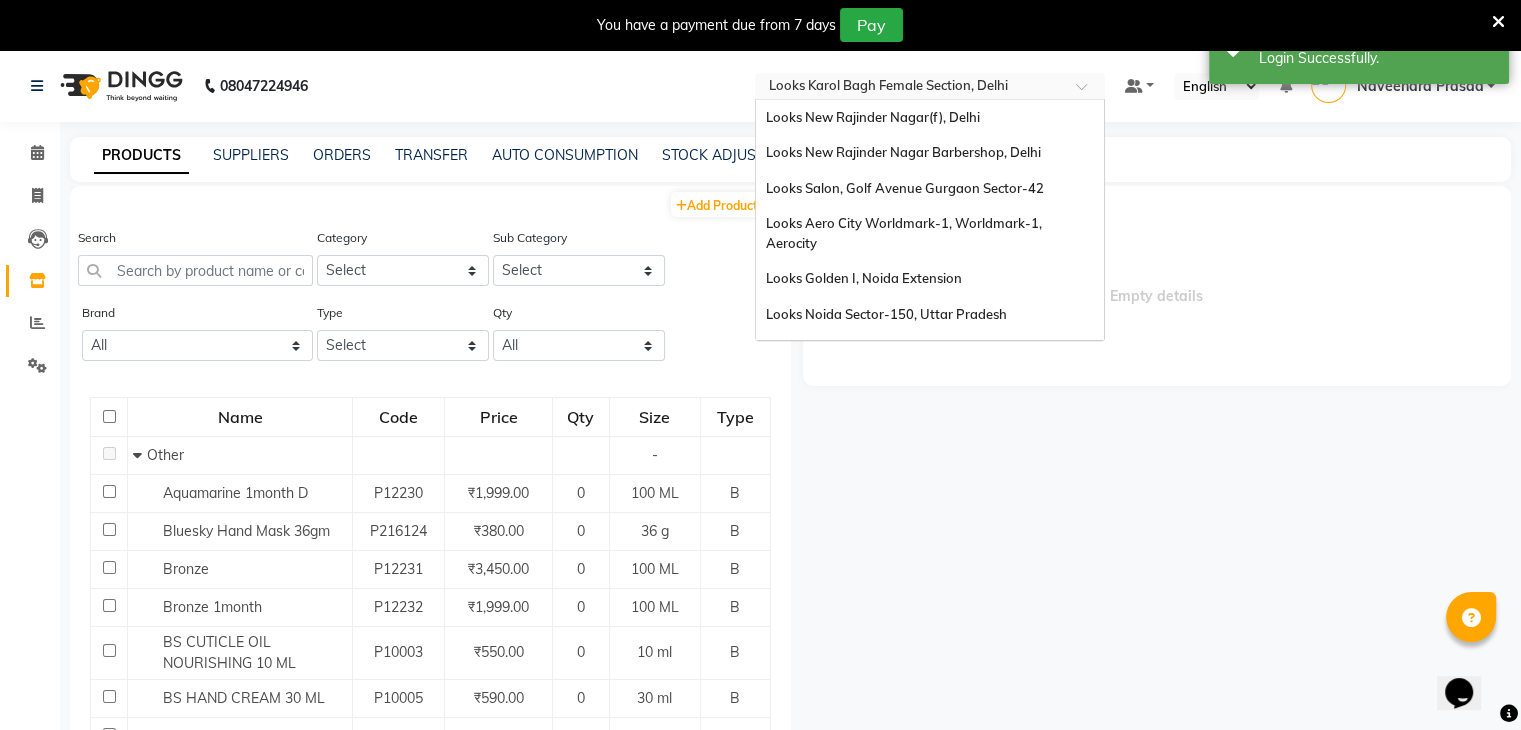click at bounding box center (910, 88) 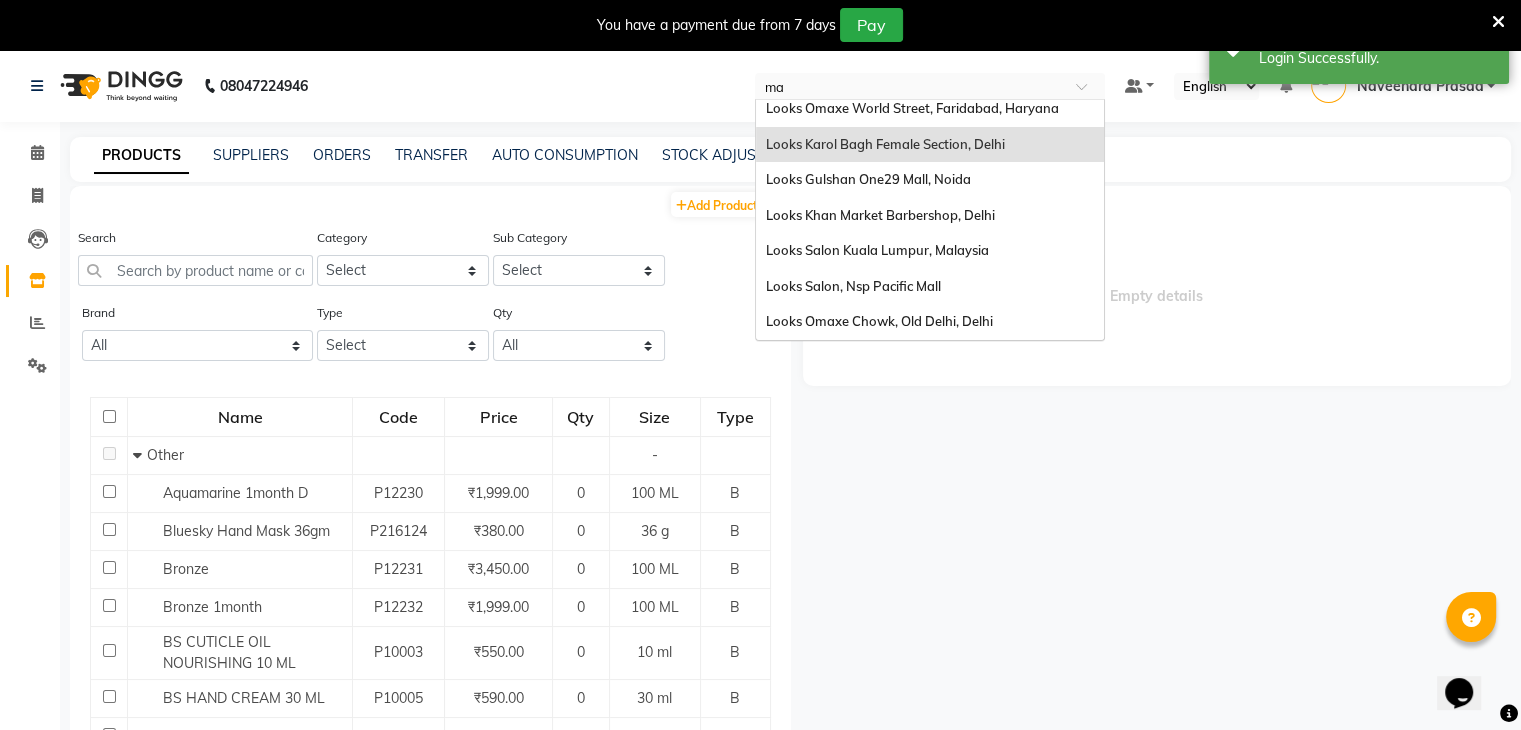 type on "mal" 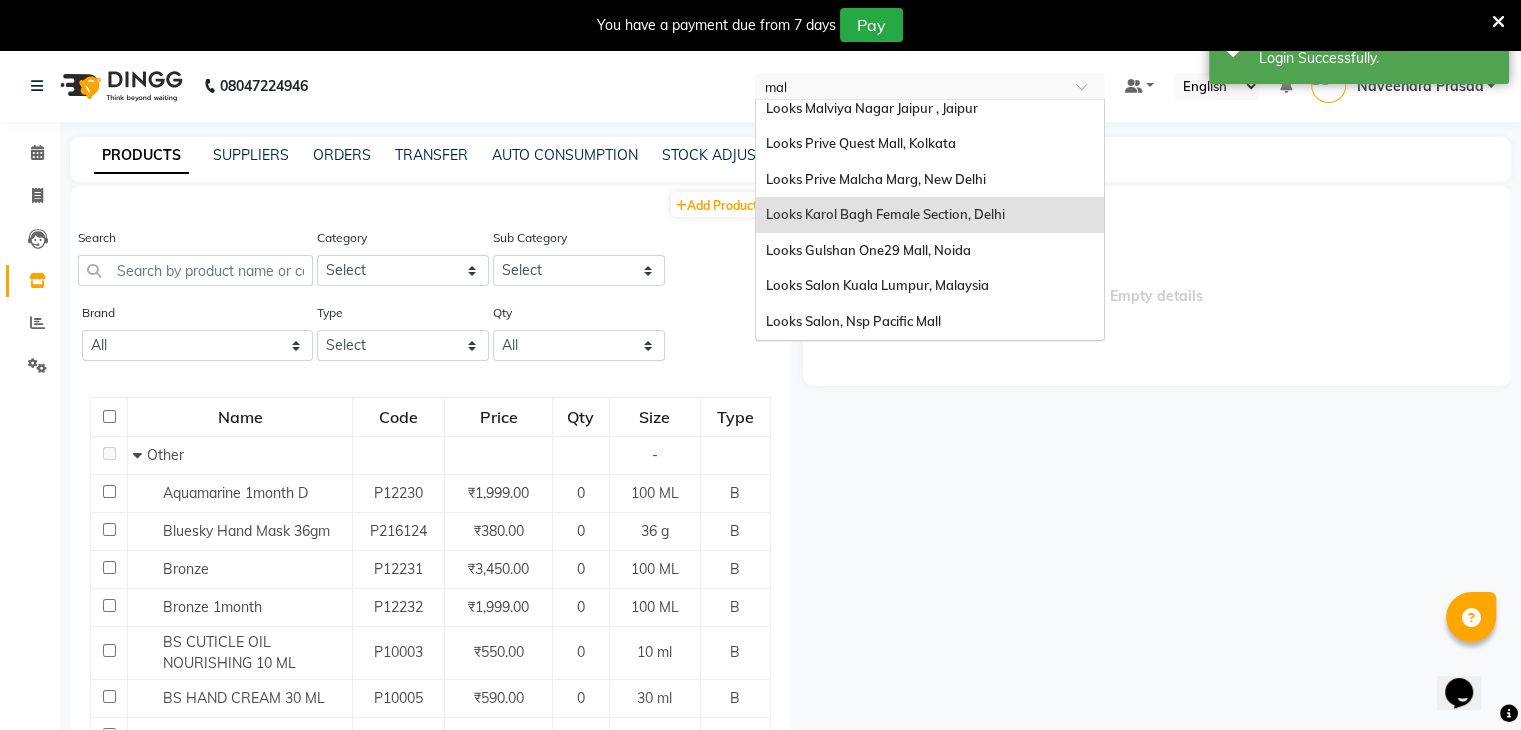 scroll, scrollTop: 79, scrollLeft: 0, axis: vertical 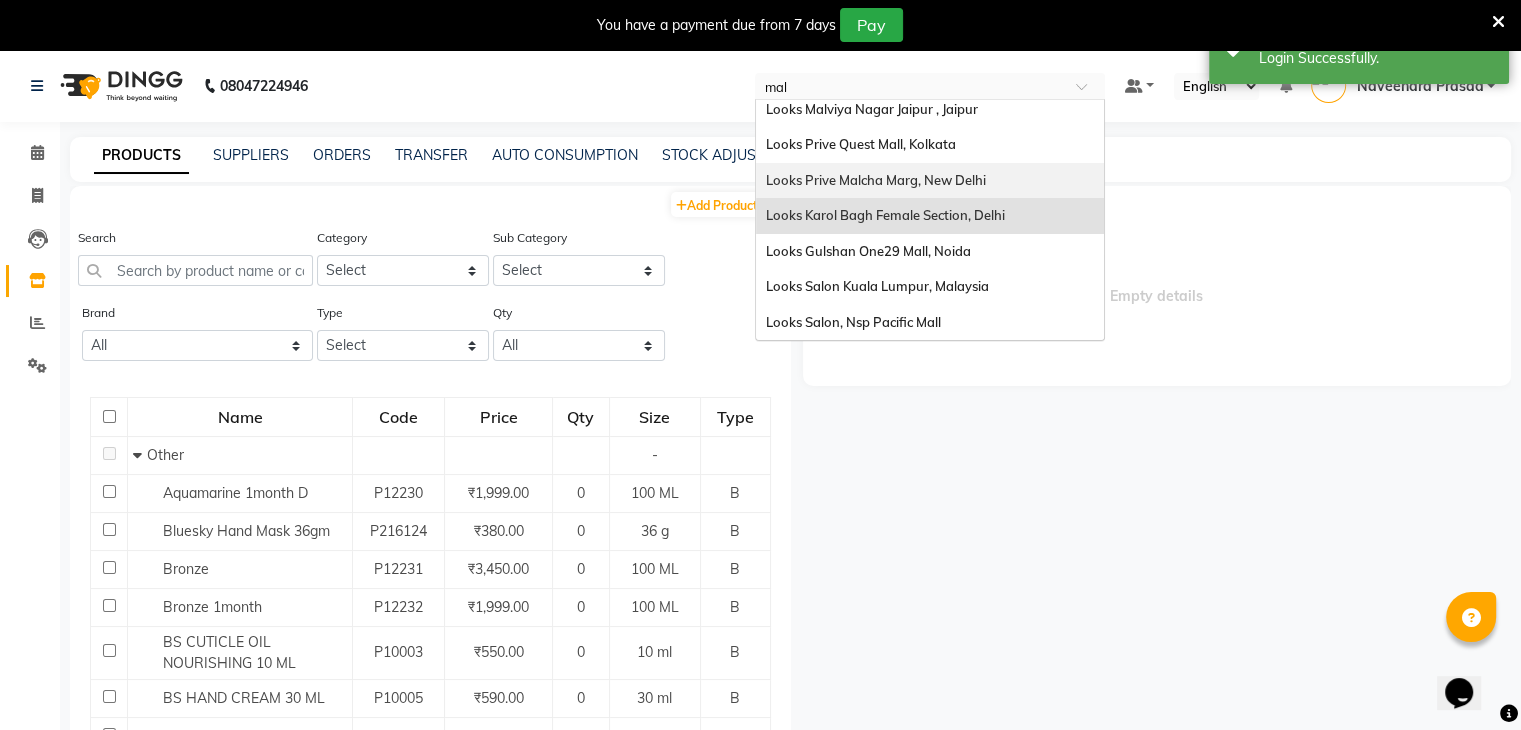 click on "Looks Prive Malcha Marg, New Delhi" at bounding box center (876, 180) 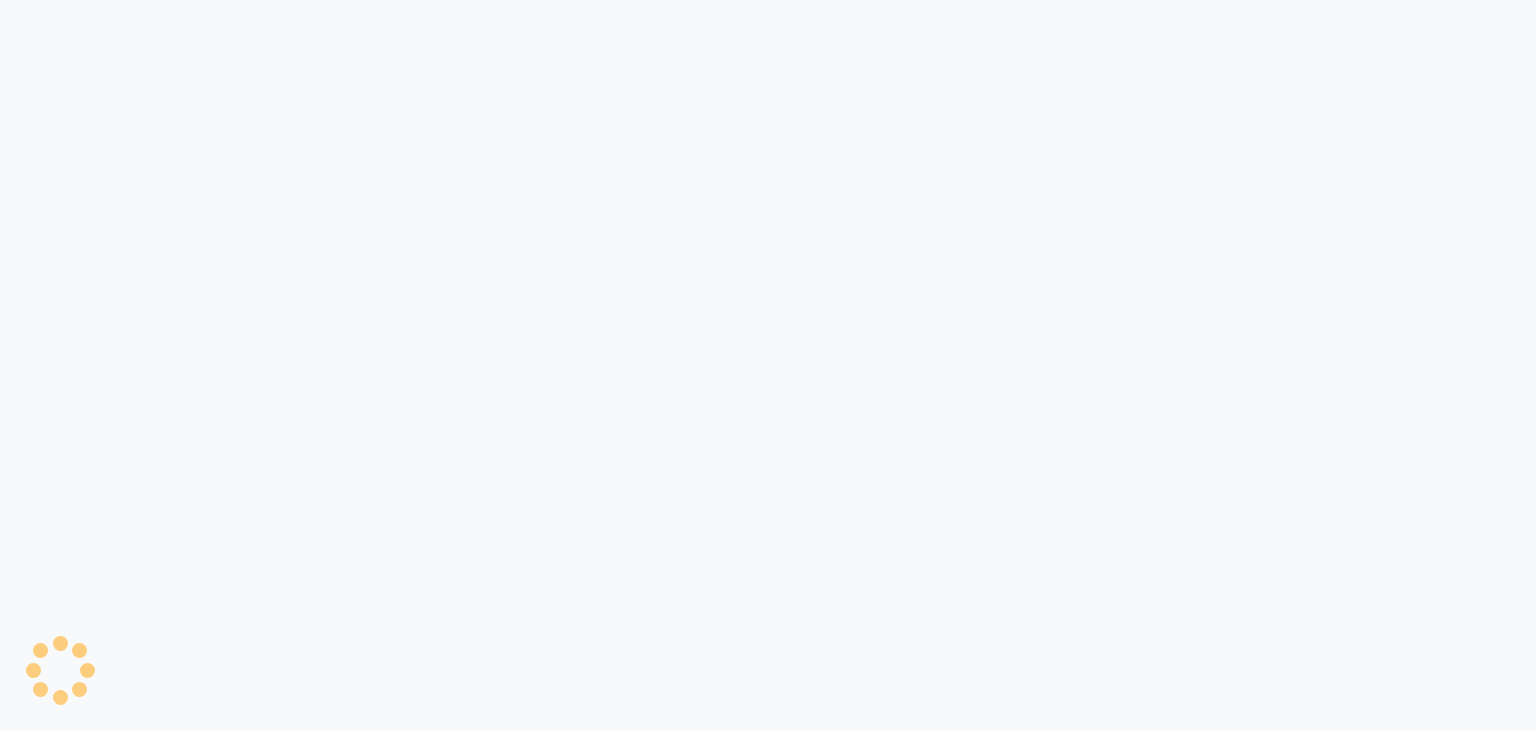 scroll, scrollTop: 0, scrollLeft: 0, axis: both 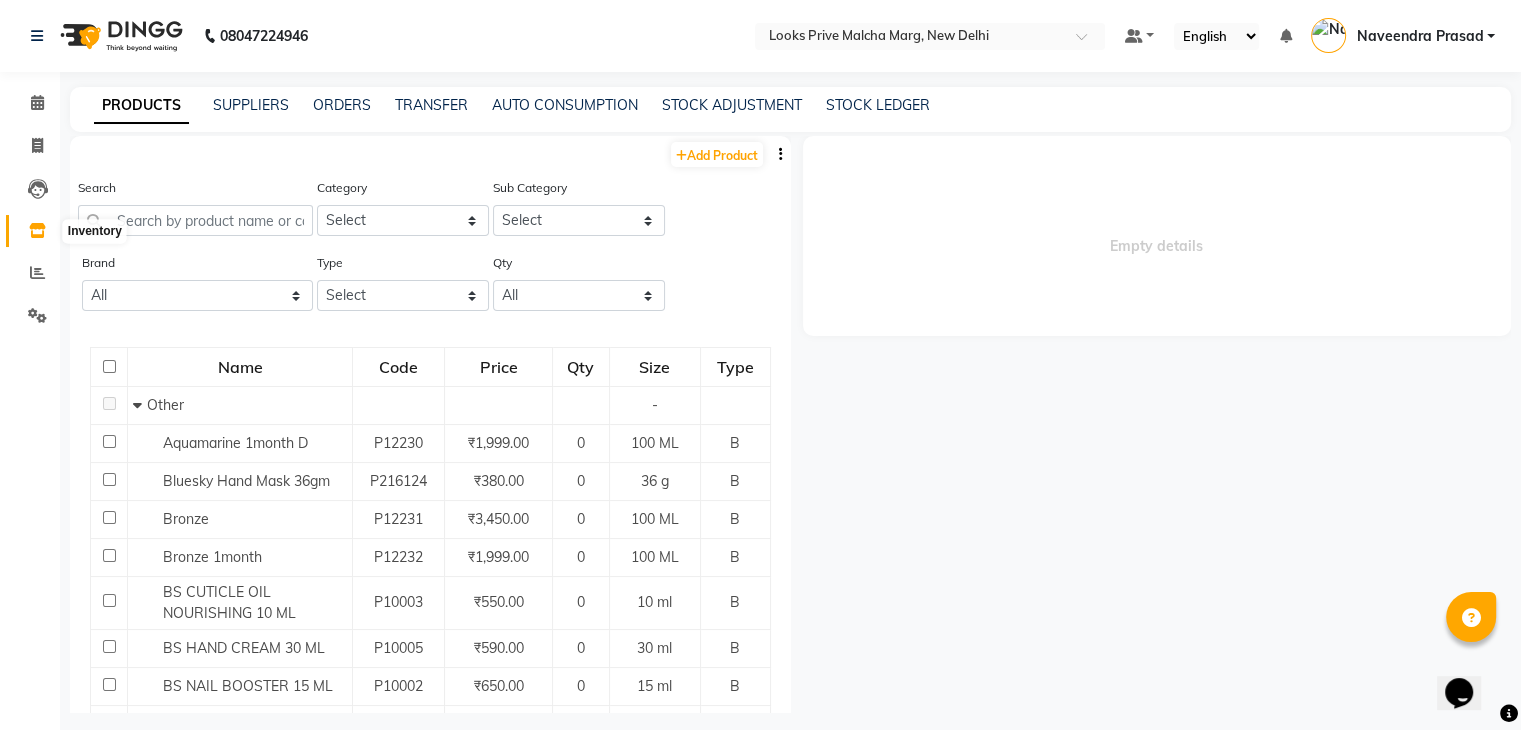 click 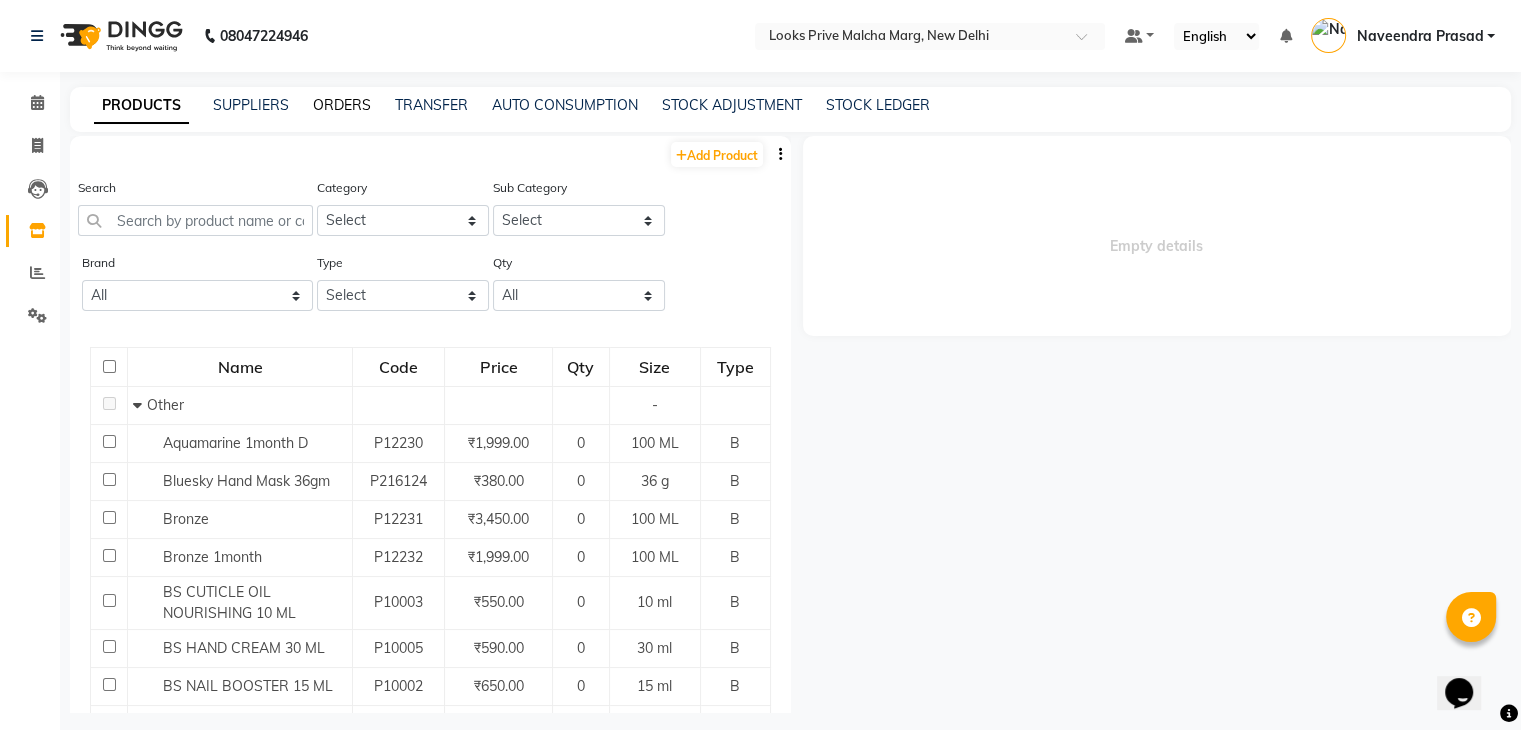 click on "ORDERS" 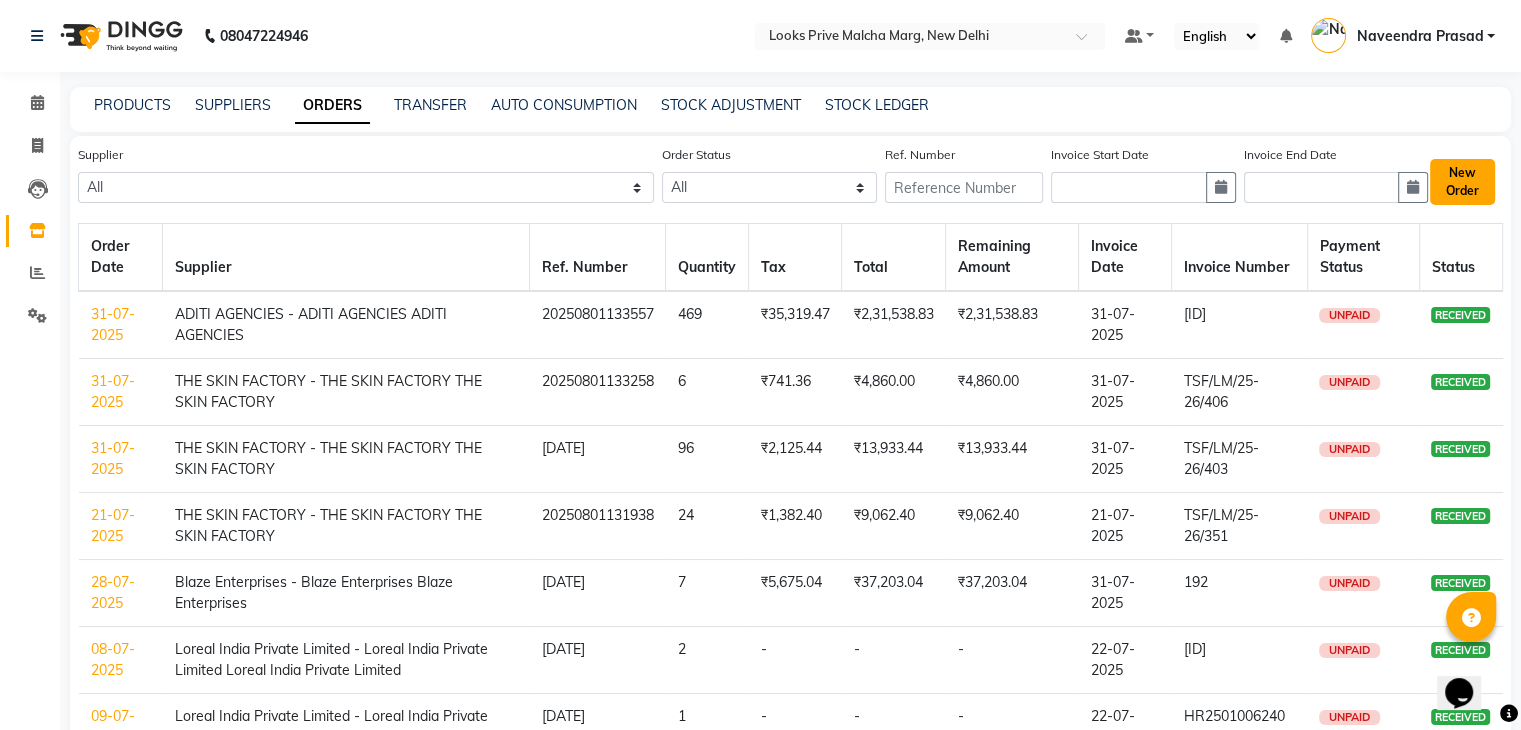 click on "New Order" 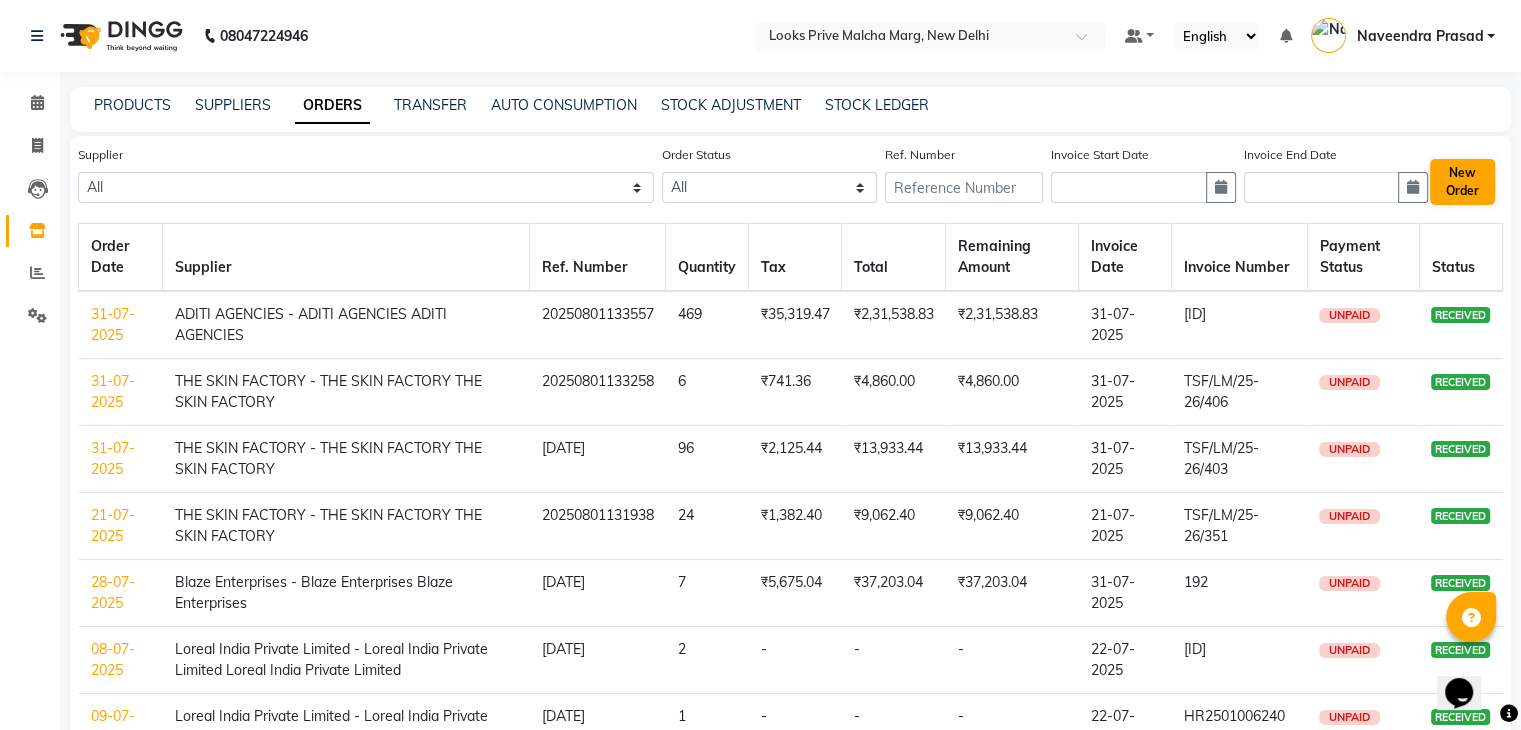 select on "true" 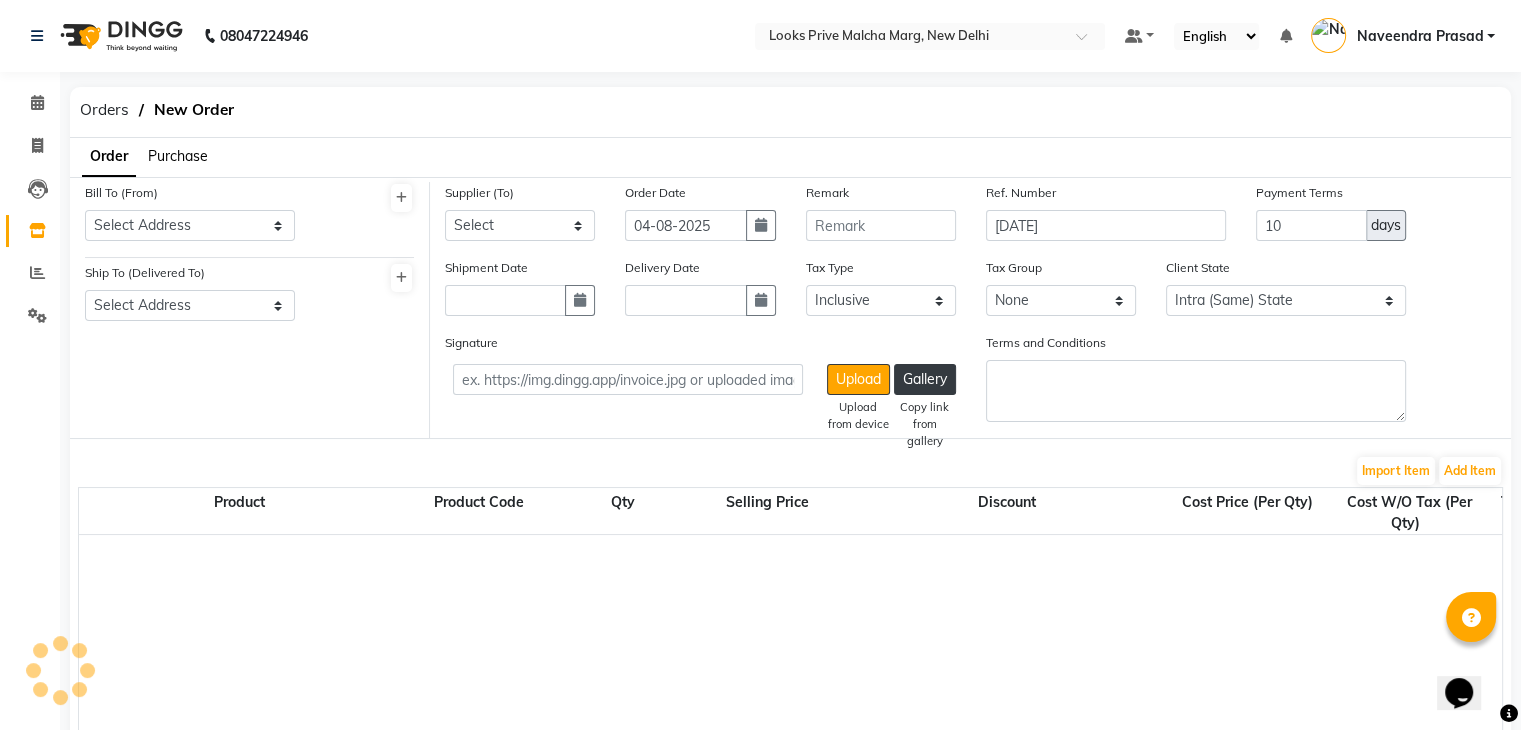 select on "3346" 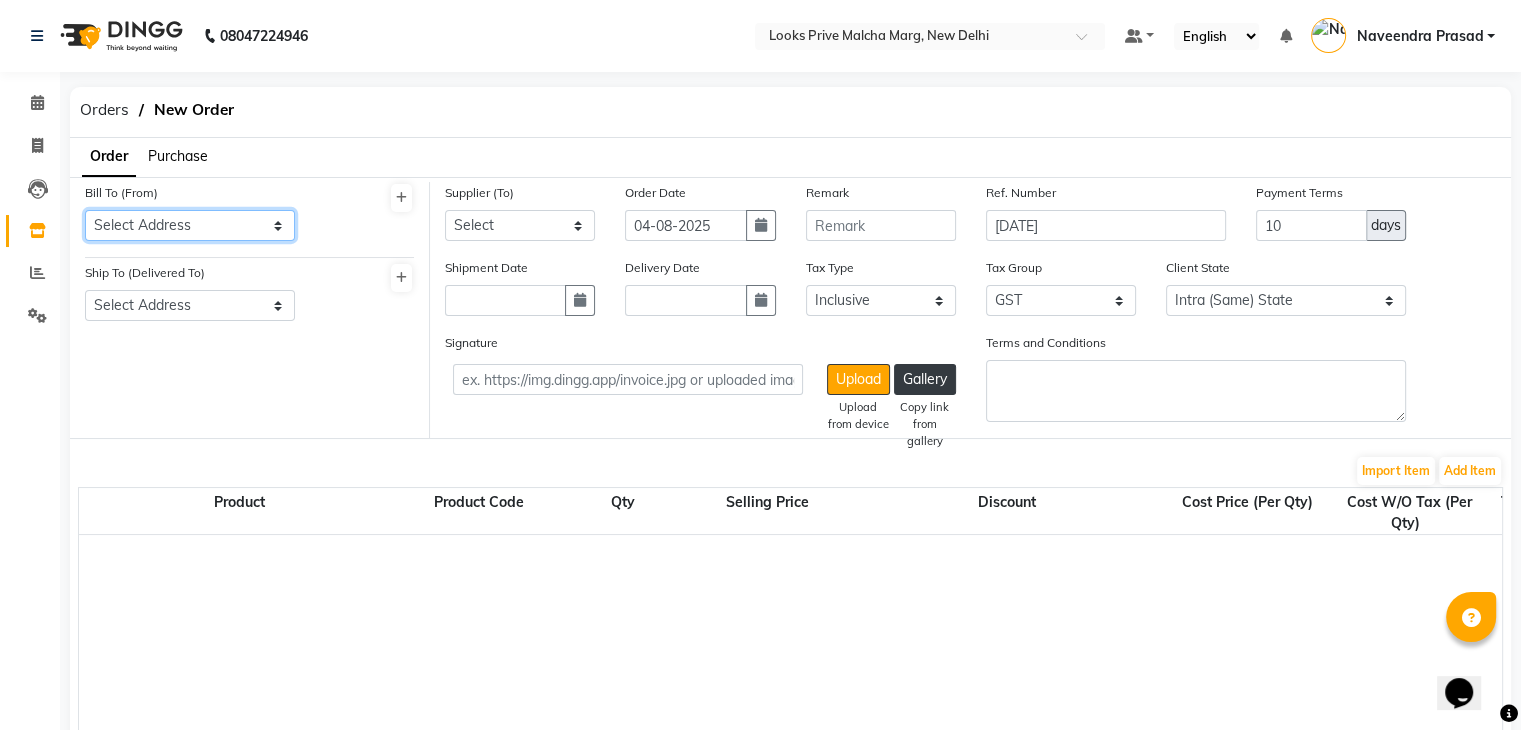 click on "Select Address  [LOCATION]" 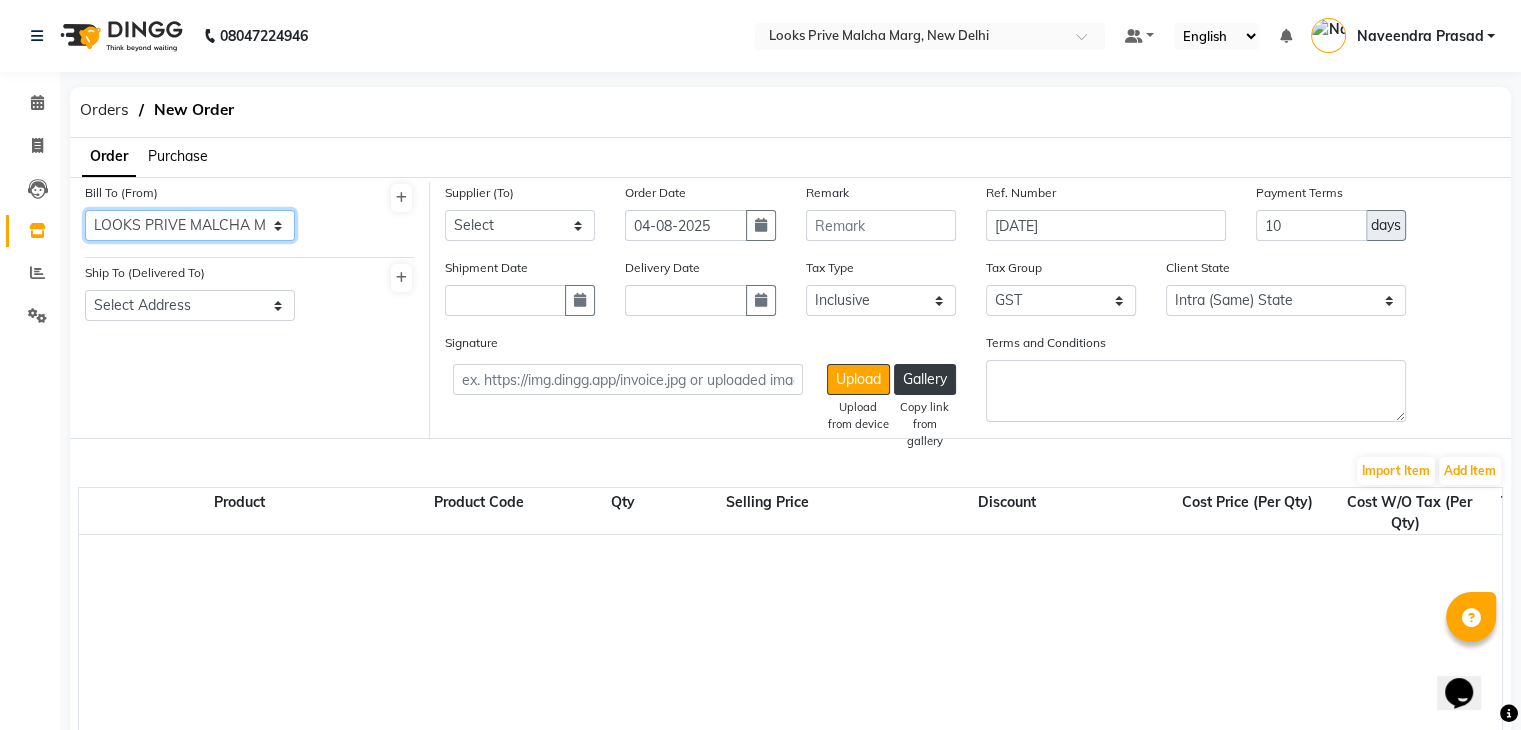 click on "Select Address  [LOCATION]" 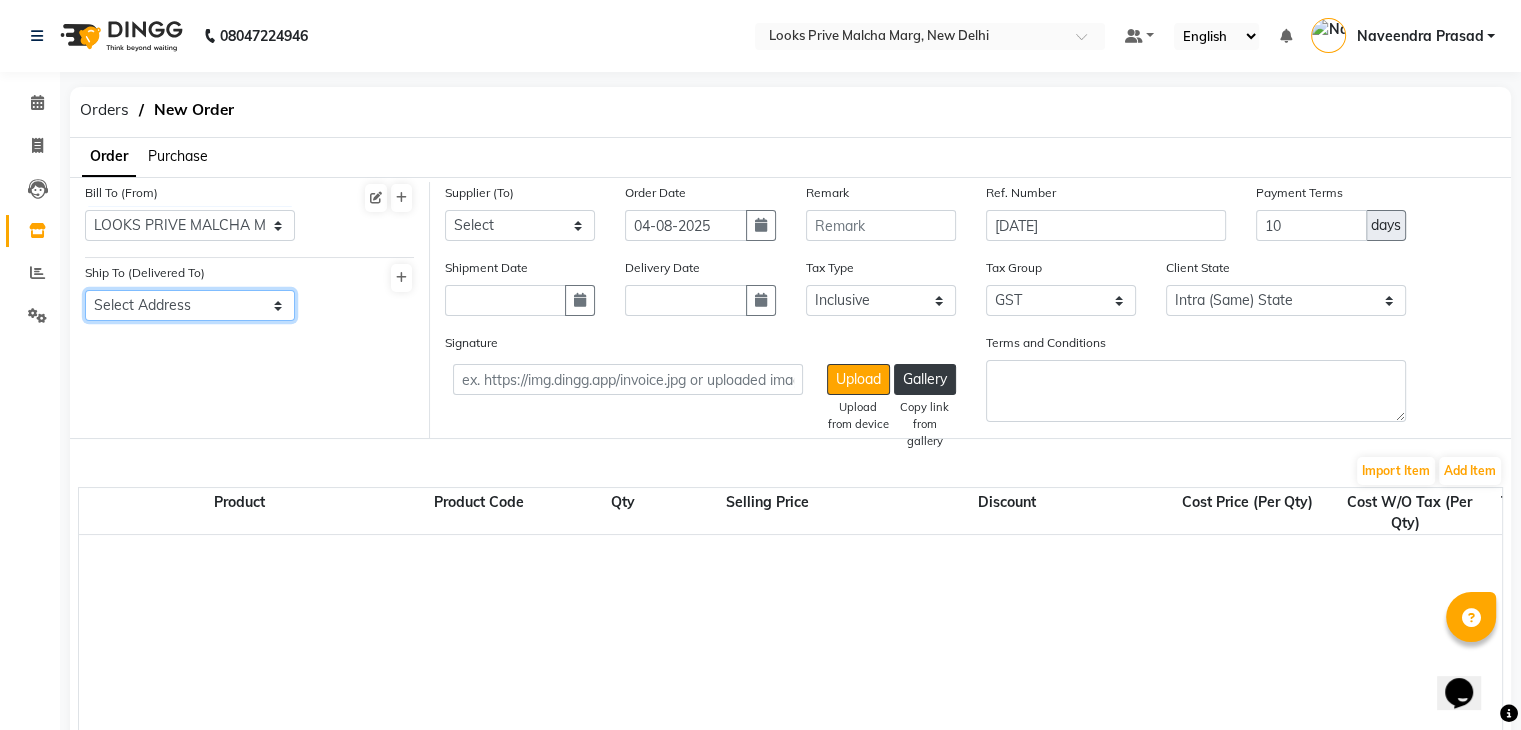 drag, startPoint x: 196, startPoint y: 308, endPoint x: 198, endPoint y: 319, distance: 11.18034 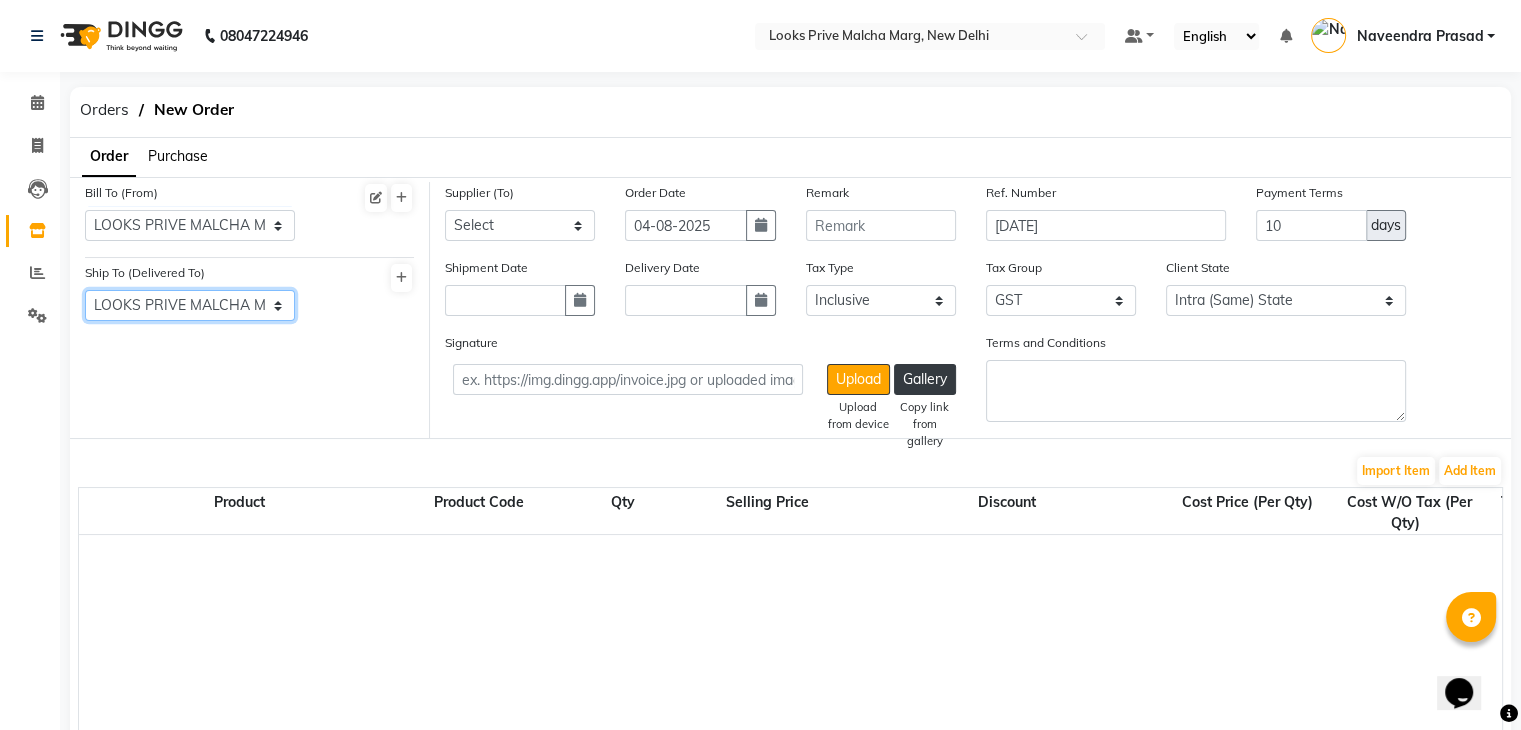 click on "Select Address  [LOCATION]" 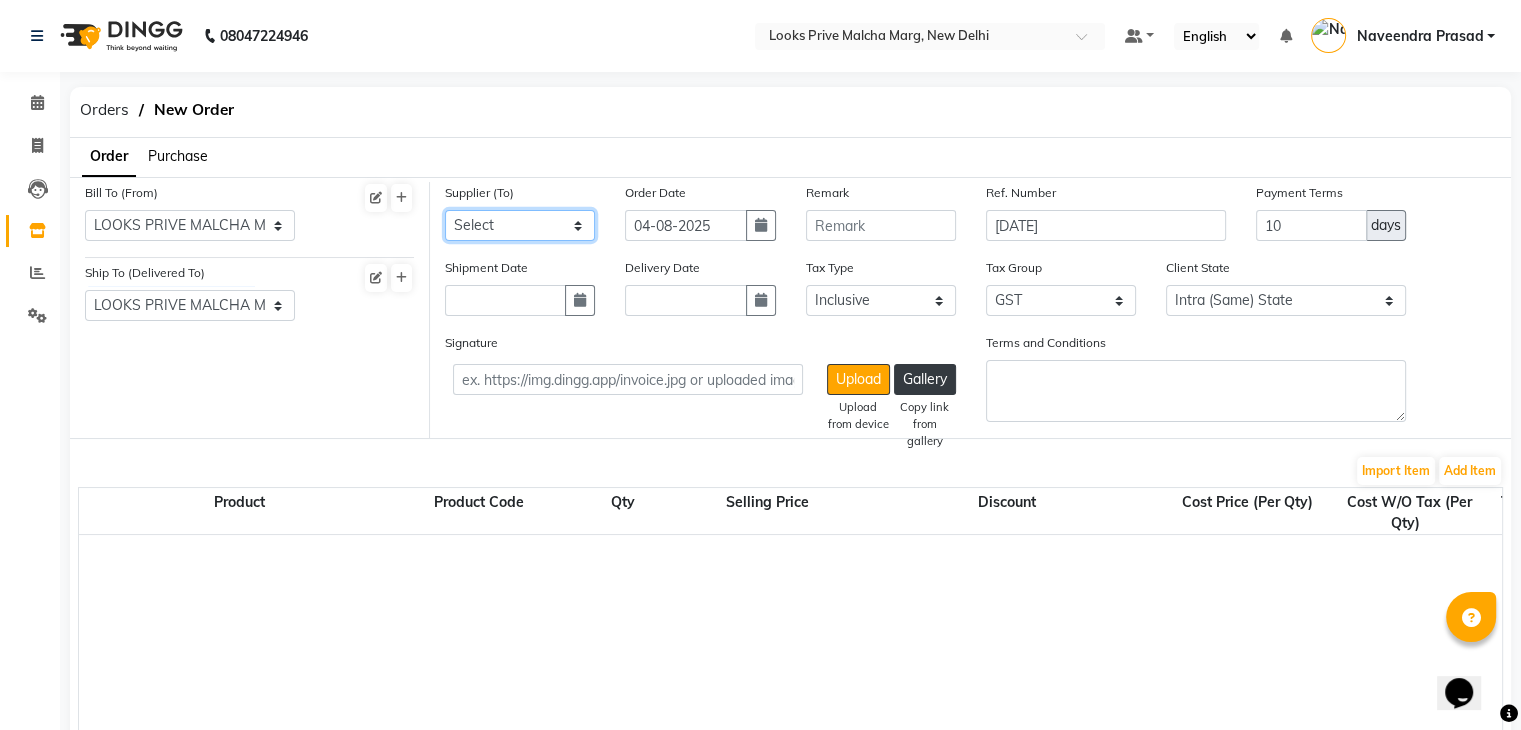 click on "Select [BRAND] - Select [BRAND] Select [BRAND] [LOCATION] - [LOCATION] [LOCATION] [BRAND] - [BRAND] [BRAND] [BRAND] - [BRAND] [BRAND] THE SKIN FACTORY  - THE SKIN FACTORY  THE SKIN FACTORY  Looks Salon (P) Ltd - Looks Salon (P) Ltd Looks Salon (P) Ltd ADITI AGENCIES - ADITI AGENCIES ADITI AGENCIES MINARO IMPEX - MINARO IMPEX MINARO IMPEX Blaze Enterprises - Blaze Enterprises Blaze Enterprises Universal Traders - Universal Traders LOOKS SALON PVT LTD - LOOKS SALON  PVT LTD BEAUTY NATION - BEAUTY NATION" 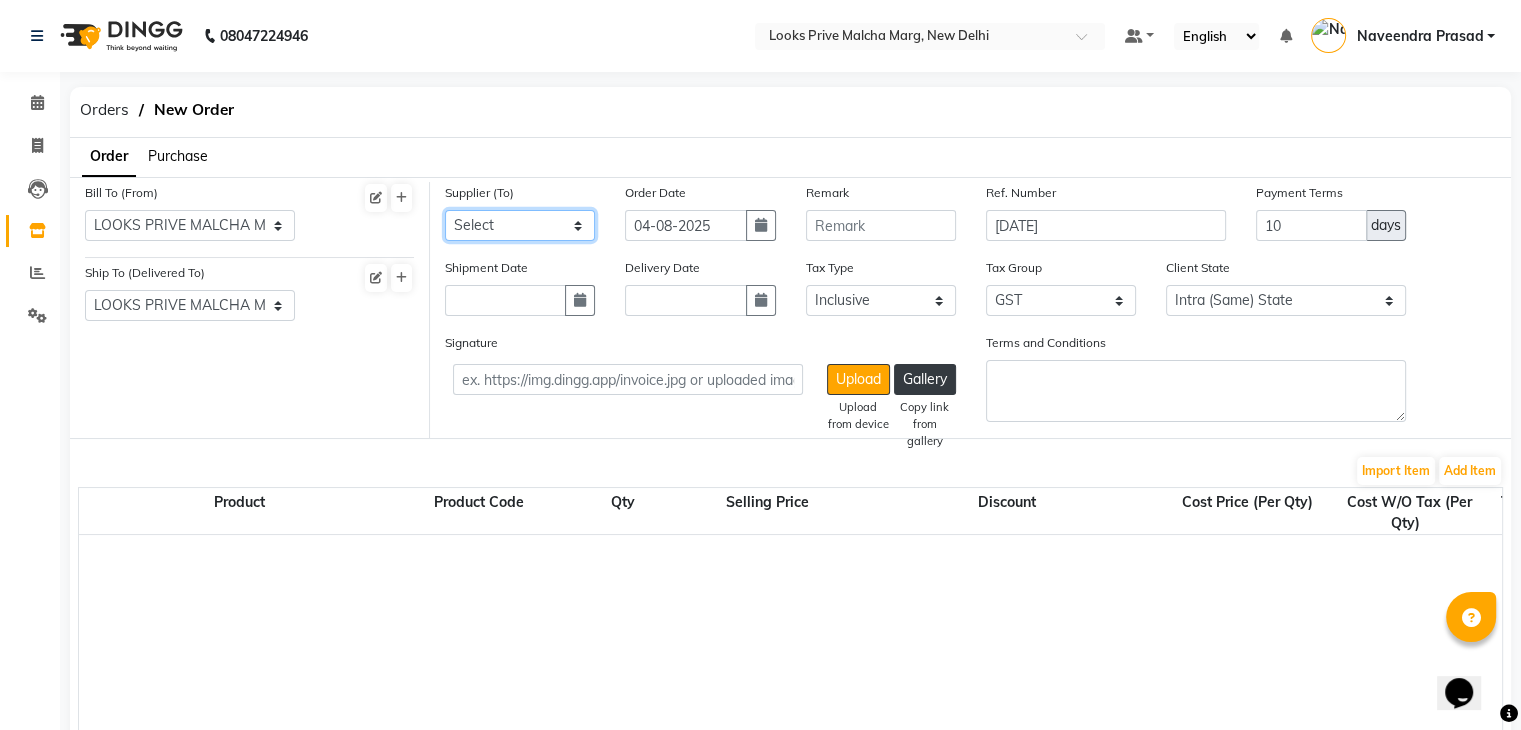 select on "3777" 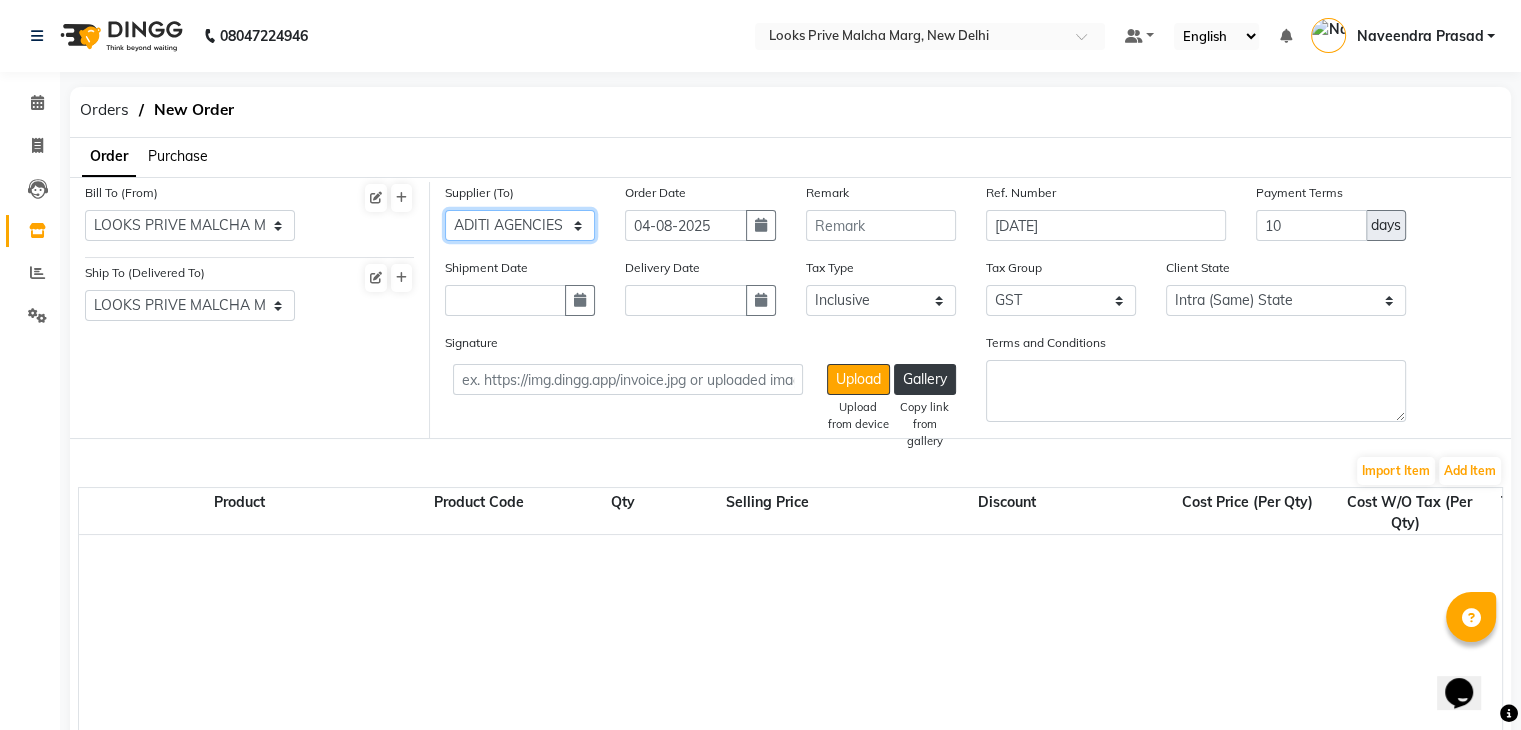 click on "Select [BRAND] - Select [BRAND] Select [BRAND] [LOCATION] - [LOCATION] [LOCATION] [BRAND] - [BRAND] [BRAND] [BRAND] - [BRAND] [BRAND] THE SKIN FACTORY  - THE SKIN FACTORY  THE SKIN FACTORY  Looks Salon (P) Ltd - Looks Salon (P) Ltd Looks Salon (P) Ltd ADITI AGENCIES - ADITI AGENCIES ADITI AGENCIES MINARO IMPEX - MINARO IMPEX MINARO IMPEX Blaze Enterprises - Blaze Enterprises Blaze Enterprises Universal Traders - Universal Traders LOOKS SALON PVT LTD - LOOKS SALON  PVT LTD BEAUTY NATION - BEAUTY NATION" 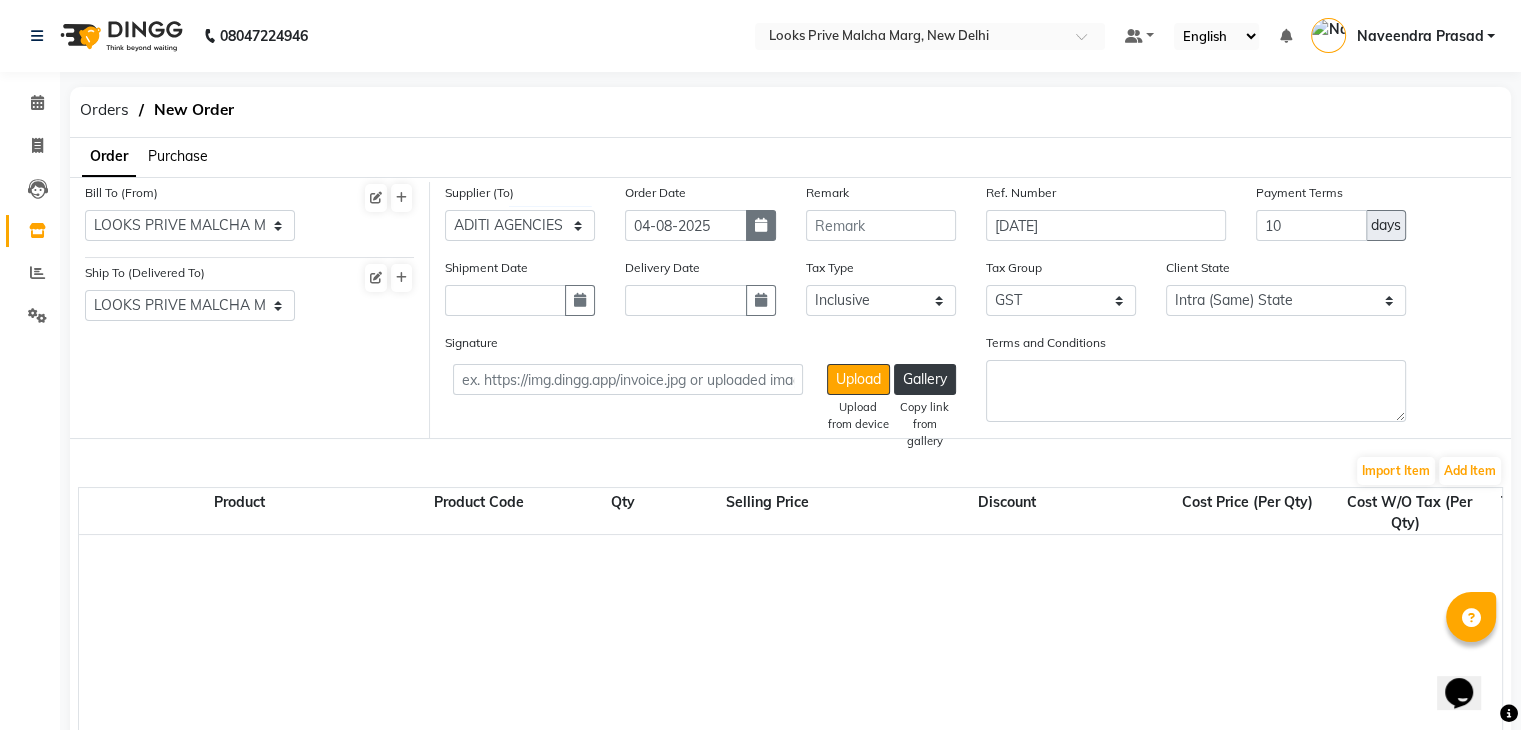 click 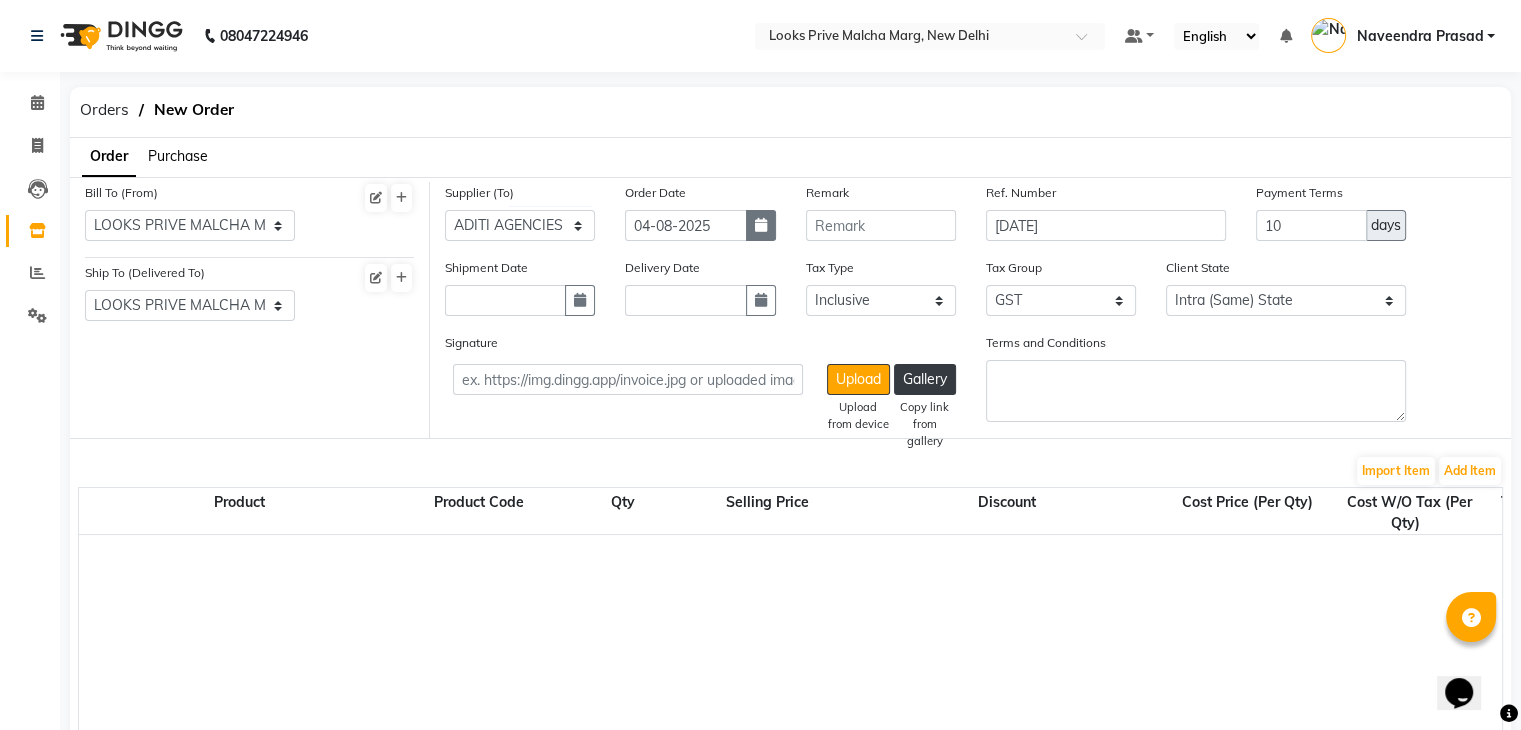 select on "8" 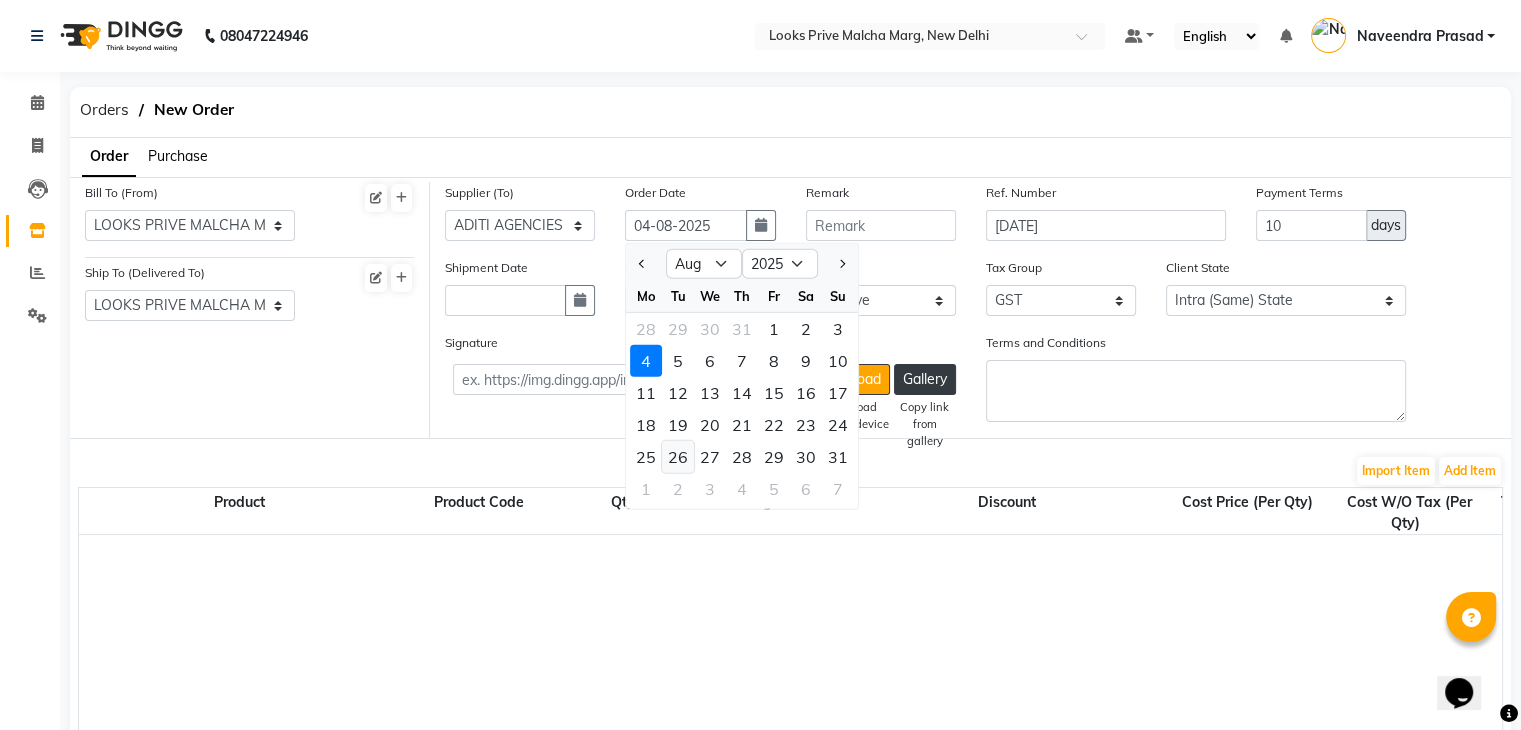 click on "26" 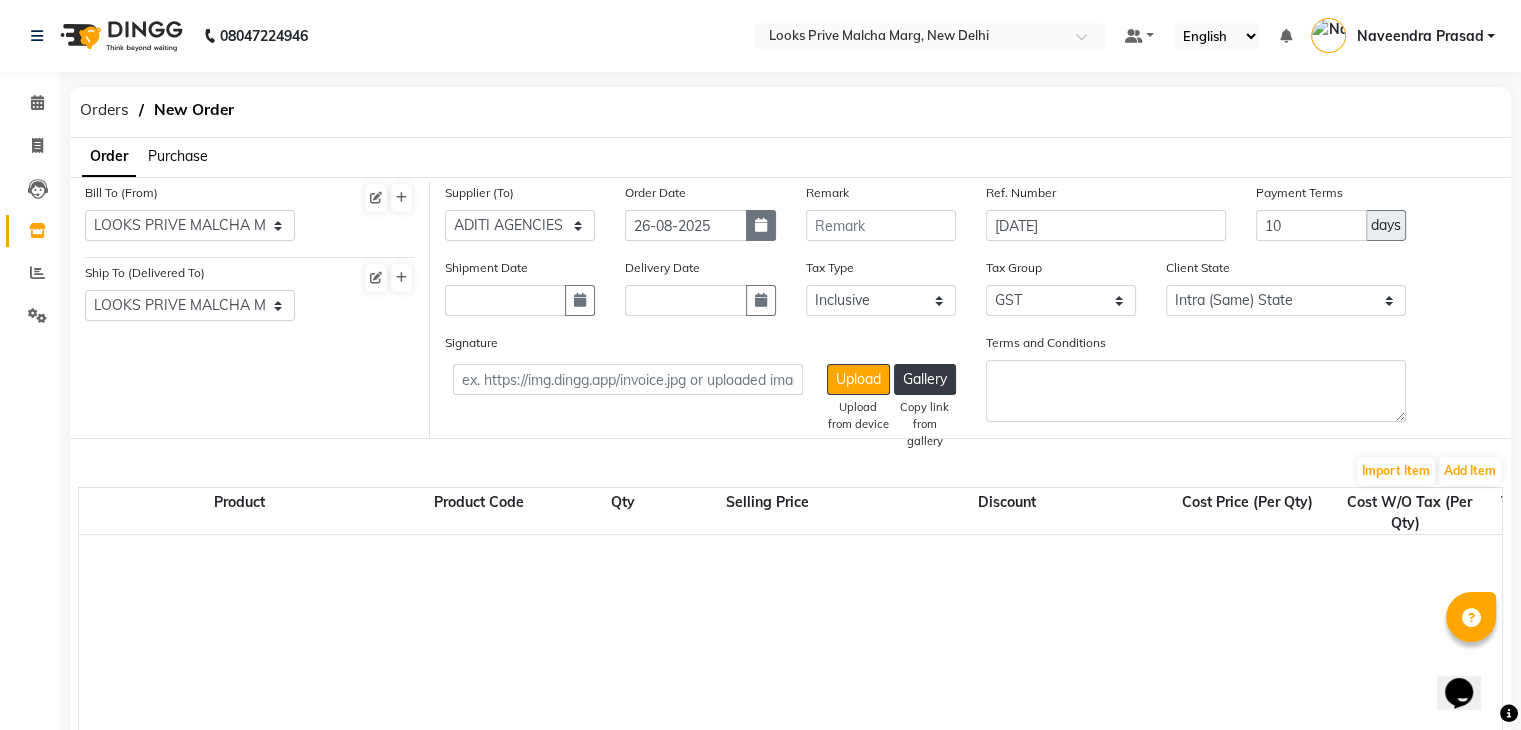click 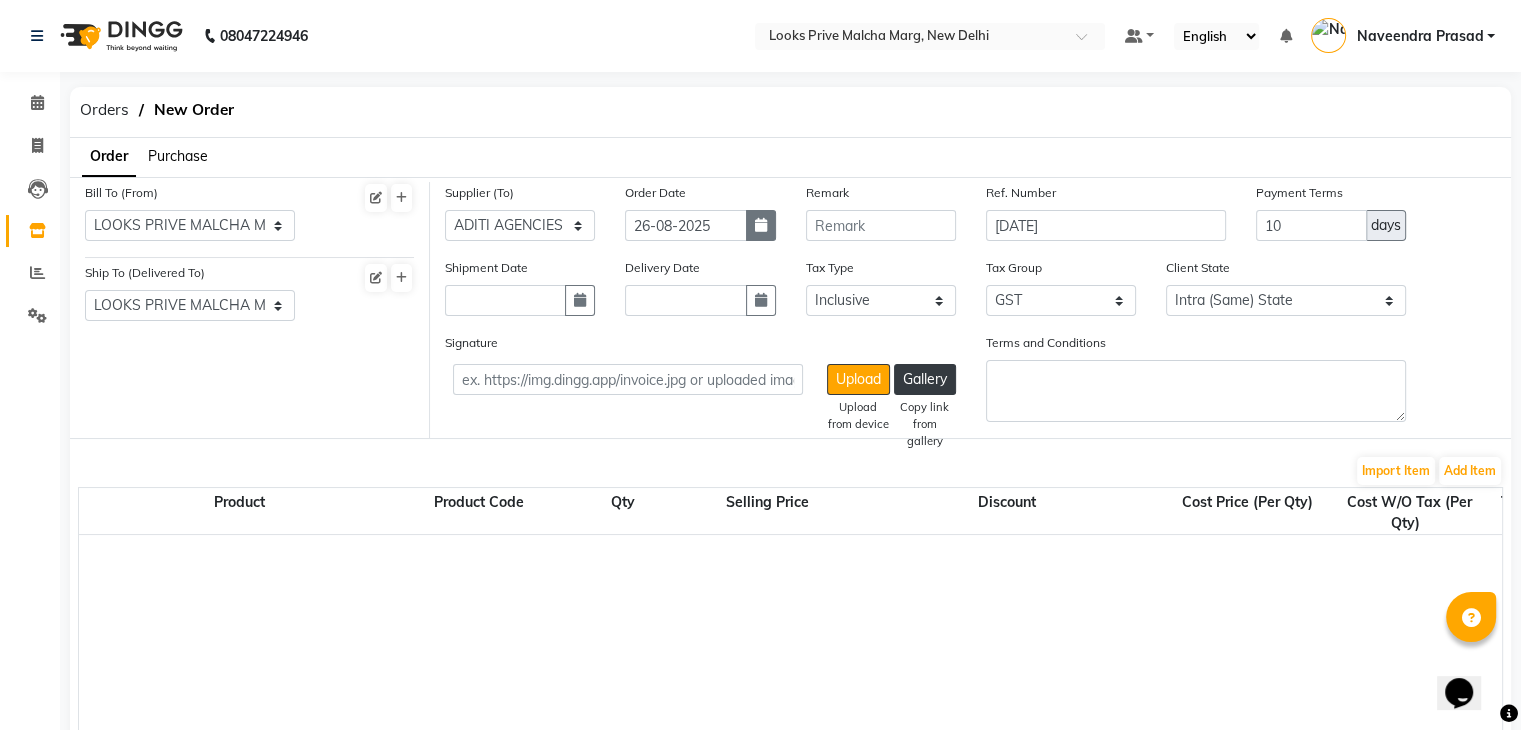 select on "8" 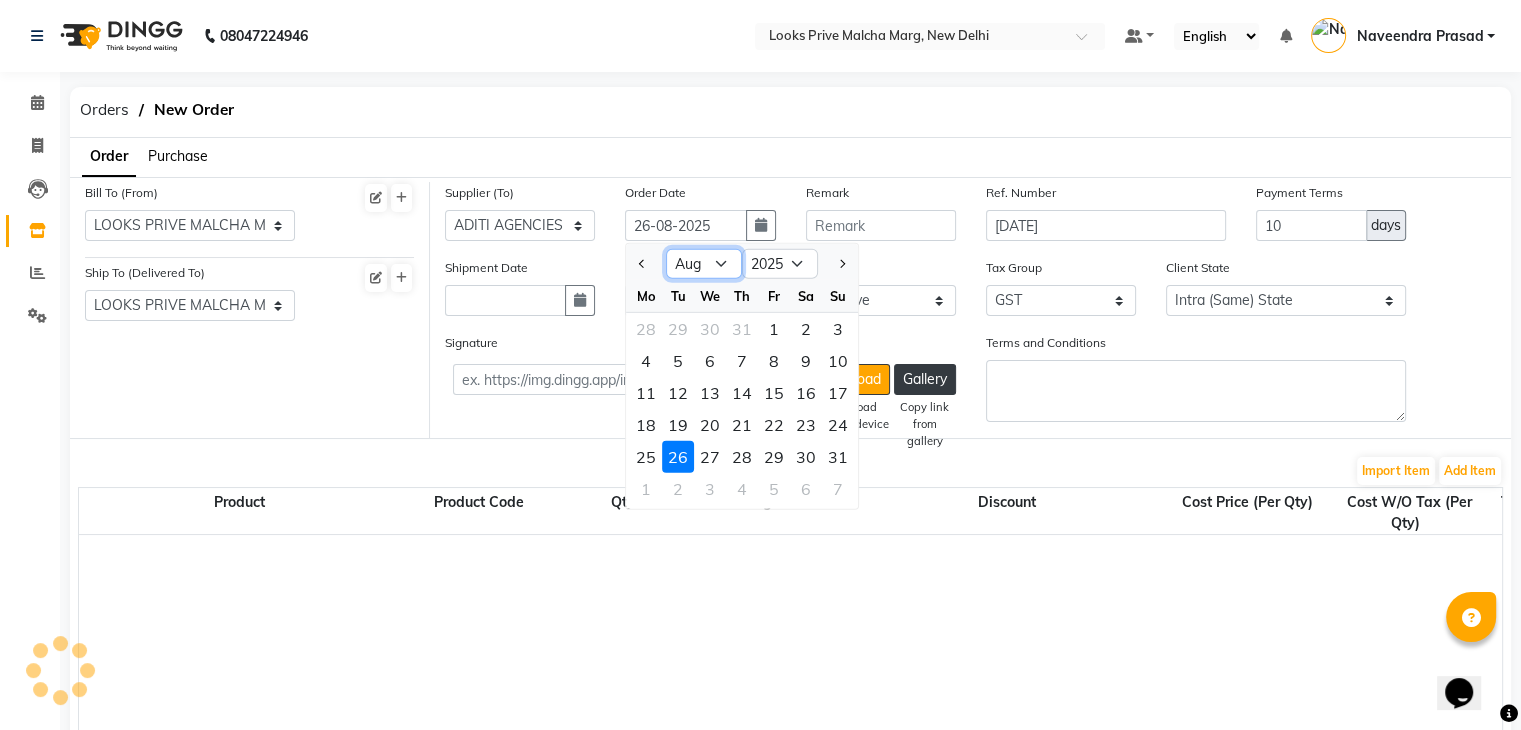 click on "Jan Feb Mar Apr May Jun Jul Aug Sep Oct Nov Dec" 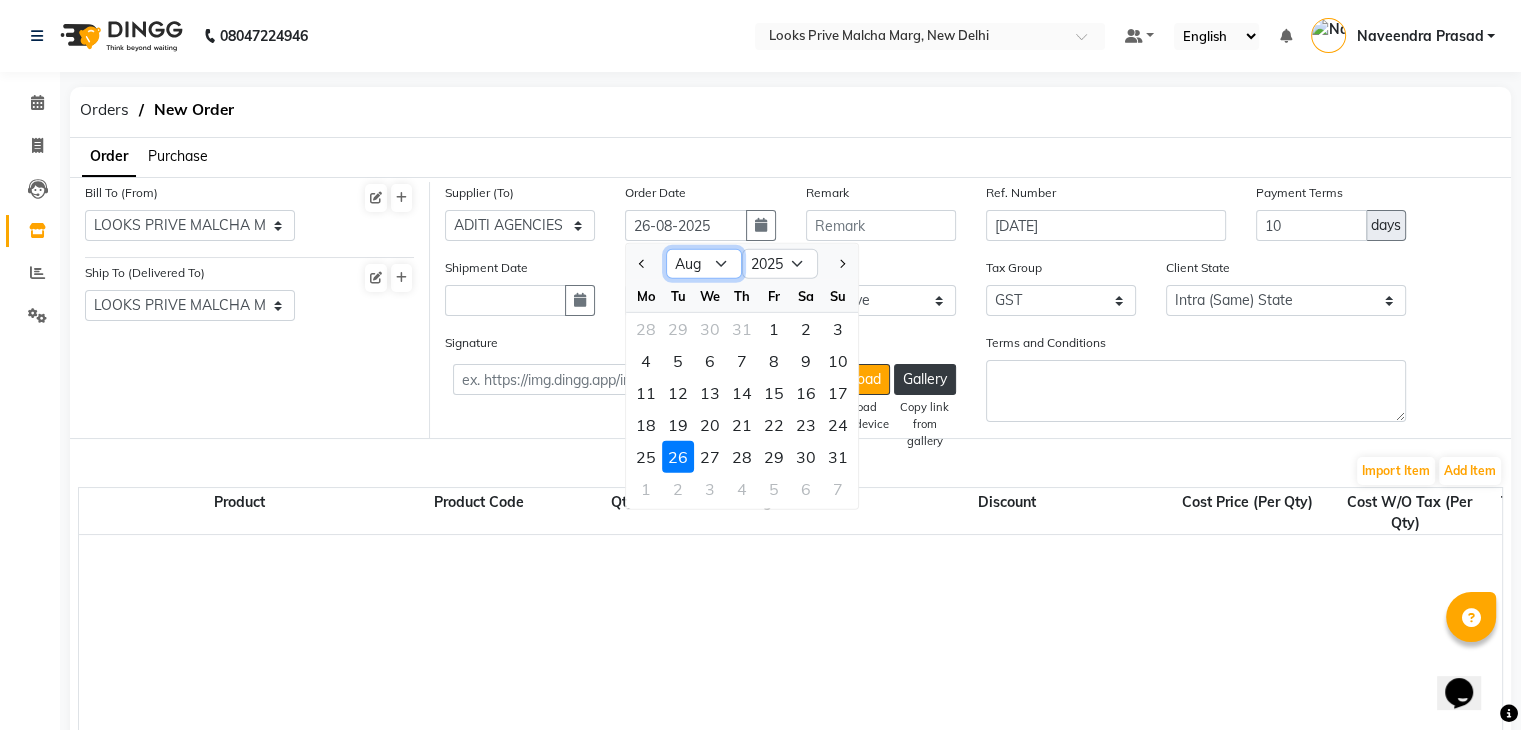 select on "7" 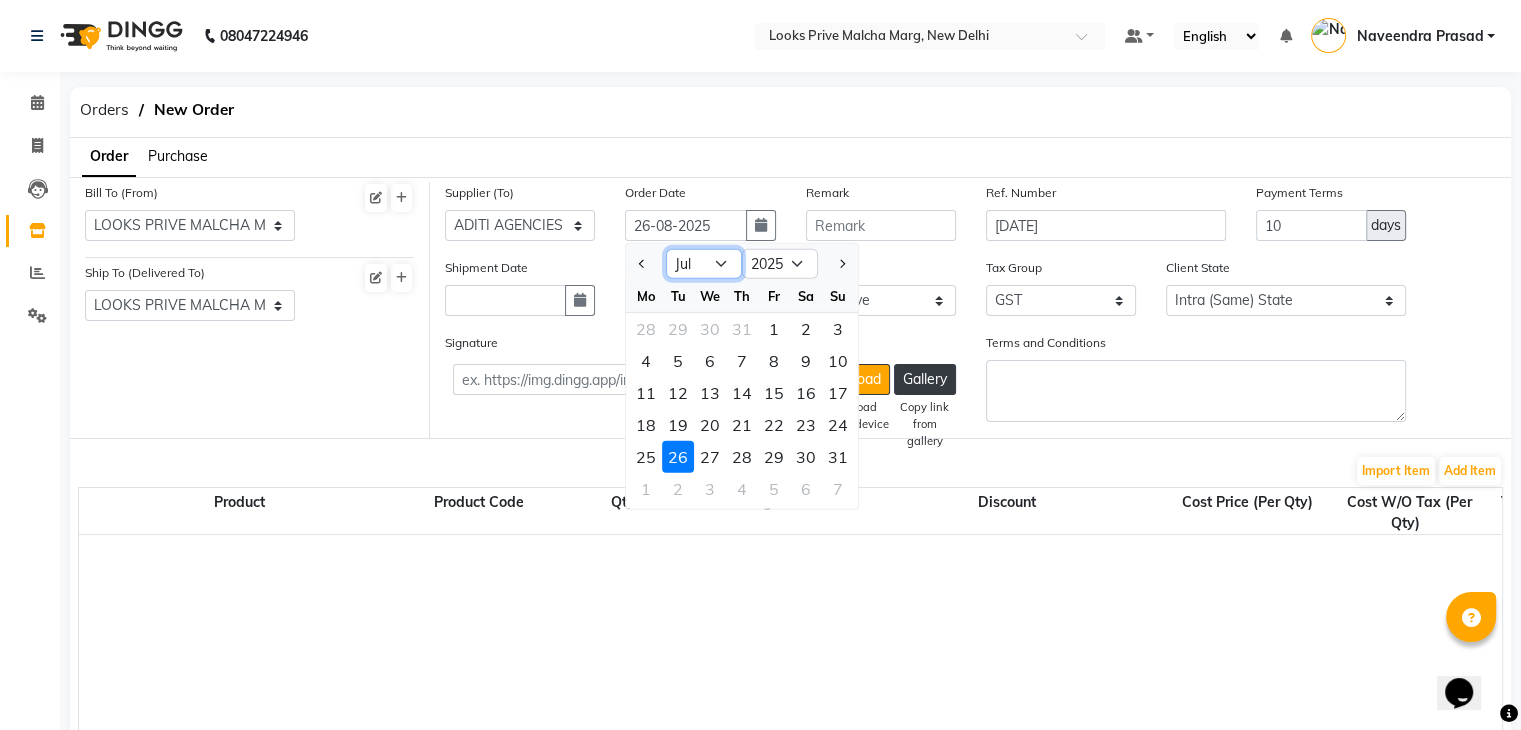 click on "Jan Feb Mar Apr May Jun Jul Aug Sep Oct Nov Dec" 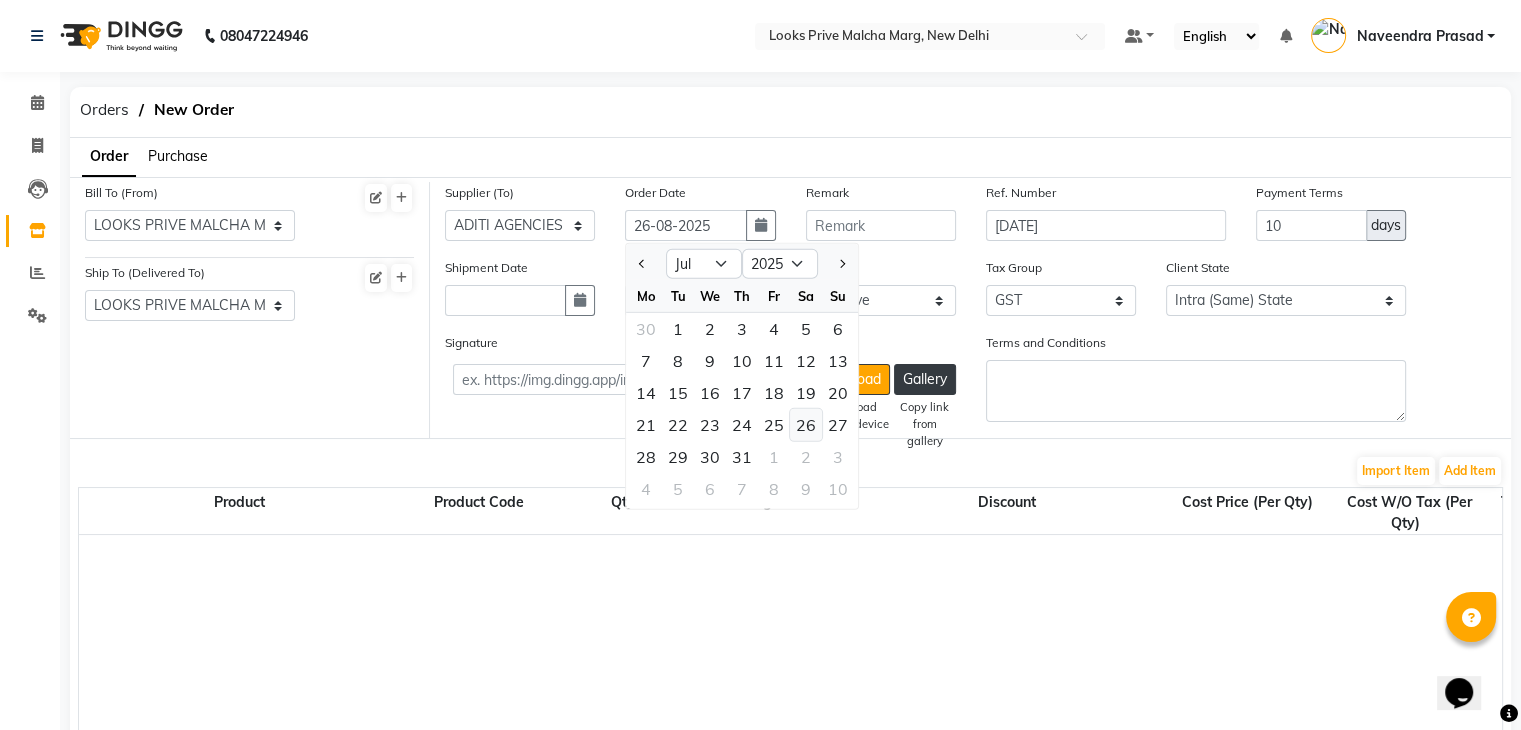 click on "26" 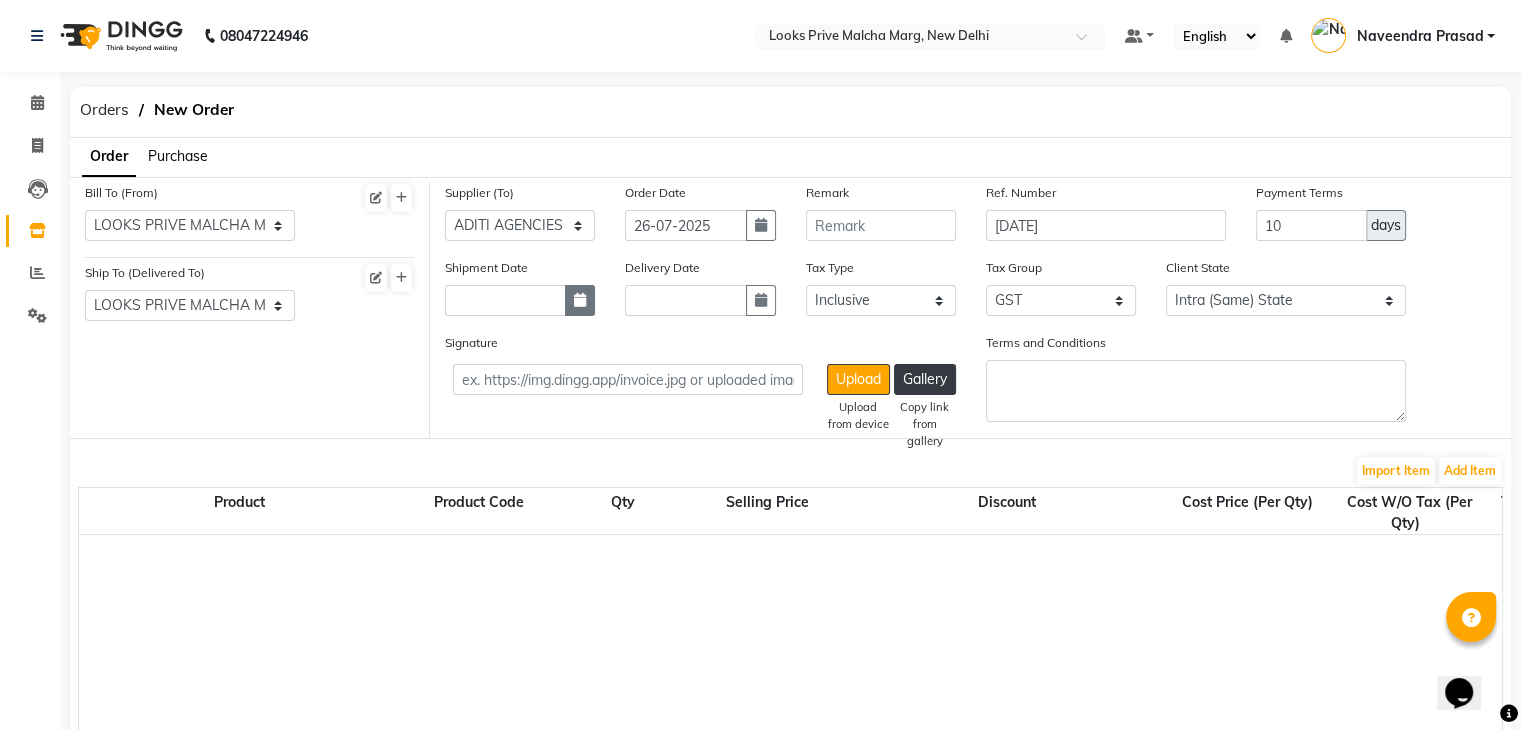 click 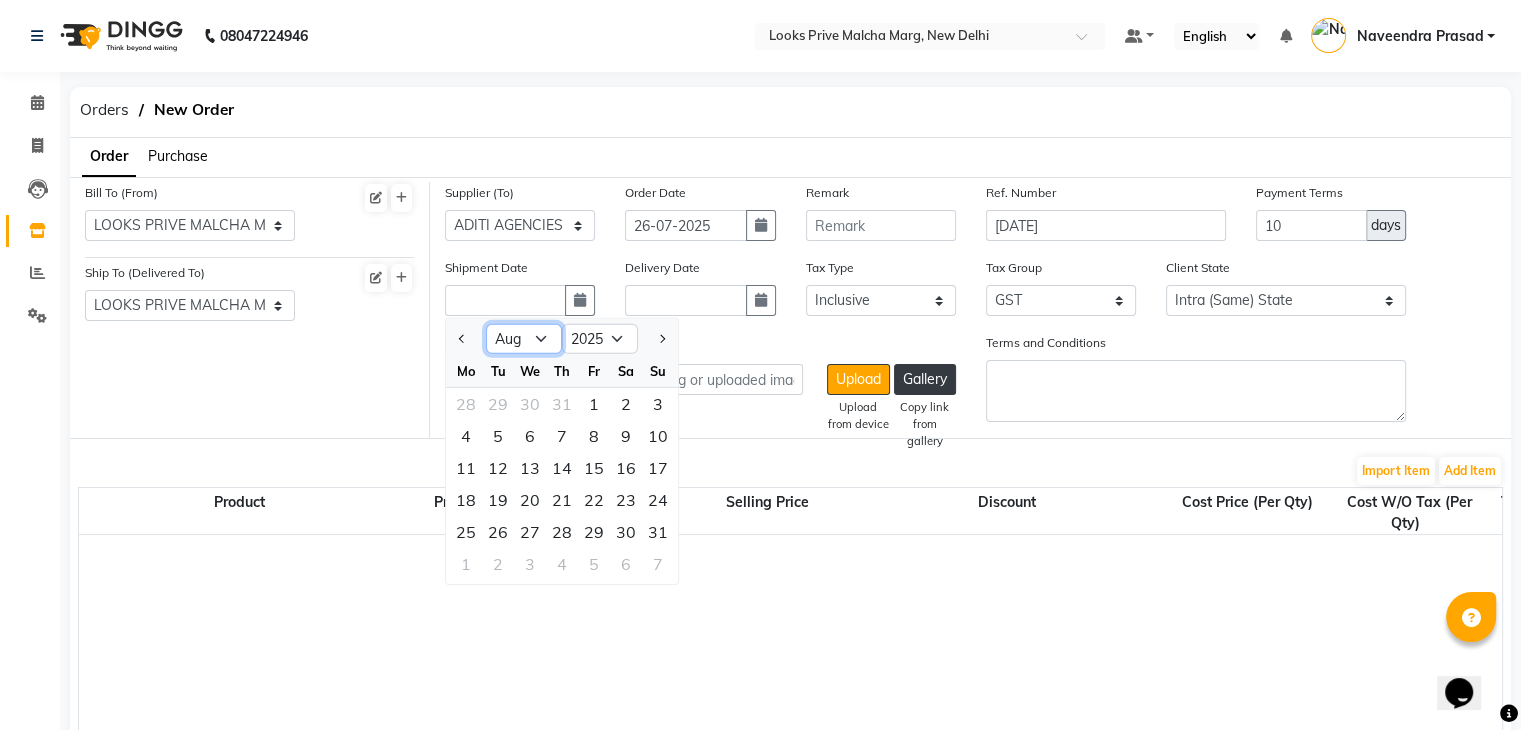 click on "Jan Feb Mar Apr May Jun Jul Aug Sep Oct Nov Dec" 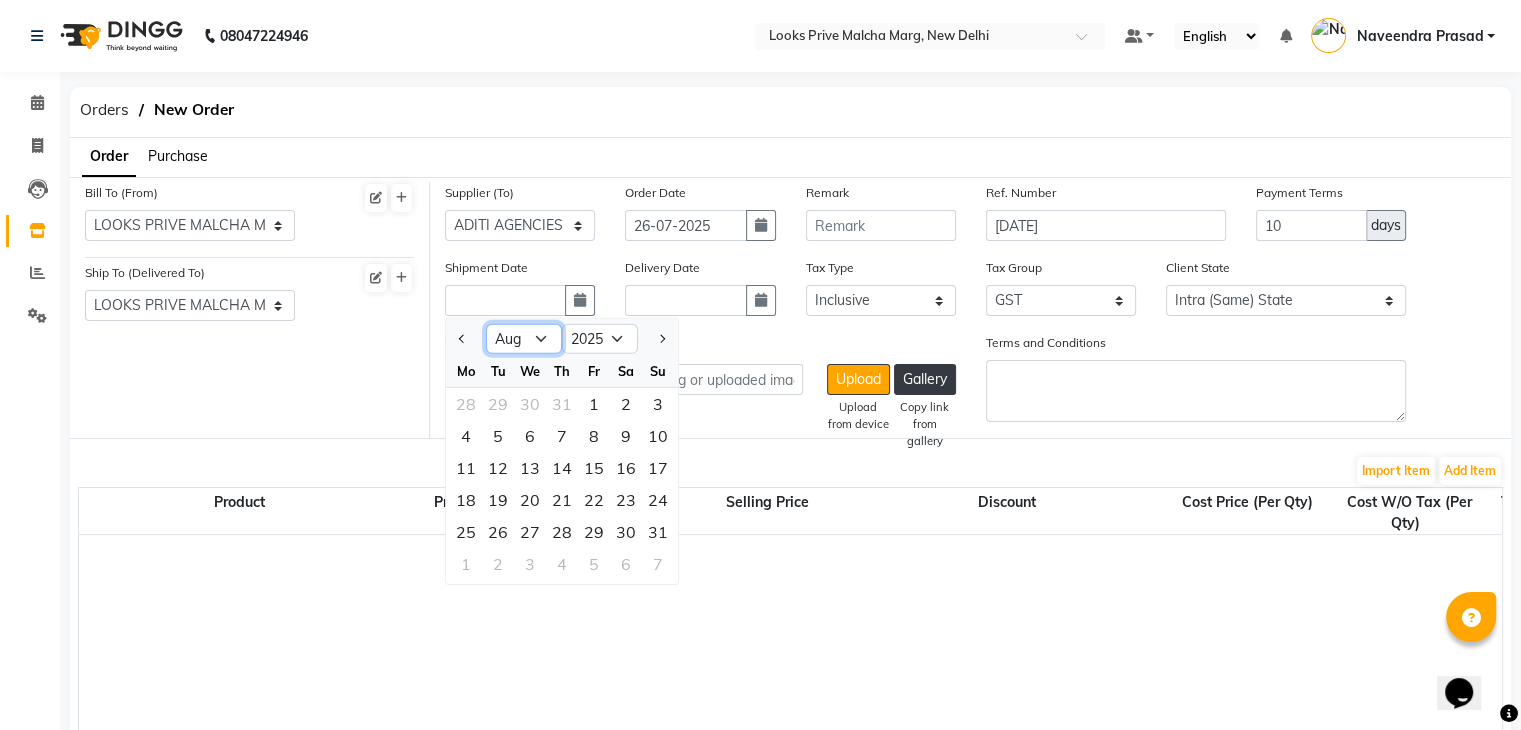 select on "7" 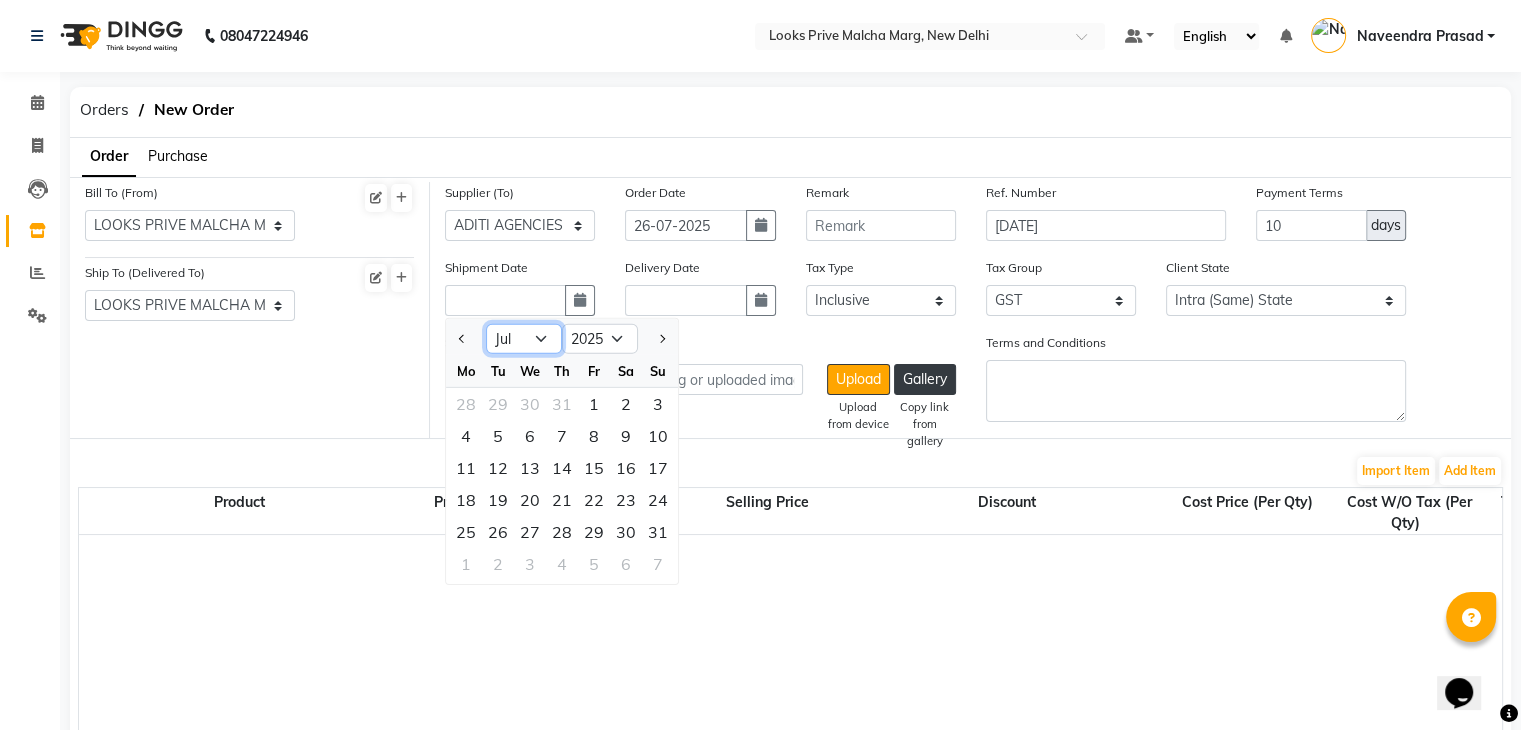 click on "Jan Feb Mar Apr May Jun Jul Aug Sep Oct Nov Dec" 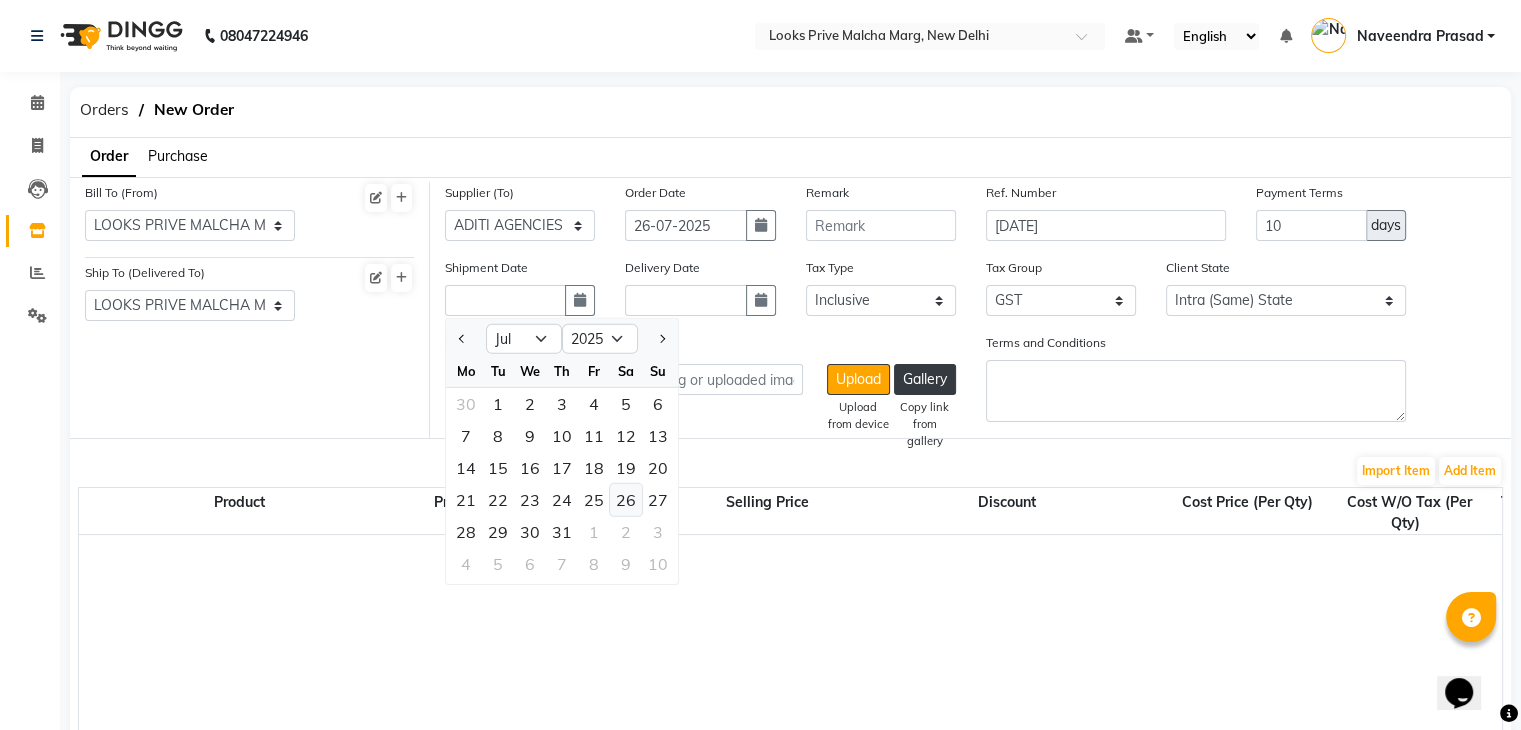click on "26" 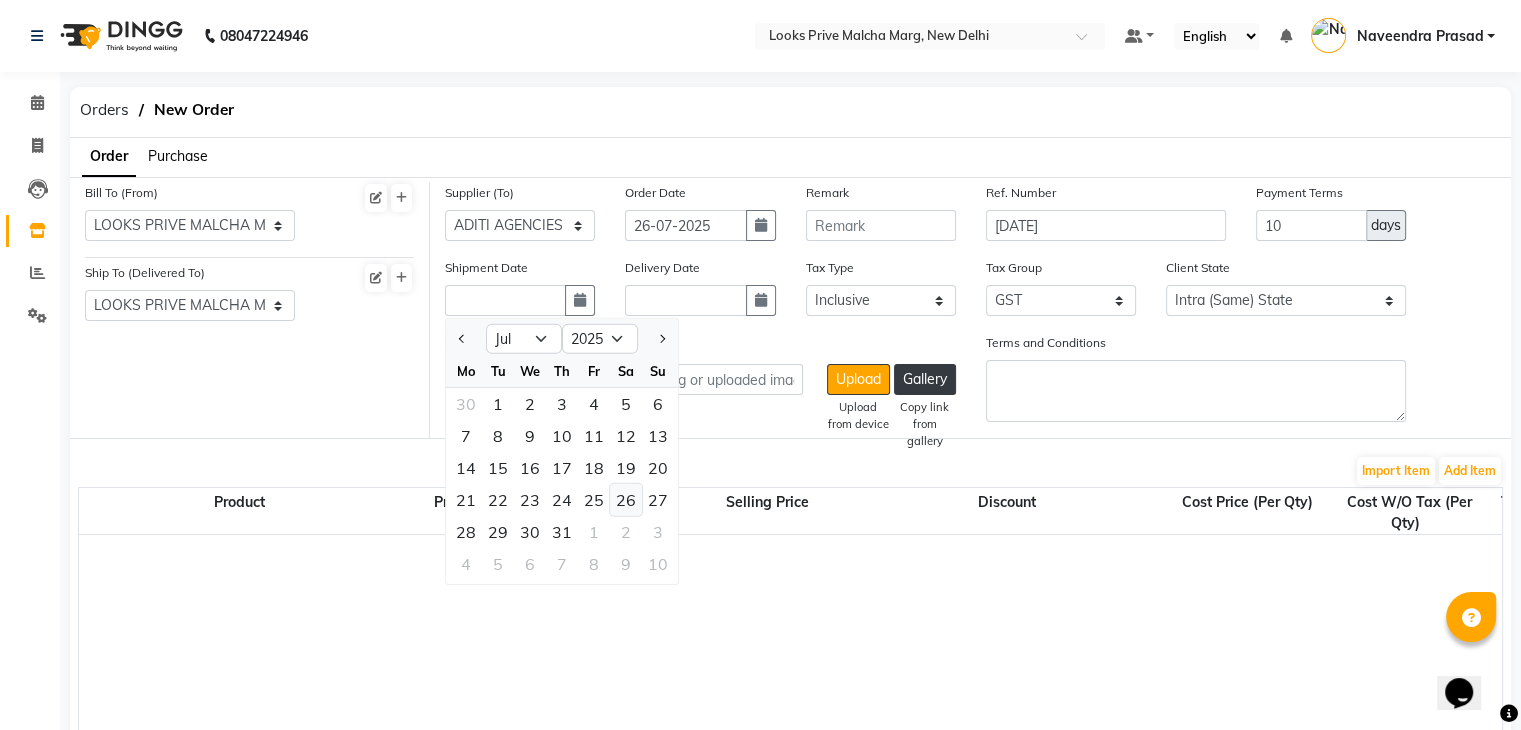 type on "26-07-2025" 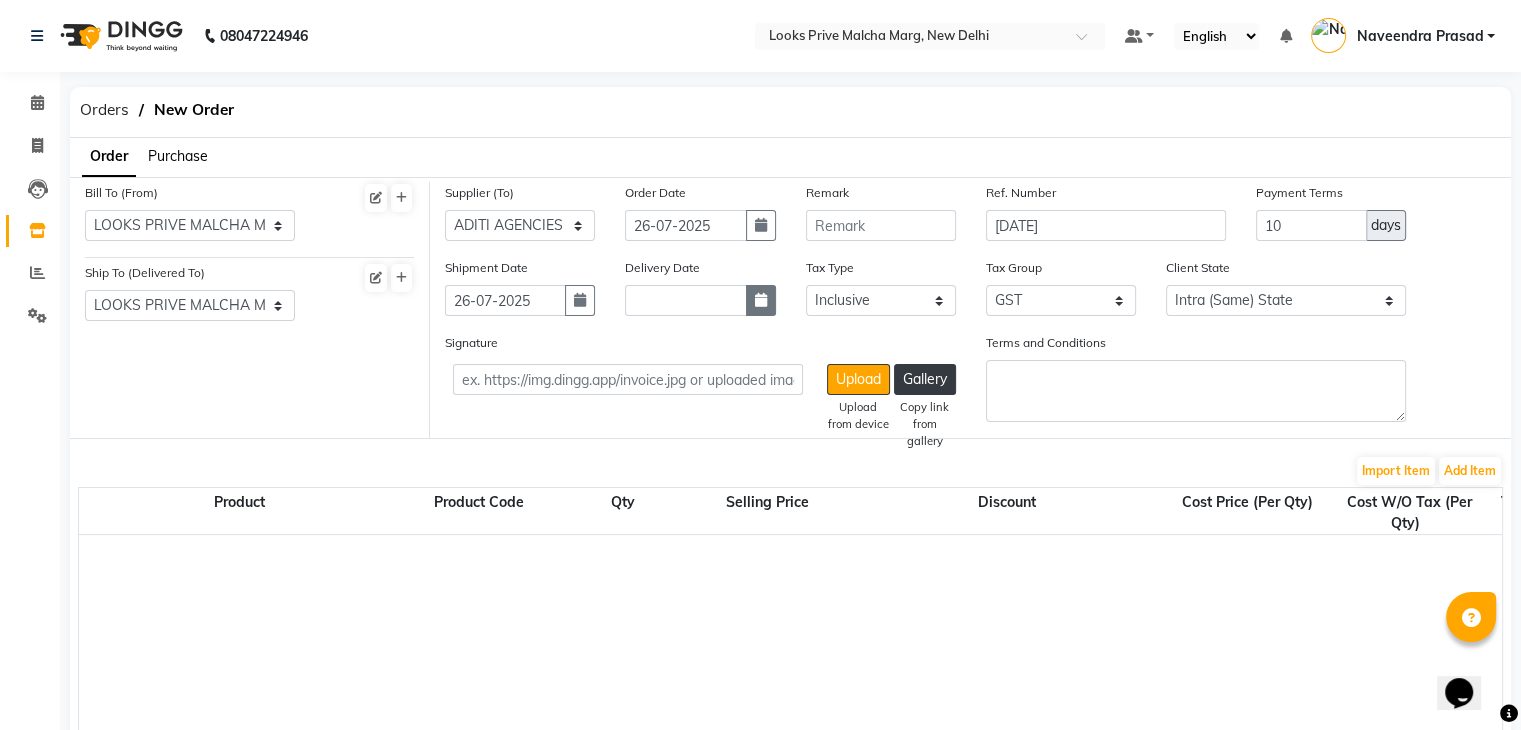 click 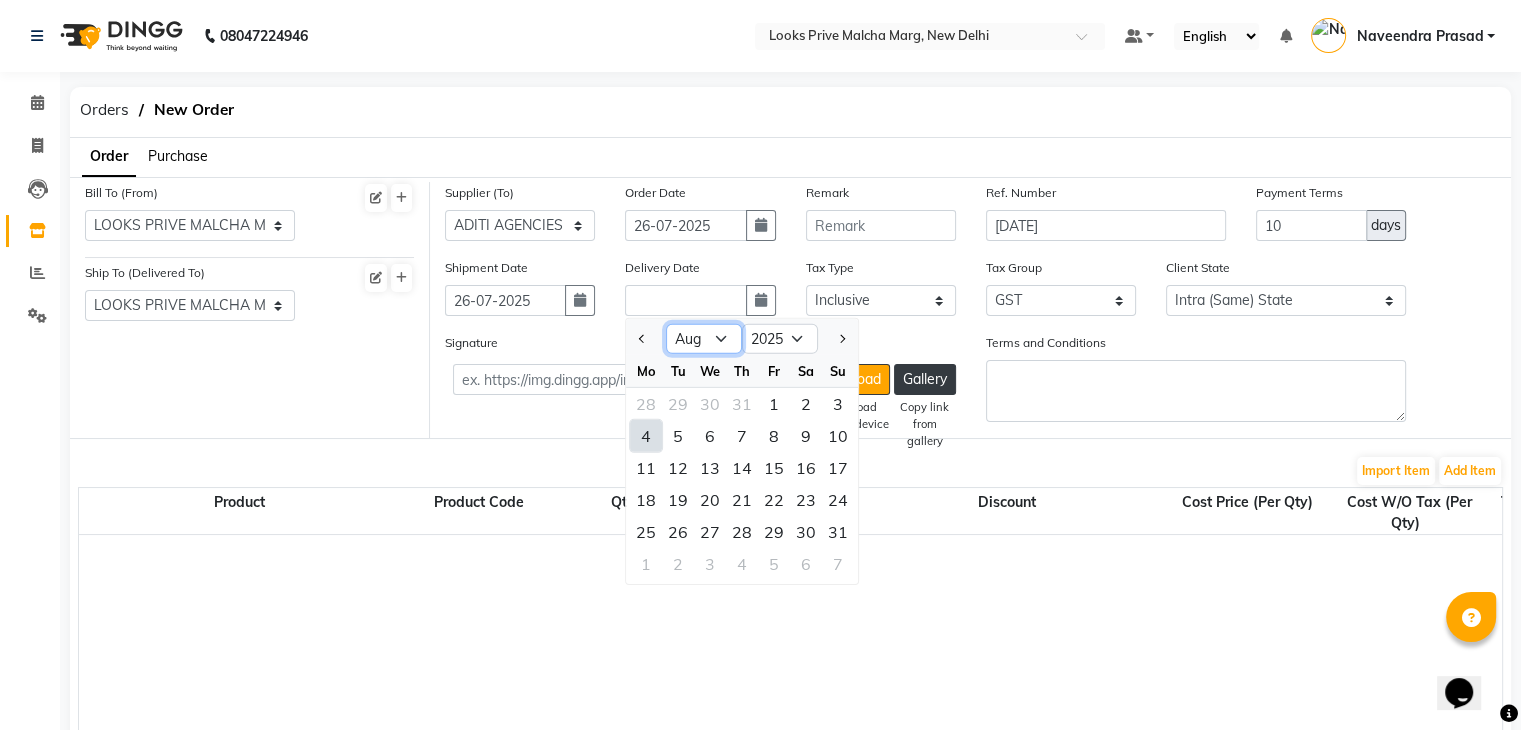 click on "Jan Feb Mar Apr May Jun Jul Aug Sep Oct Nov Dec" 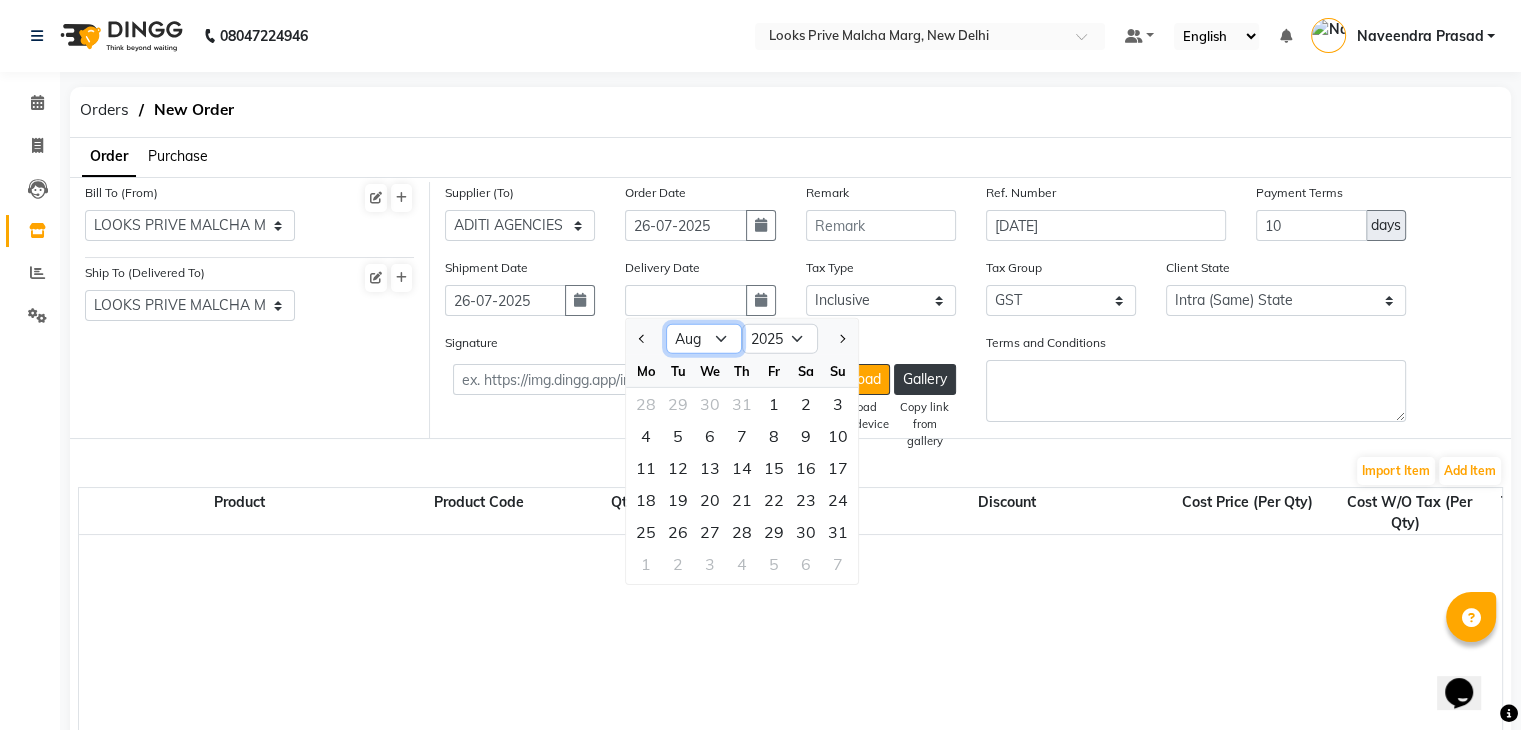 select on "7" 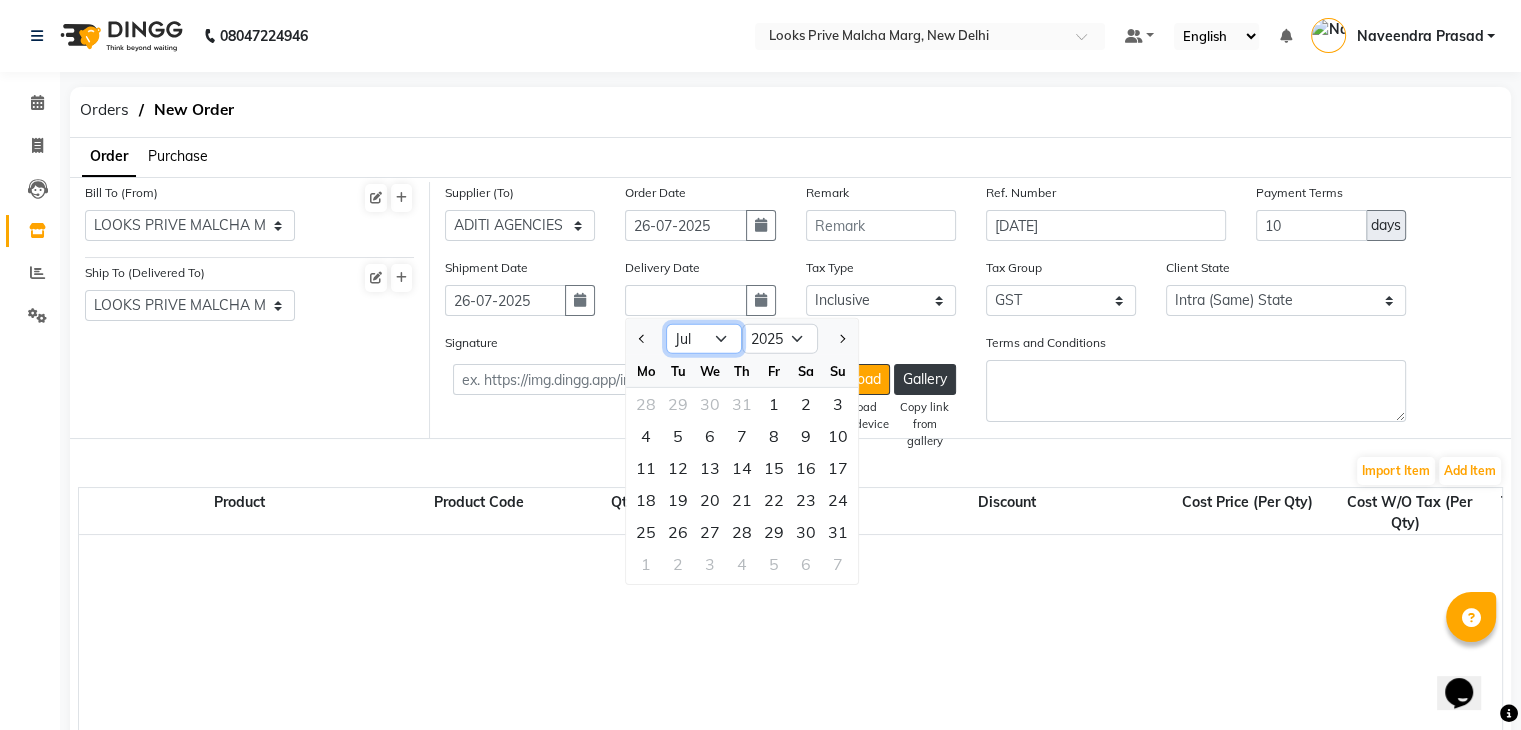 click on "Jan Feb Mar Apr May Jun Jul Aug Sep Oct Nov Dec" 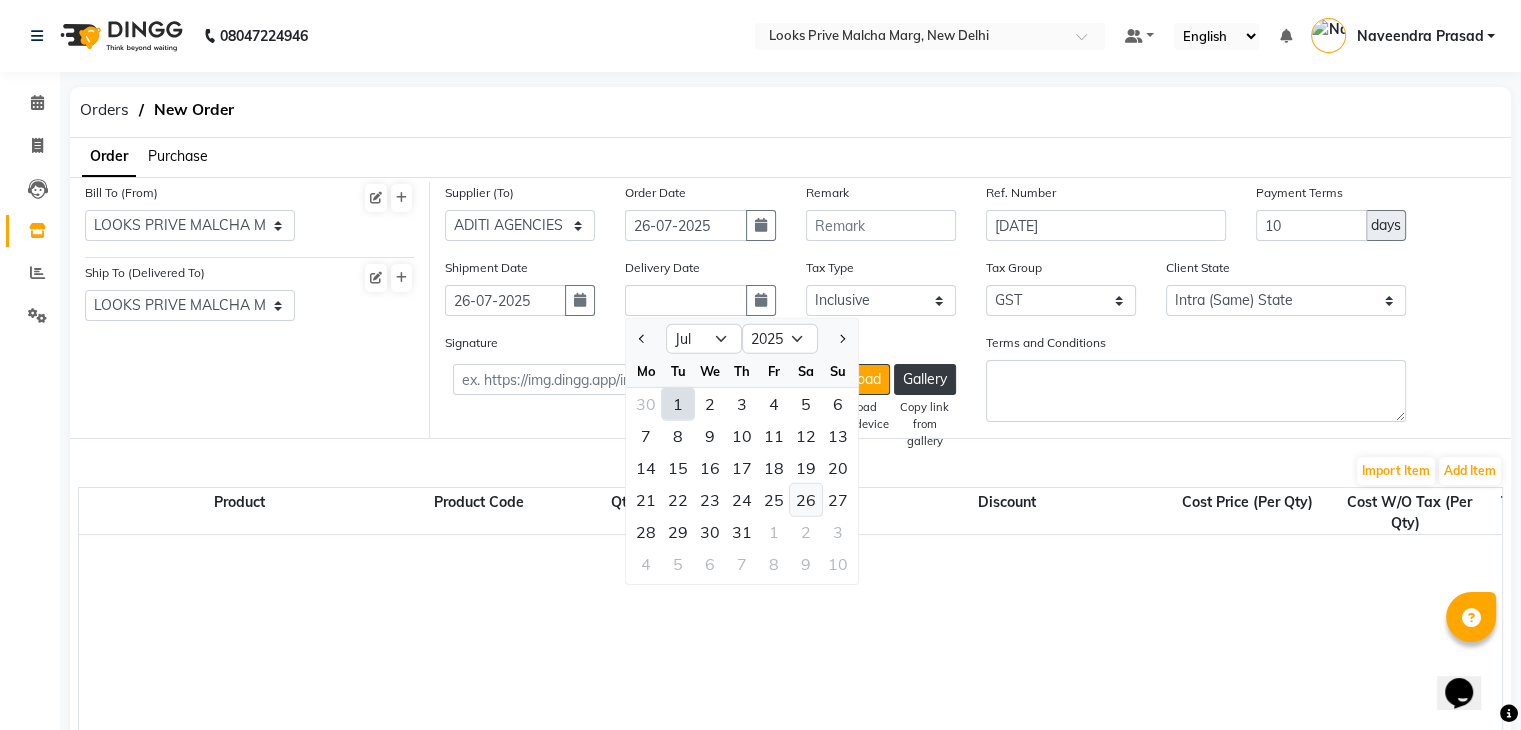 click on "26" 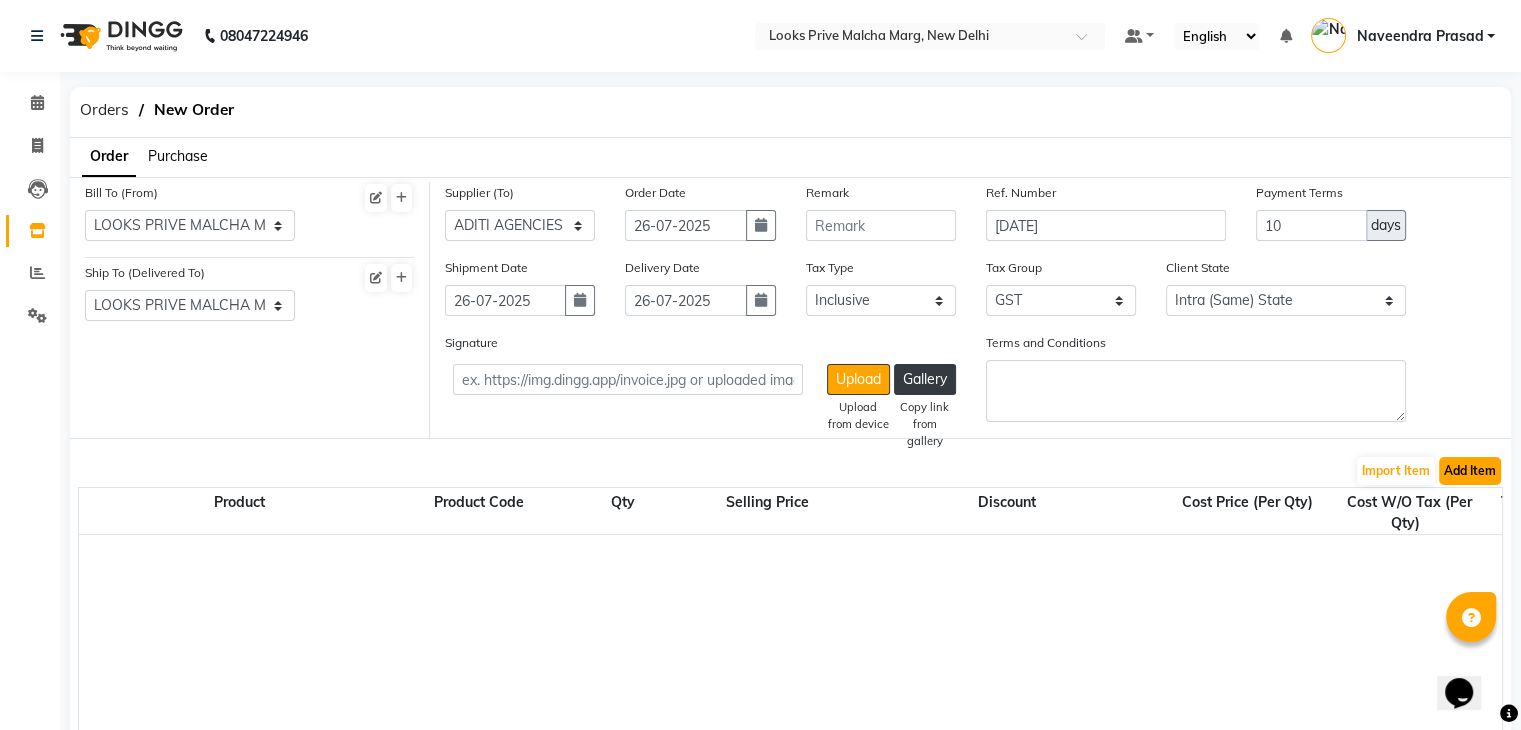click on "Add Item" 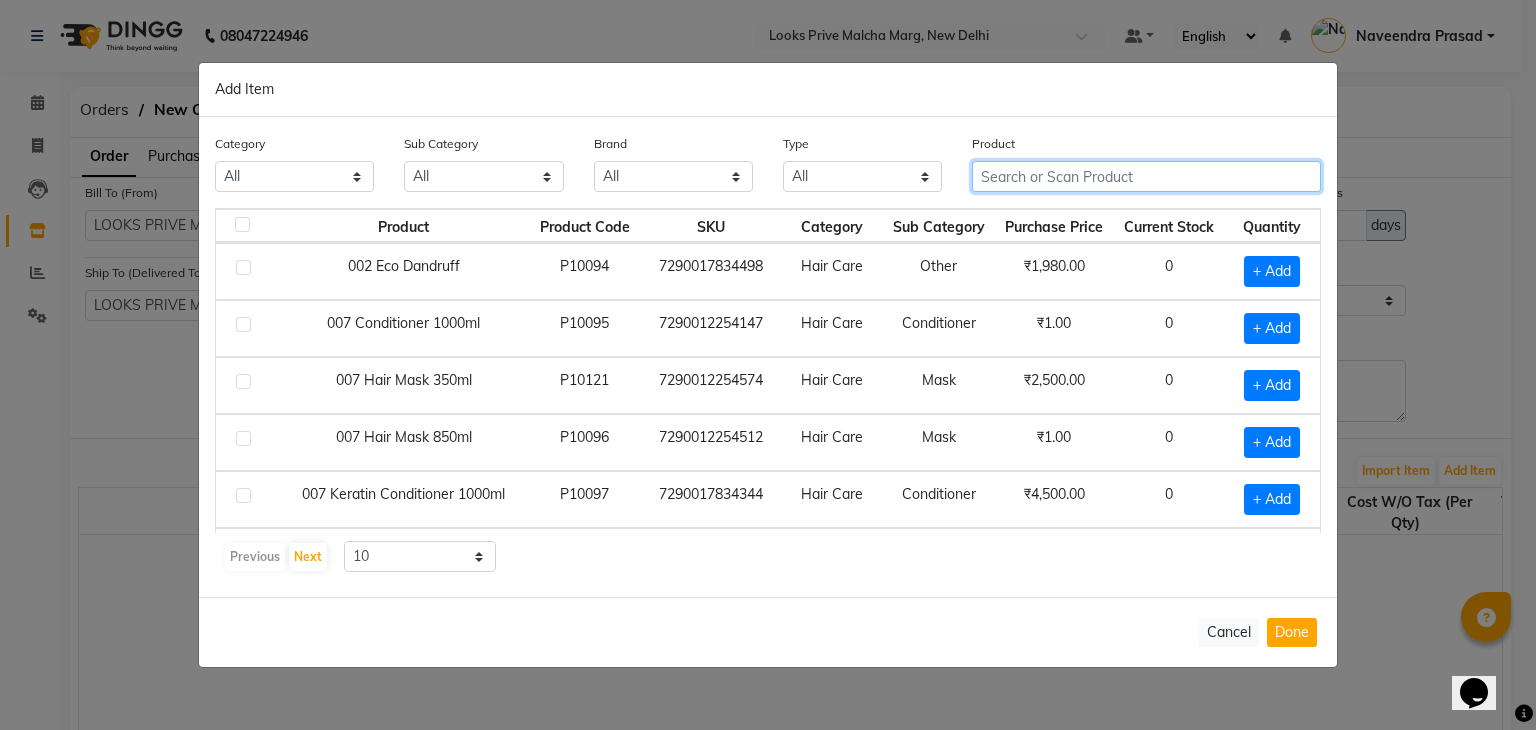 click 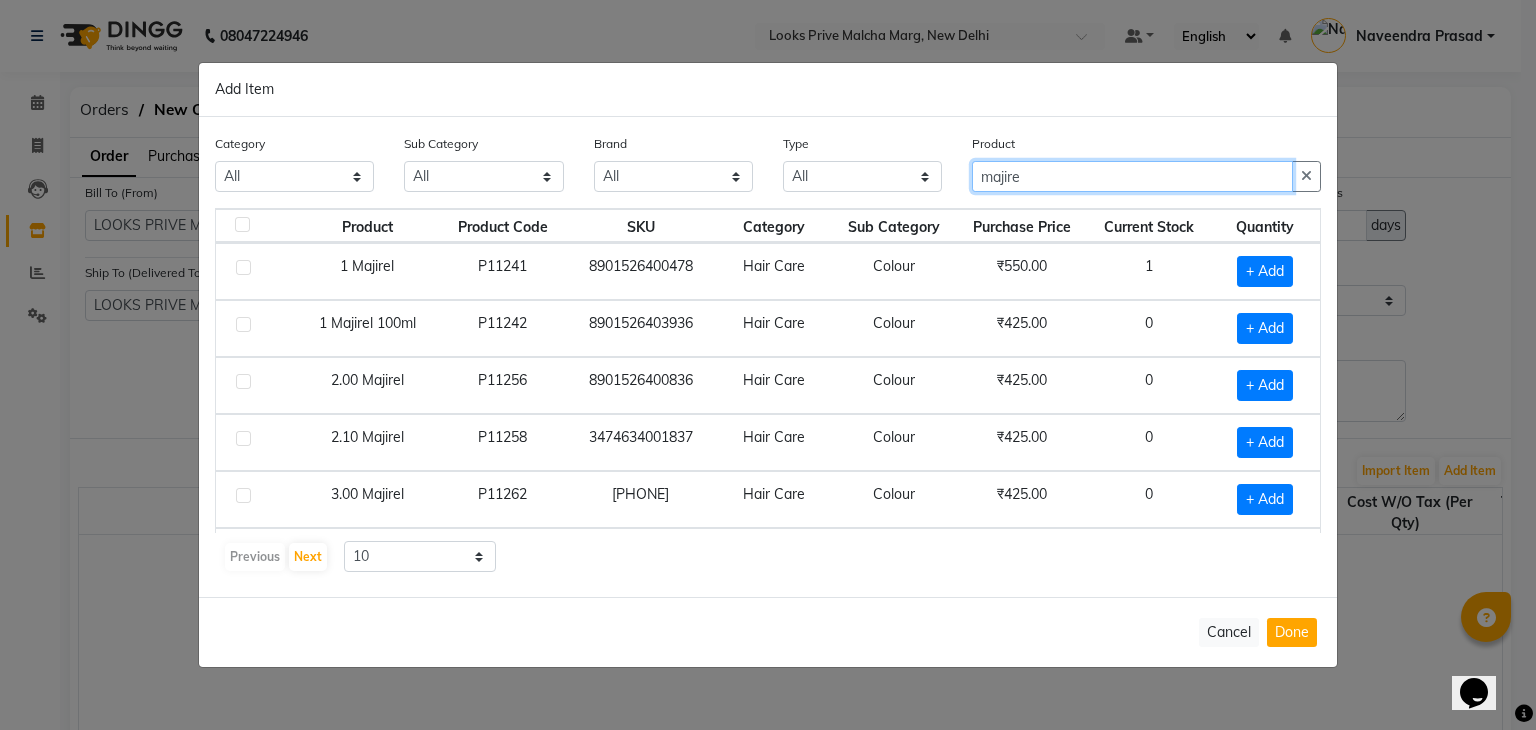type on "majire" 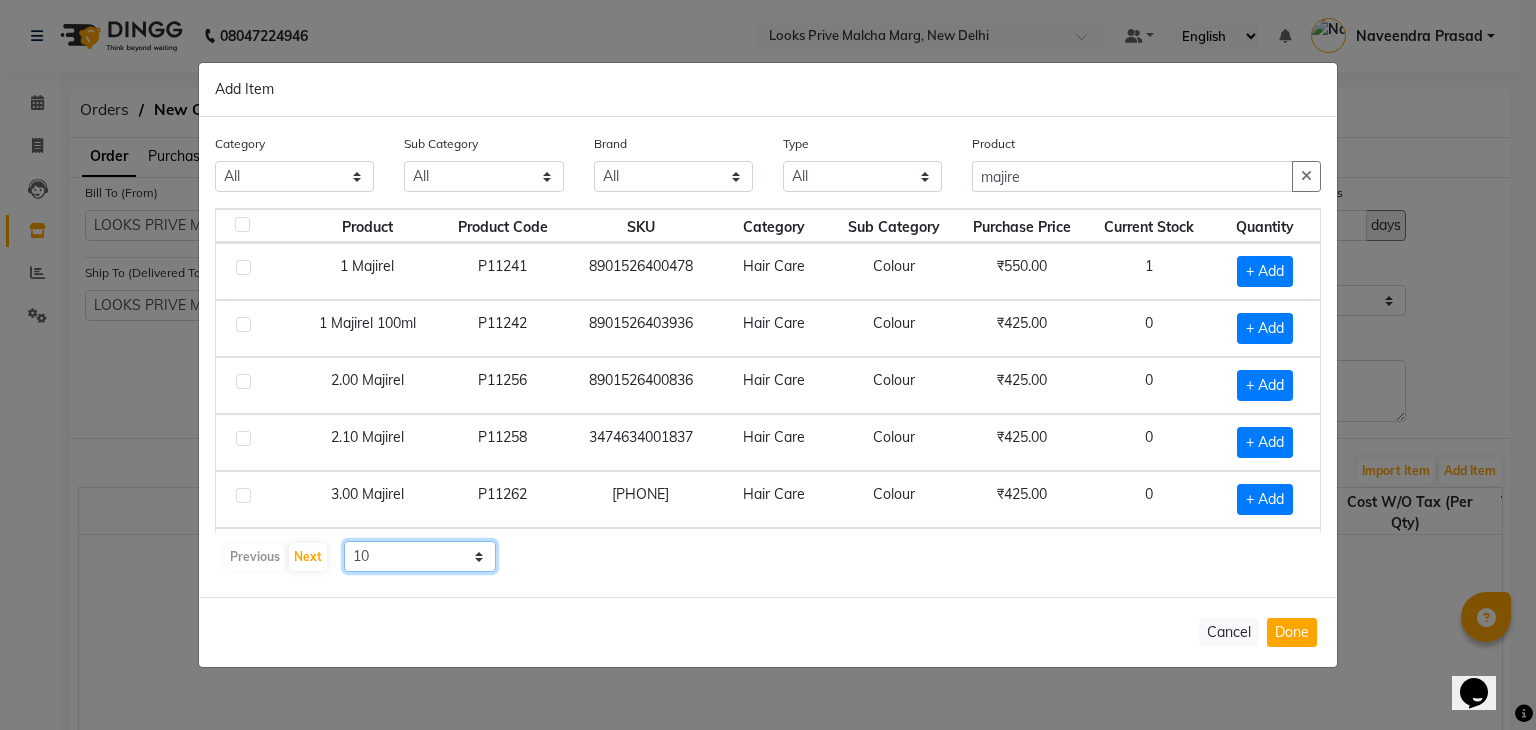 click on "10 50 100" 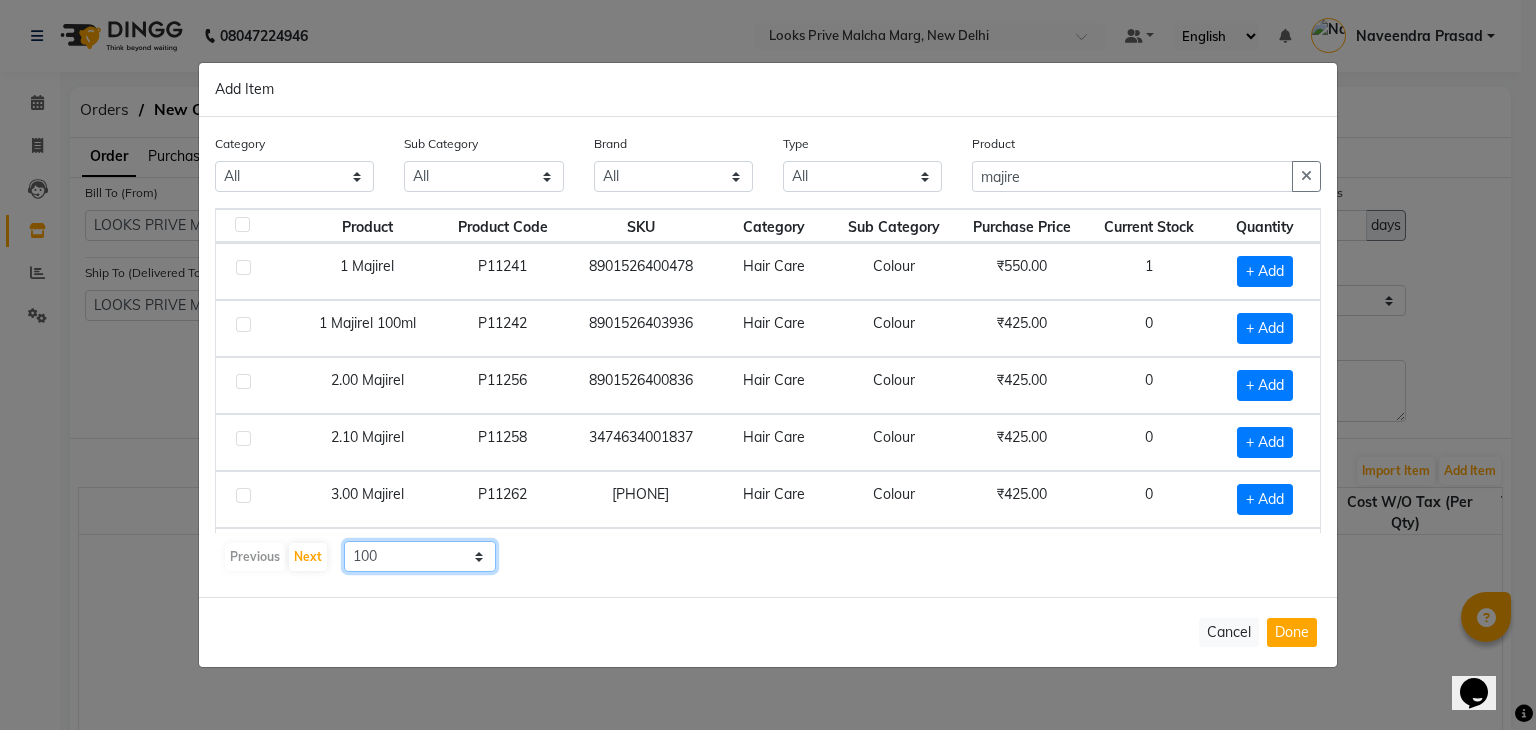 click on "10 50 100" 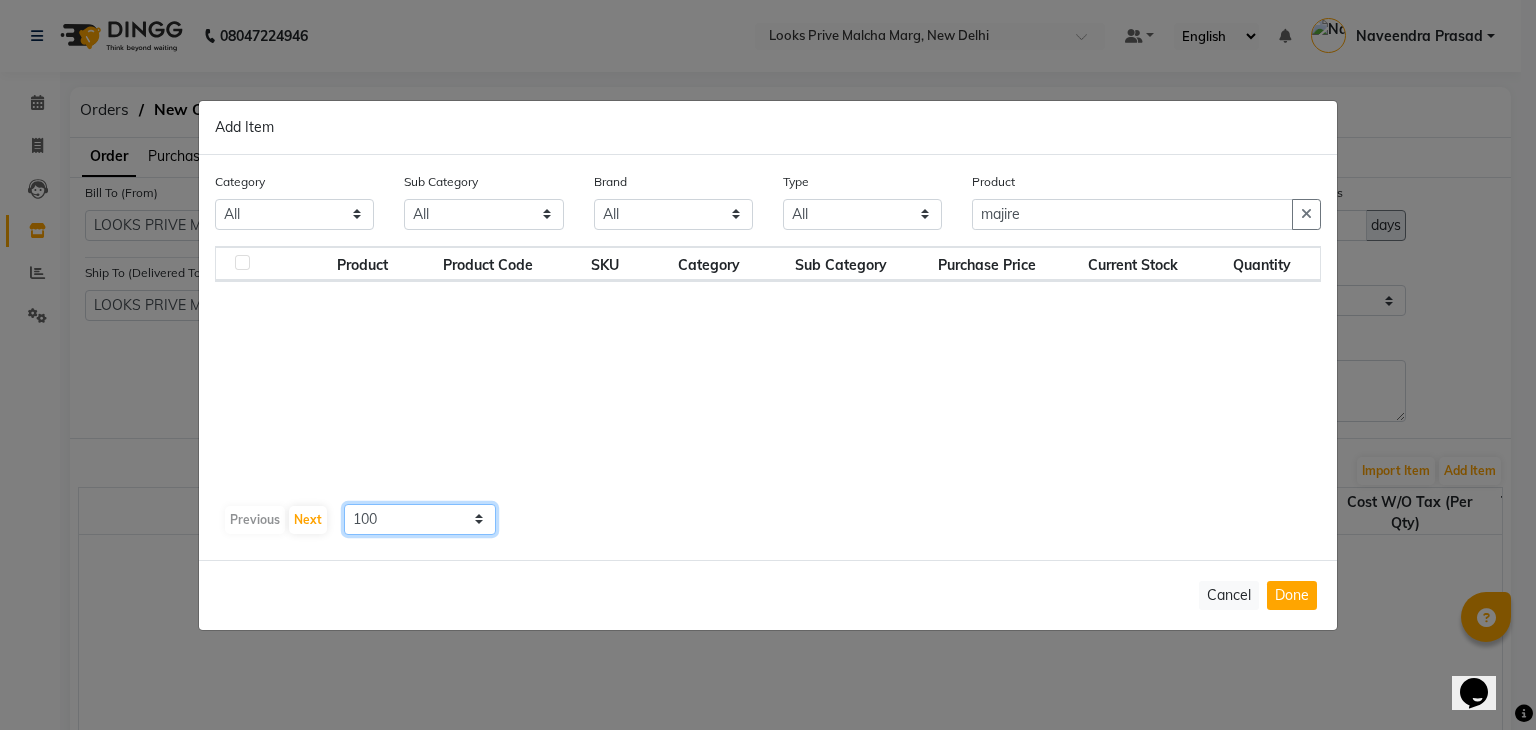 click on "10 50 100" 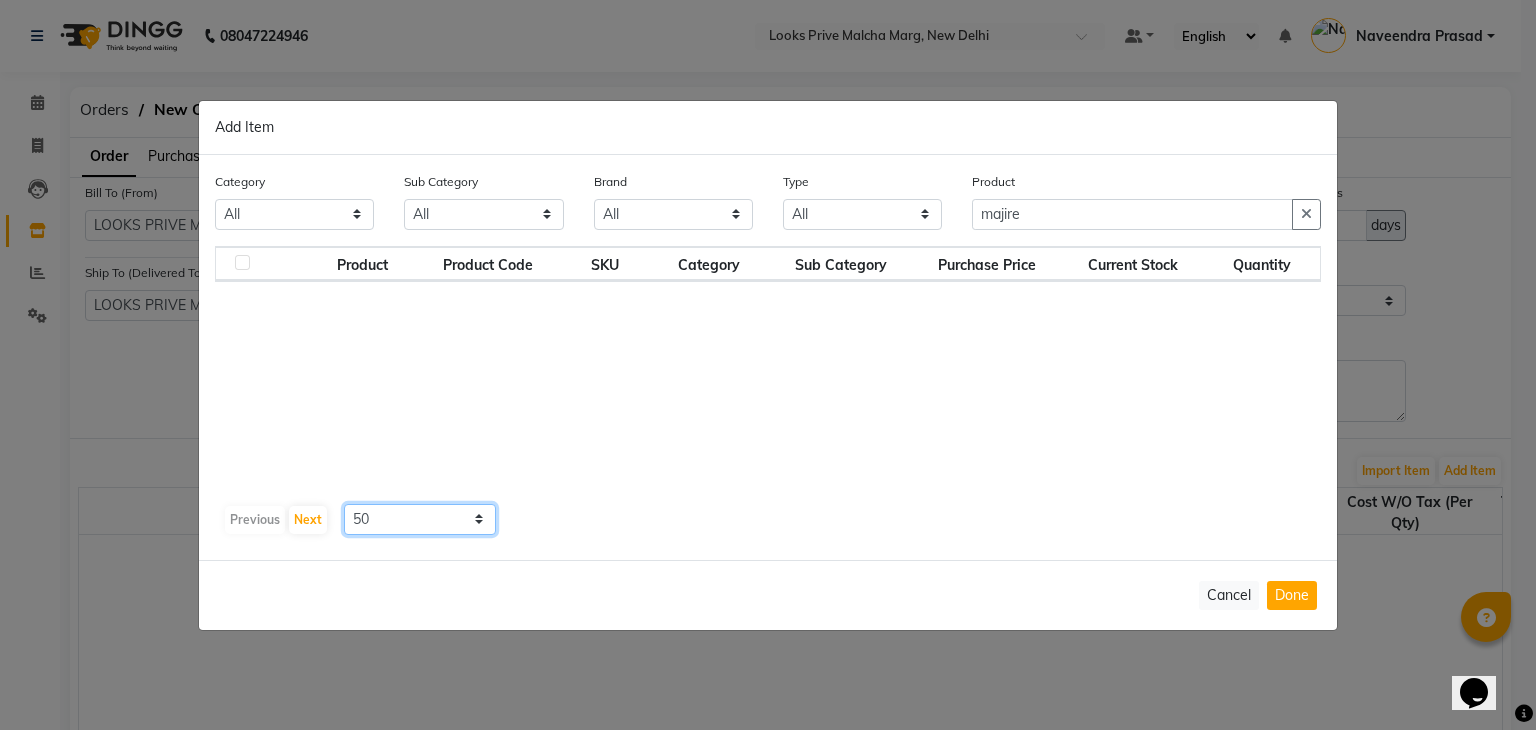 click on "10 50 100" 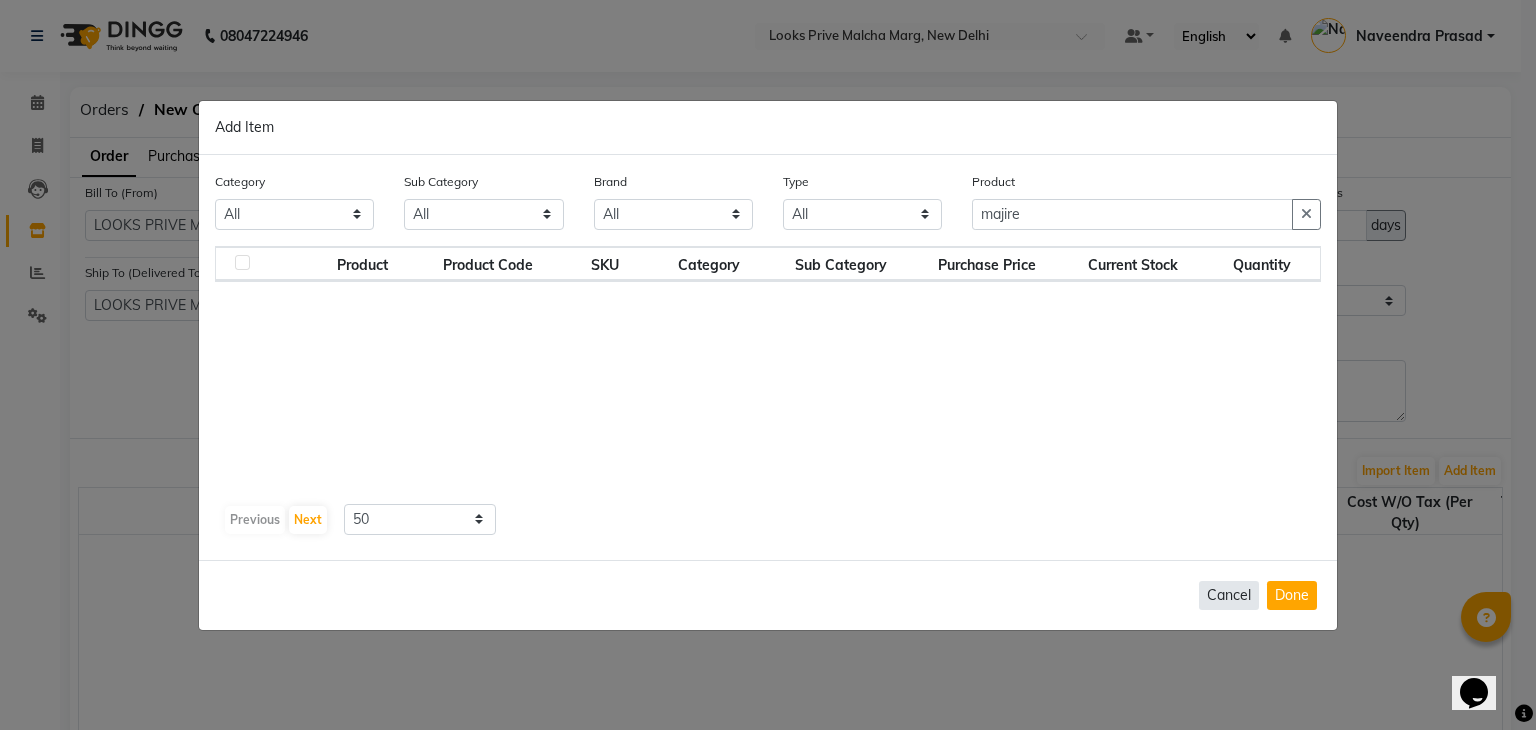 click on "Cancel" 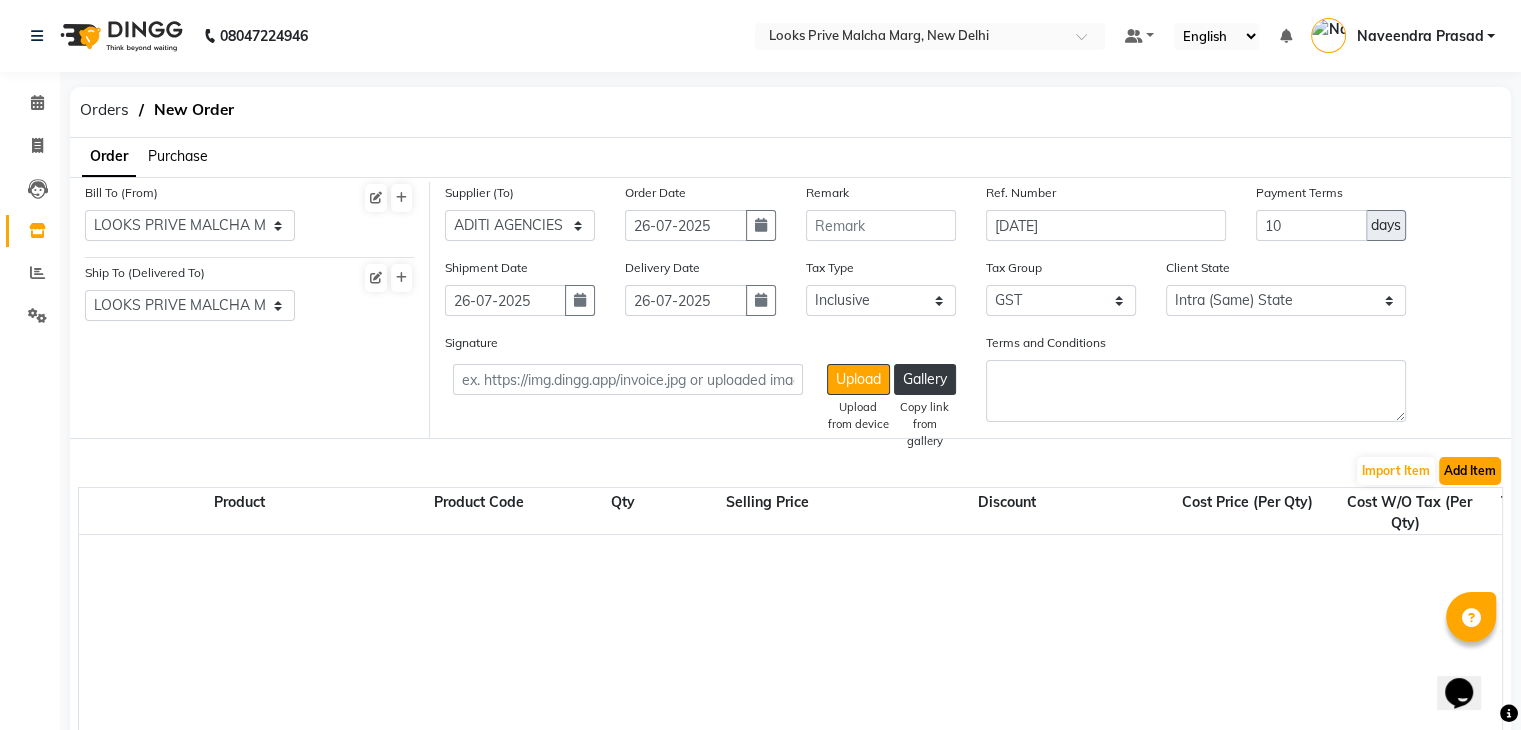 click on "Add Item" 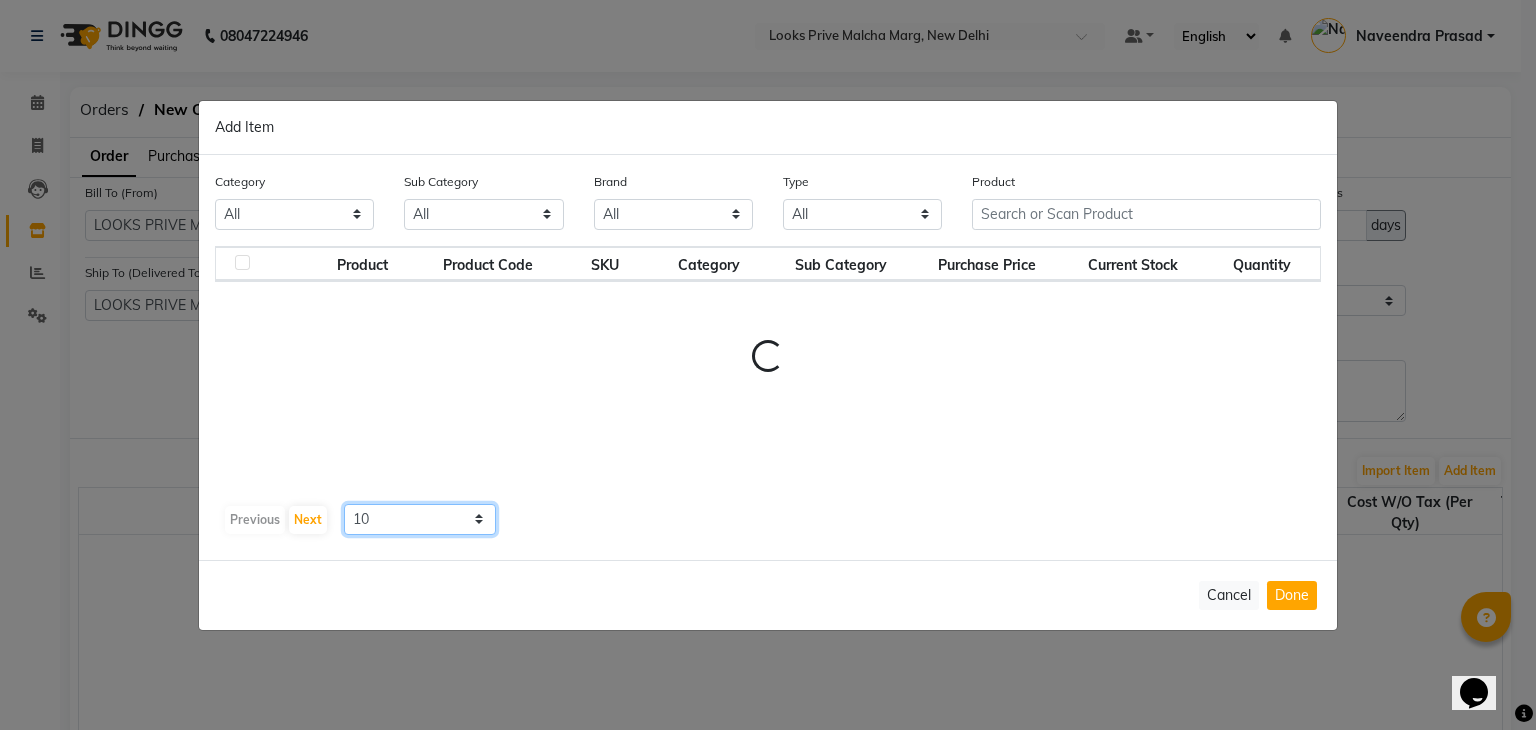 click on "10 50 100" 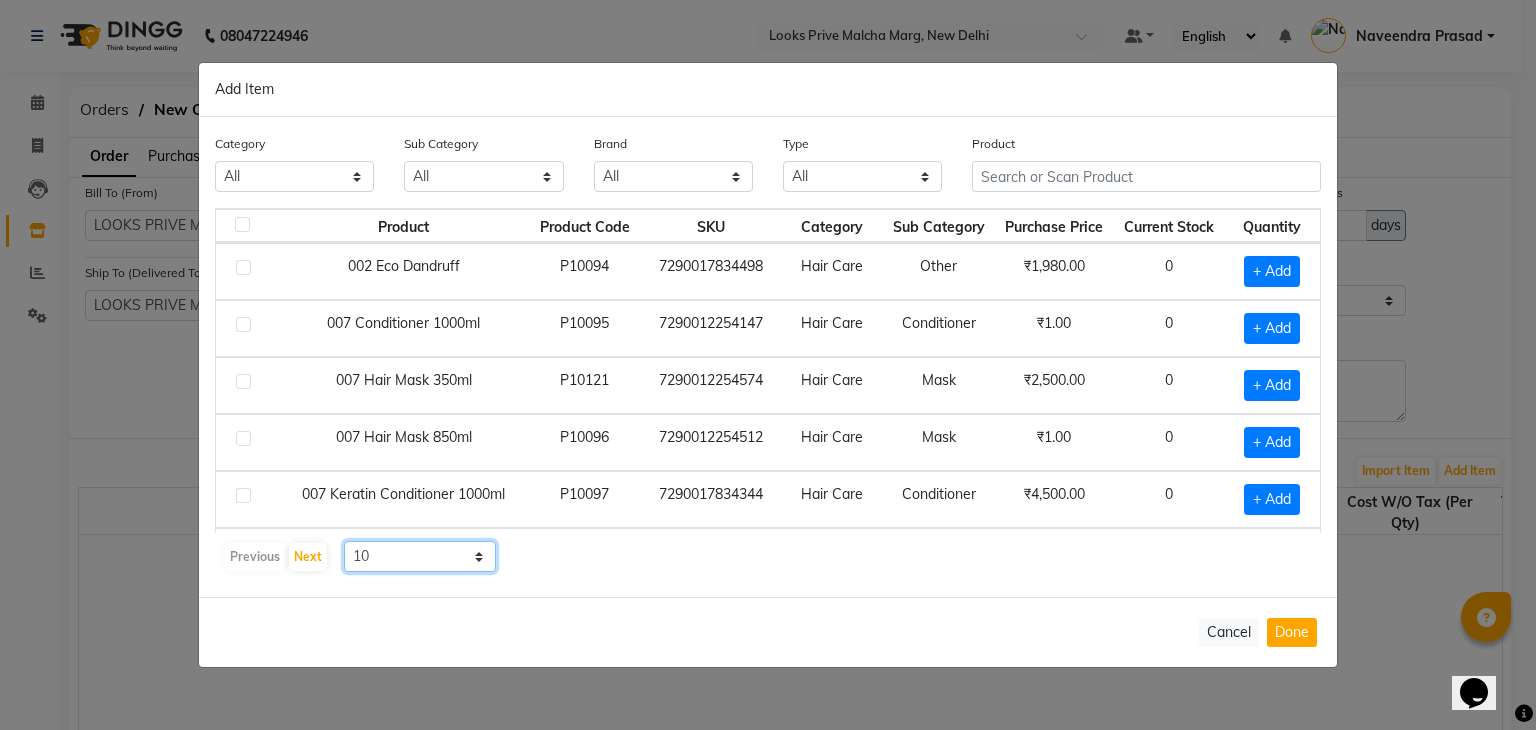 select on "100" 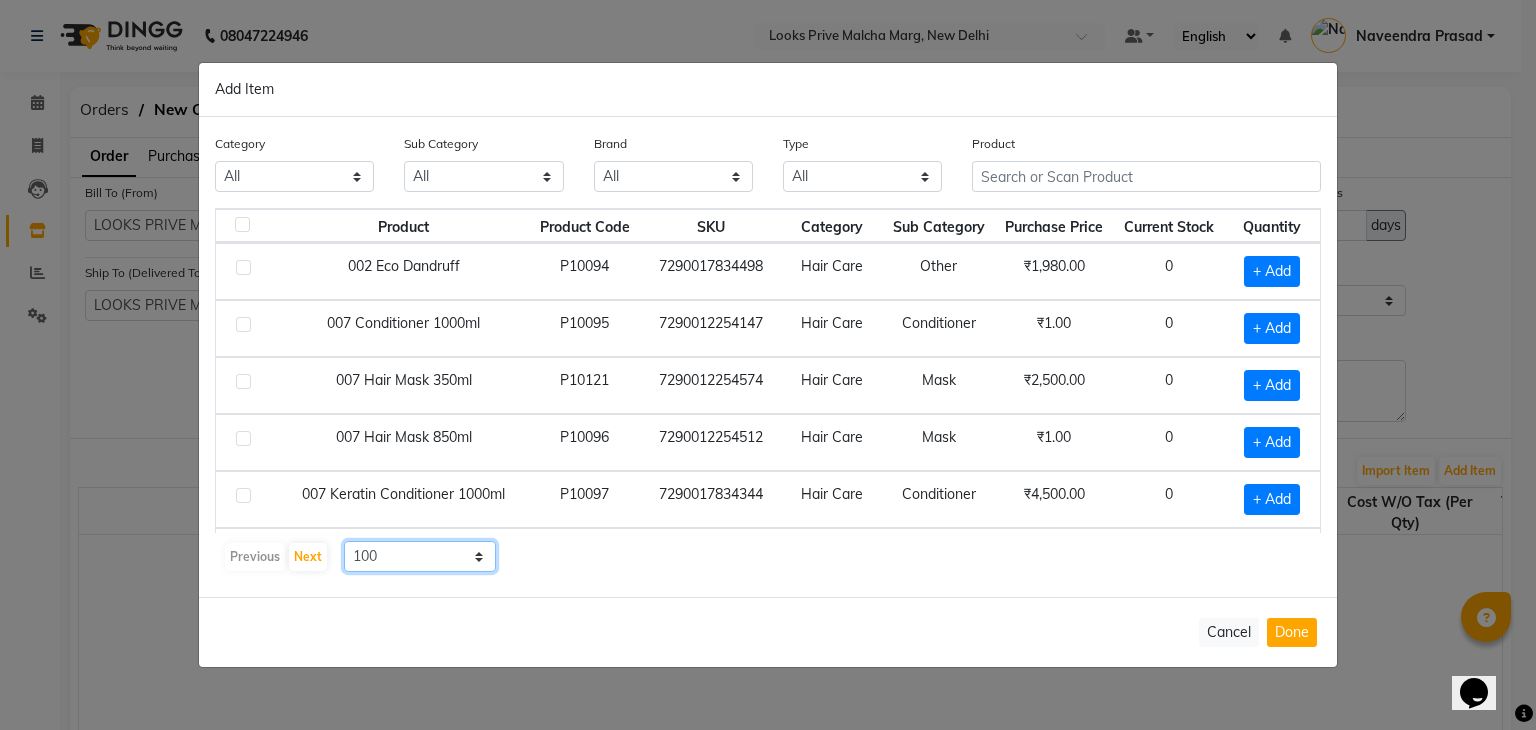 click on "10 50 100" 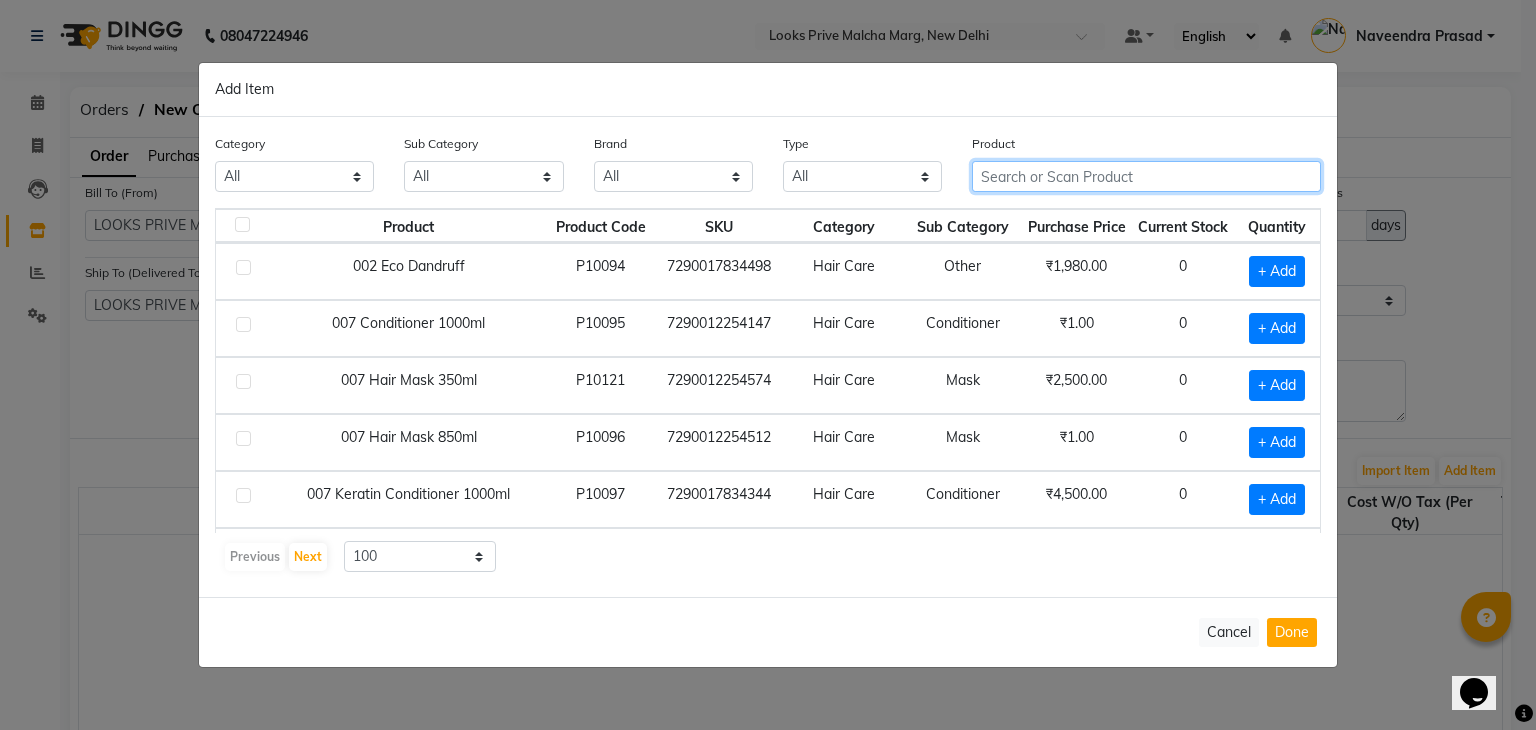 click 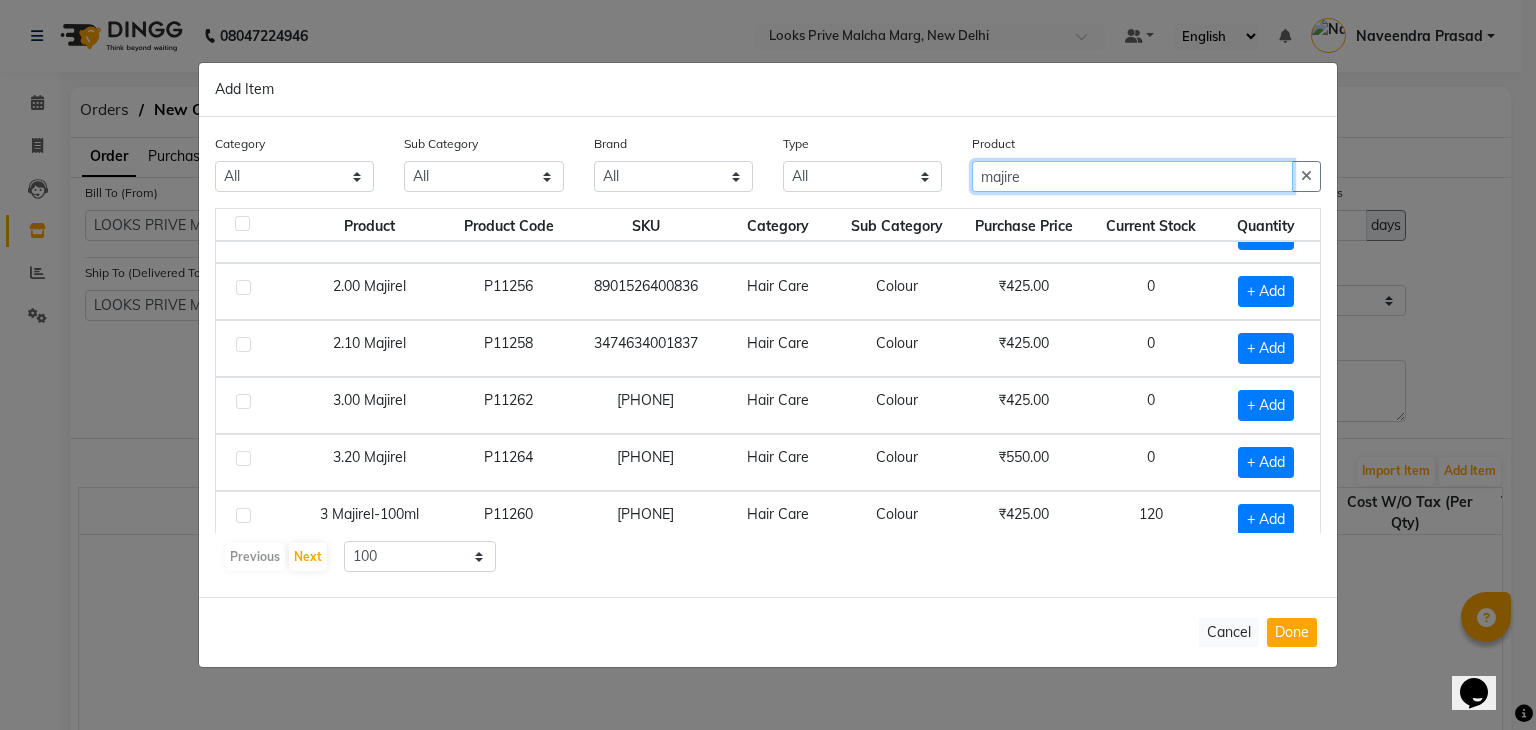 scroll, scrollTop: 200, scrollLeft: 0, axis: vertical 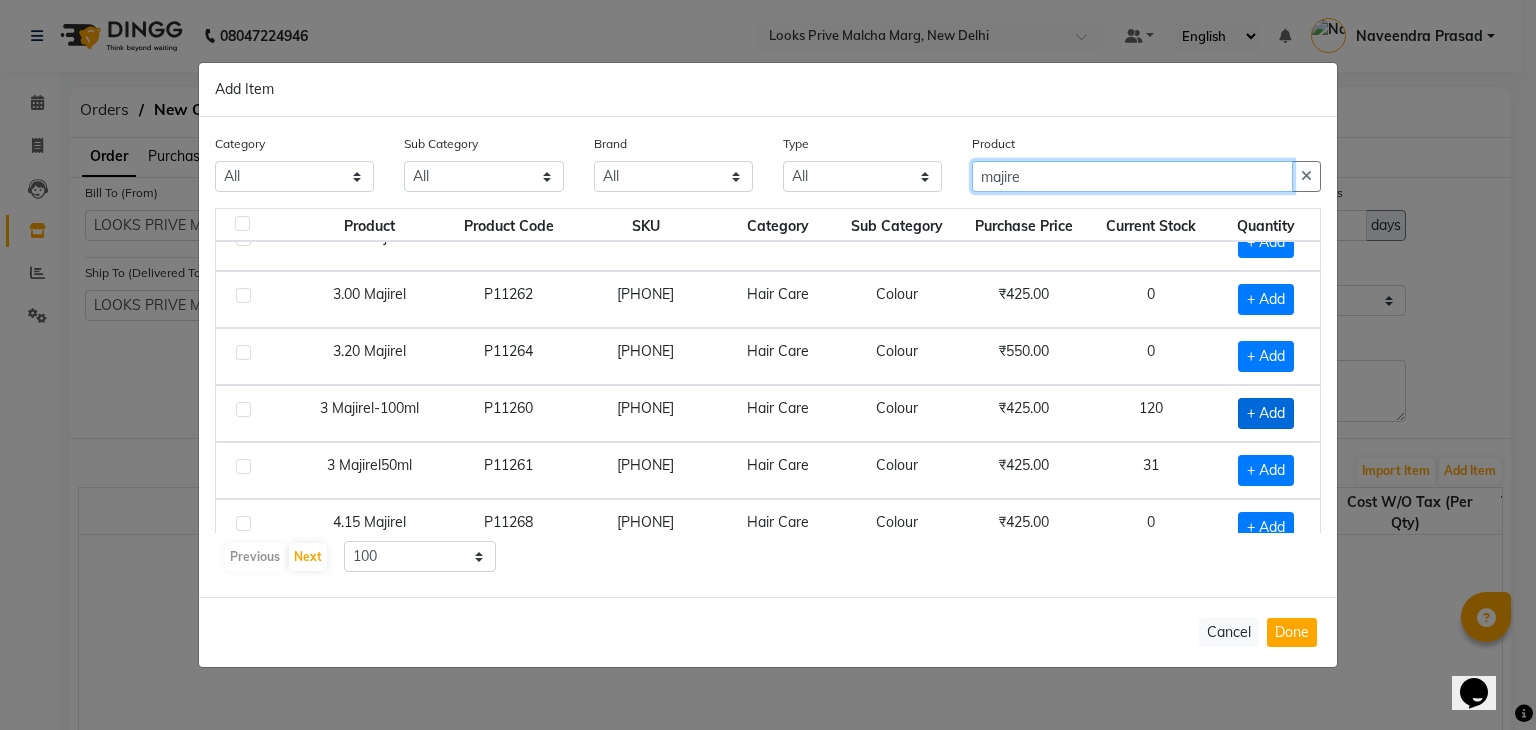 type on "majire" 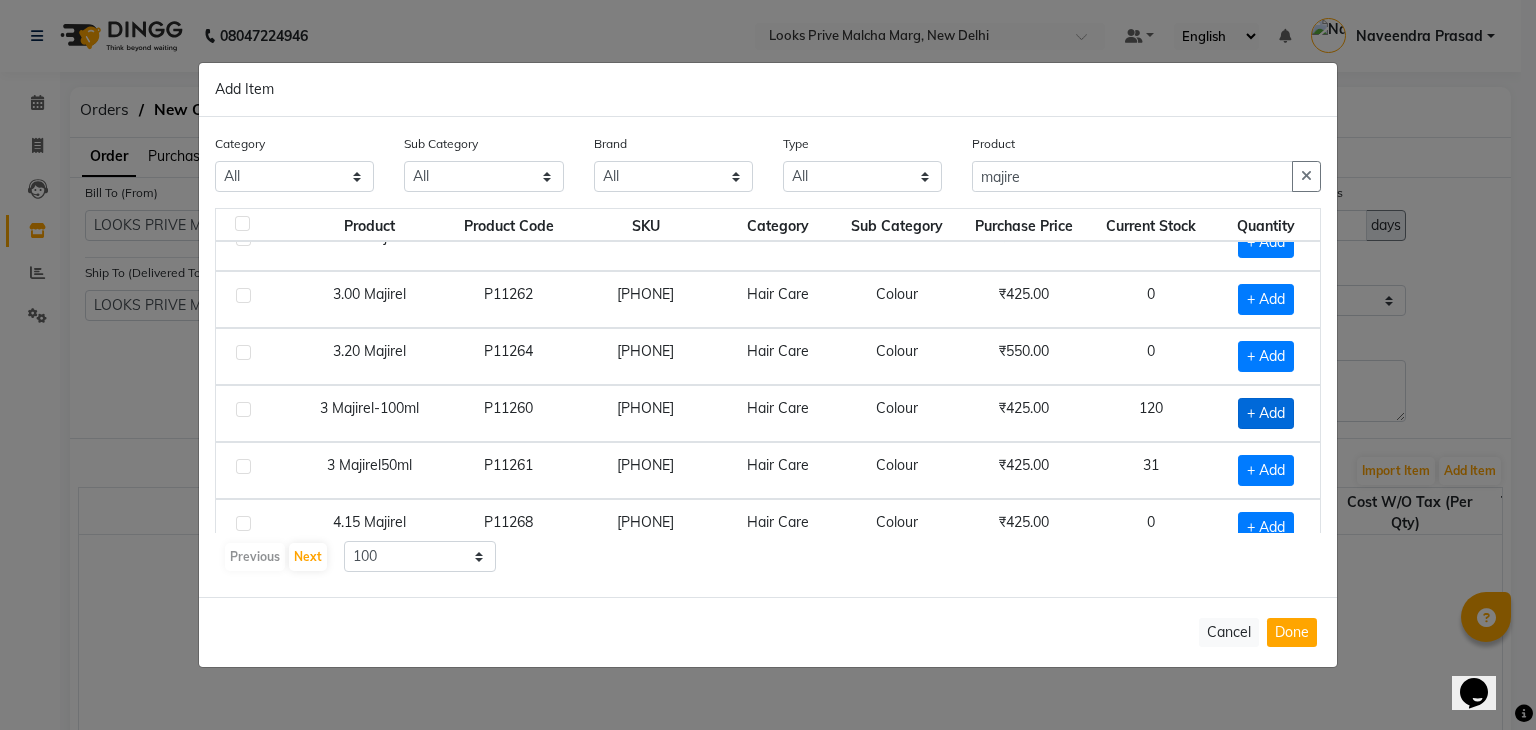 click on "+ Add" 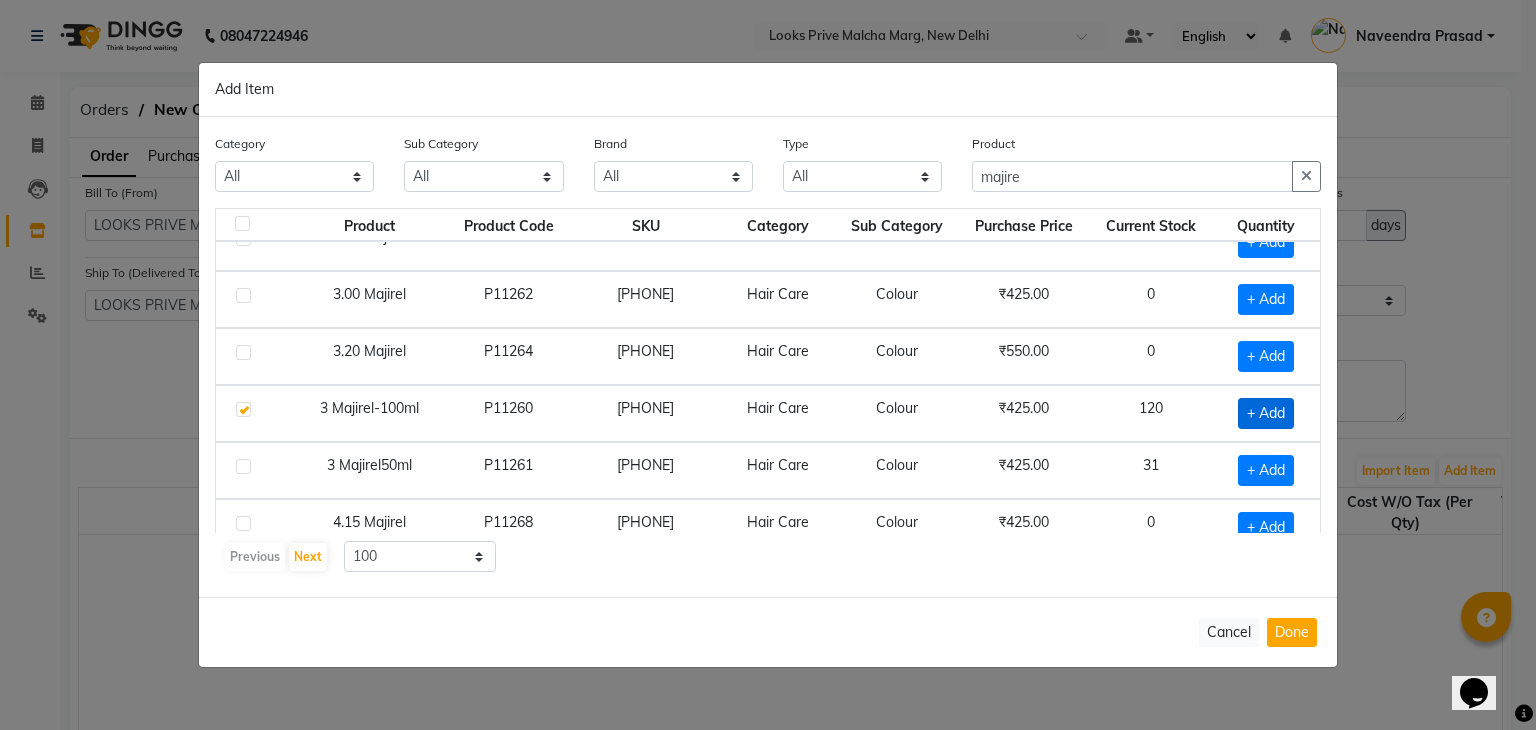 checkbox on "true" 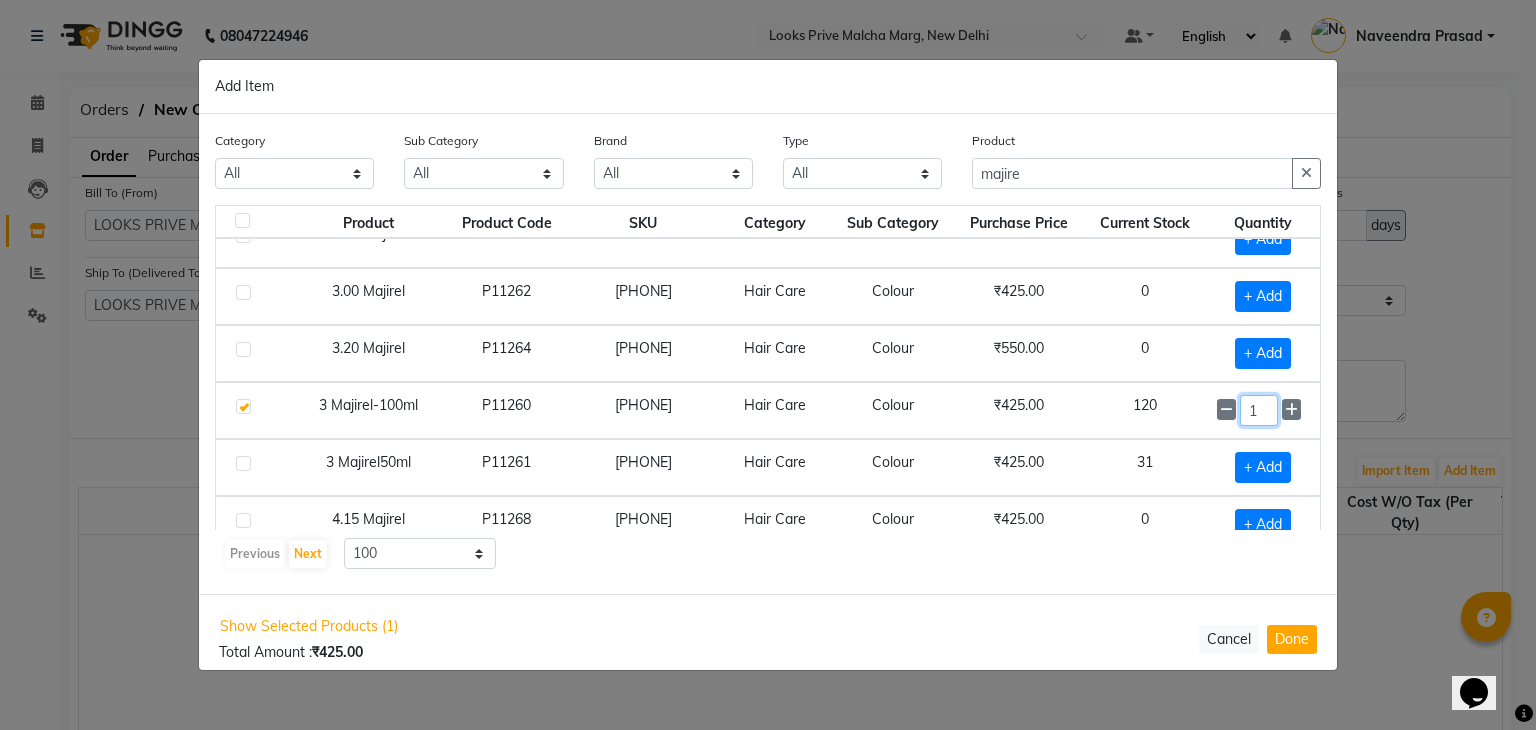 drag, startPoint x: 1260, startPoint y: 406, endPoint x: 1216, endPoint y: 418, distance: 45.607018 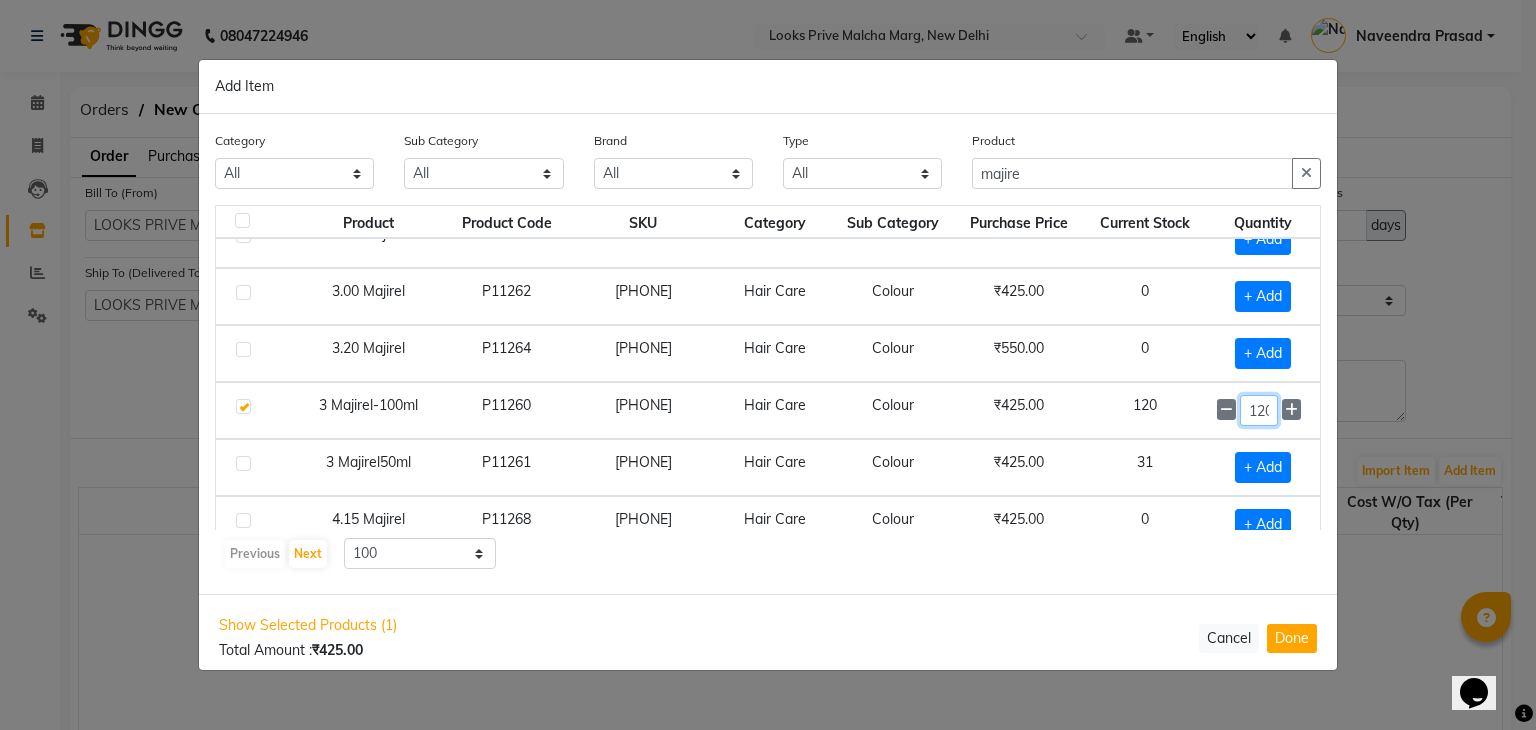 scroll, scrollTop: 0, scrollLeft: 6, axis: horizontal 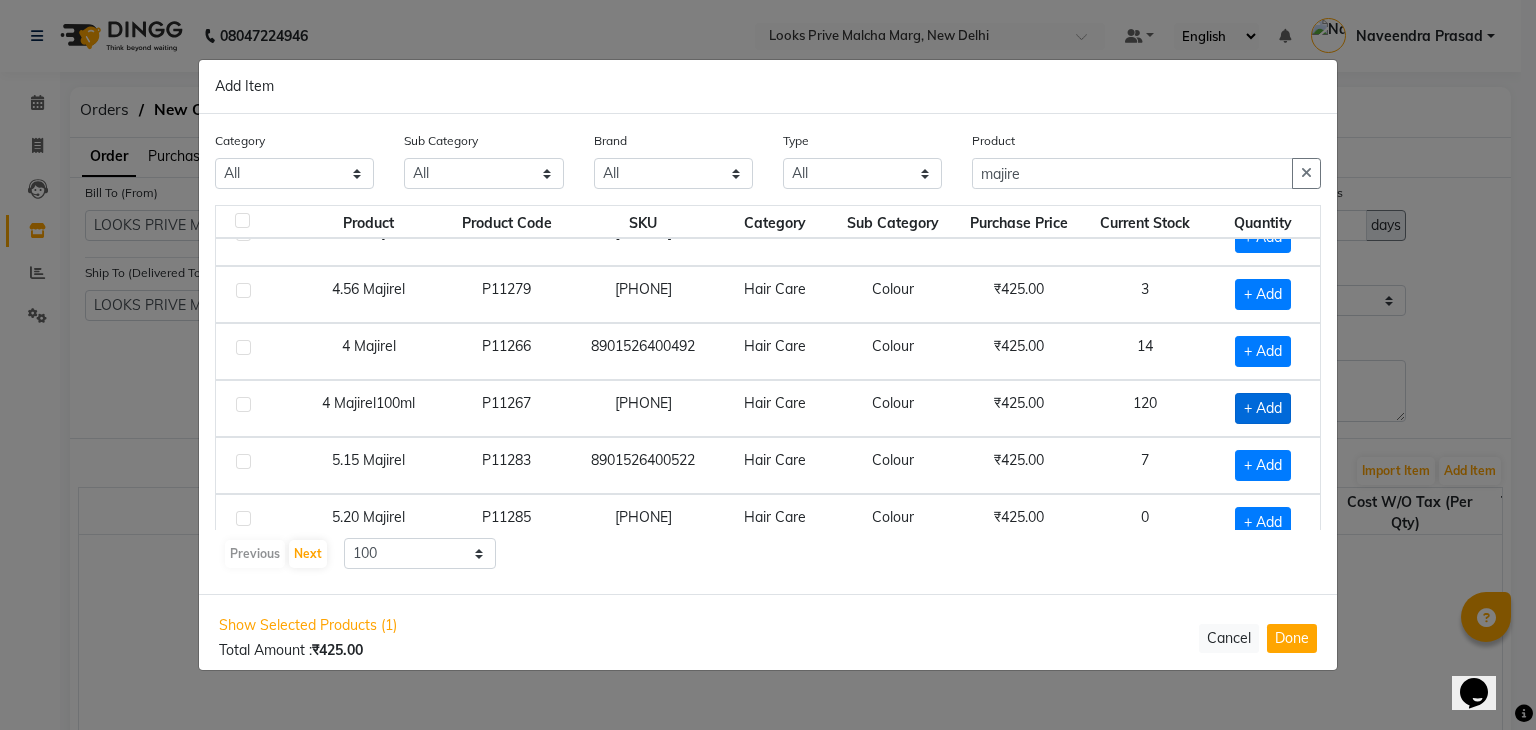 type on "120" 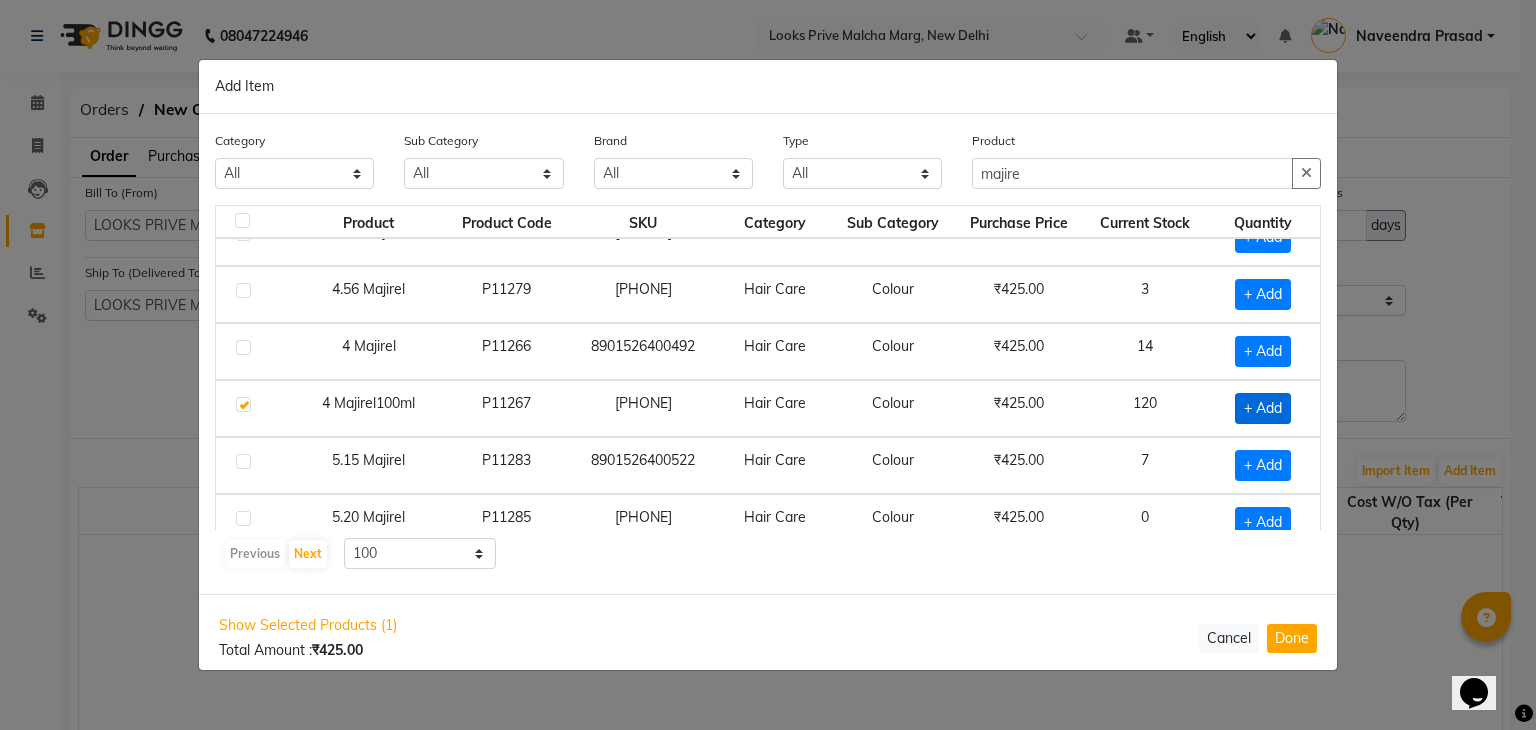checkbox on "true" 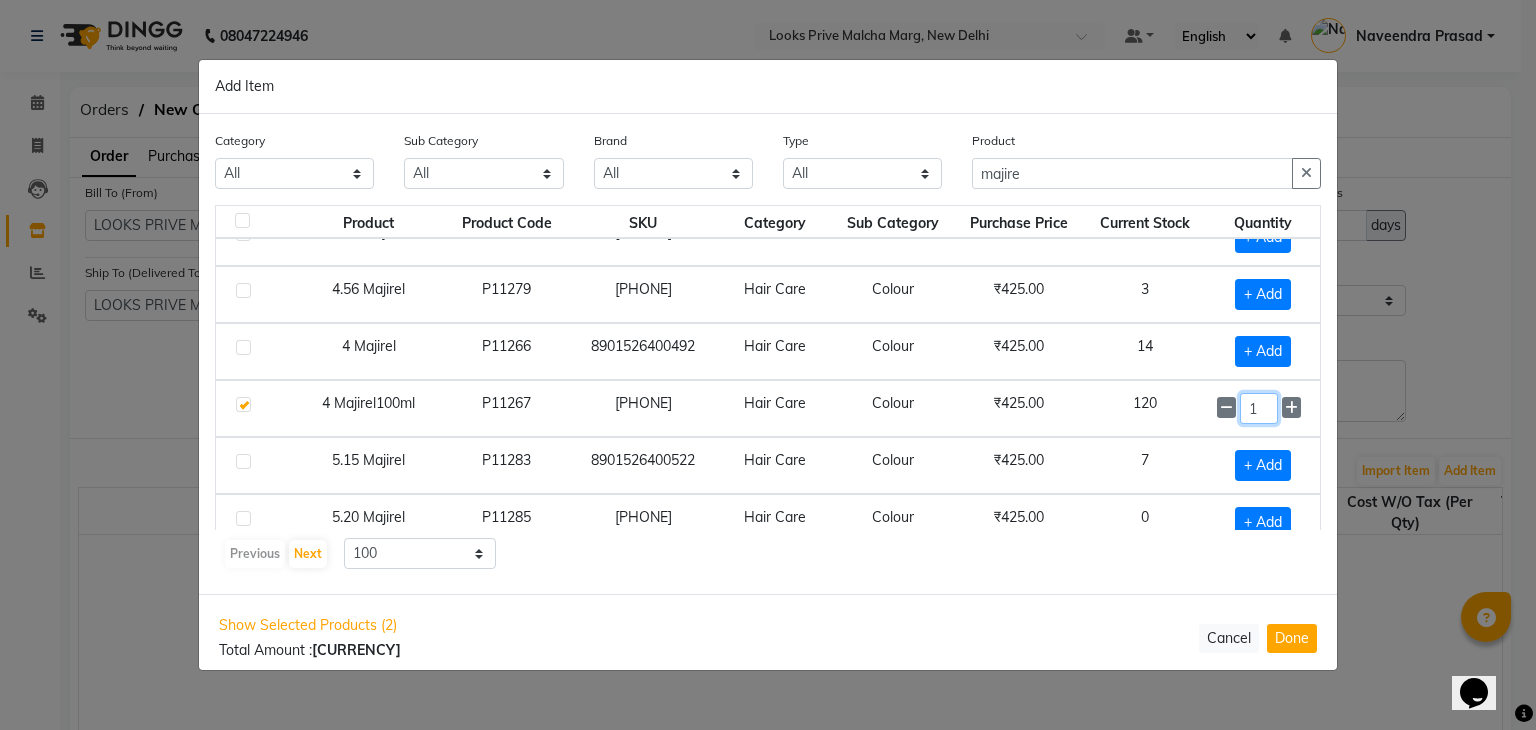 drag, startPoint x: 1248, startPoint y: 385, endPoint x: 1278, endPoint y: 429, distance: 53.25411 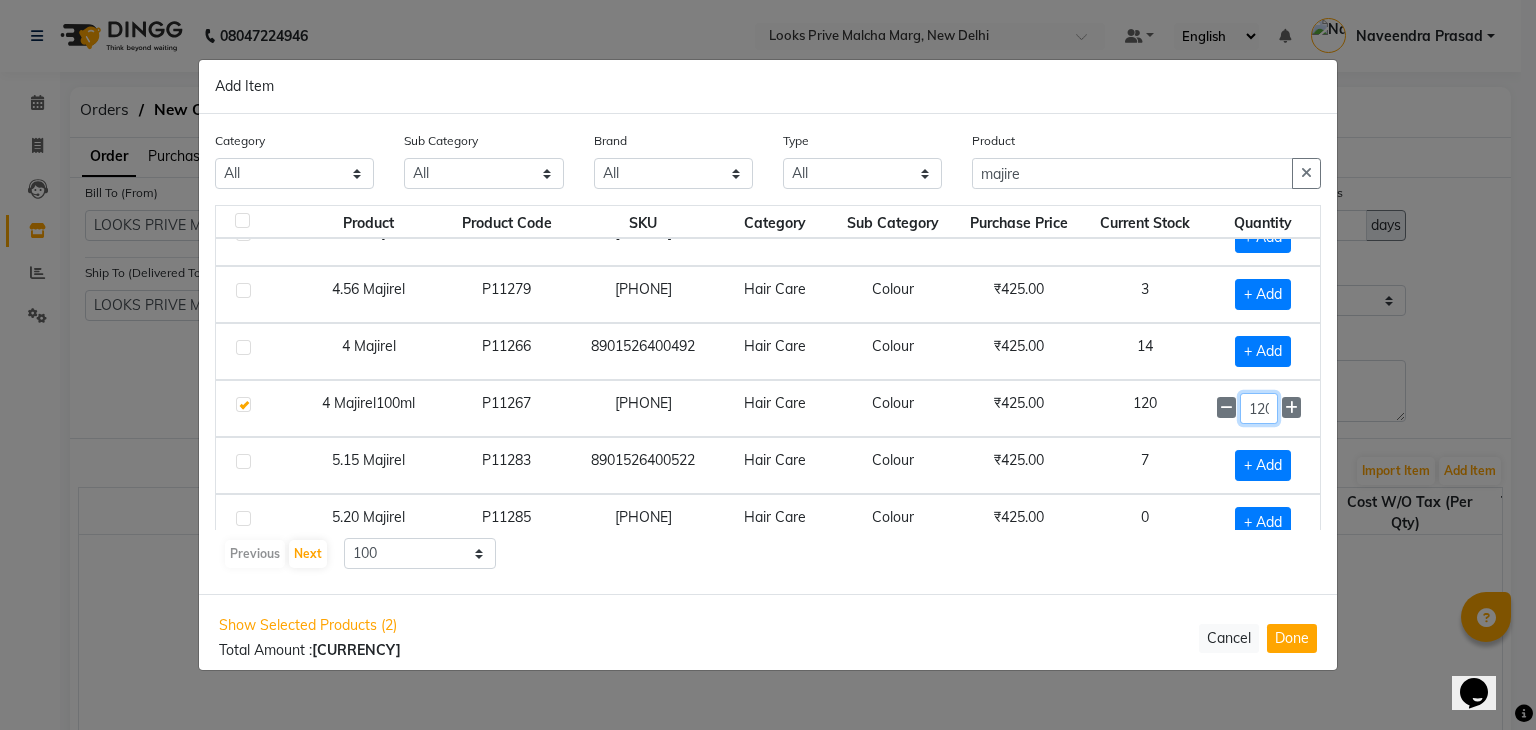 scroll, scrollTop: 0, scrollLeft: 6, axis: horizontal 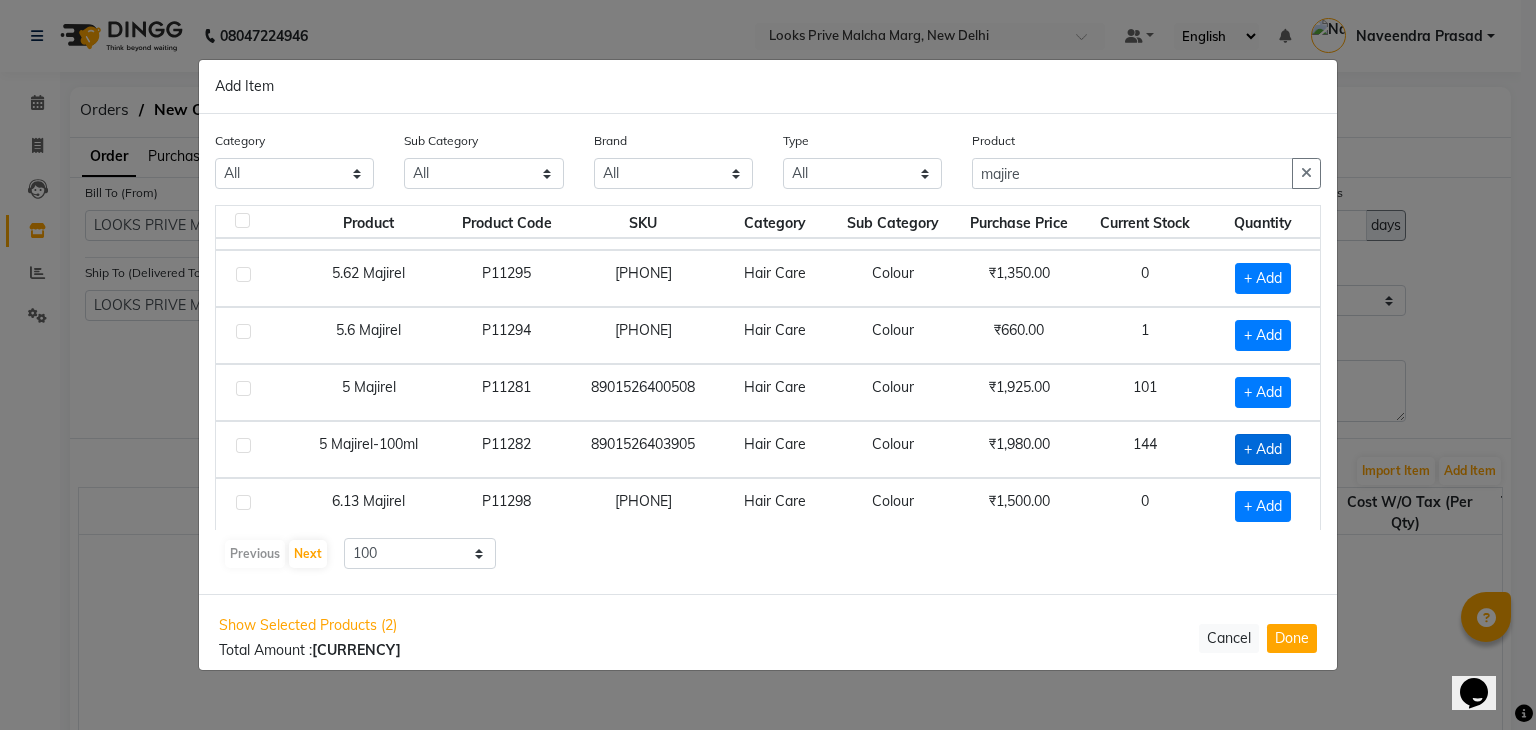 type on "120" 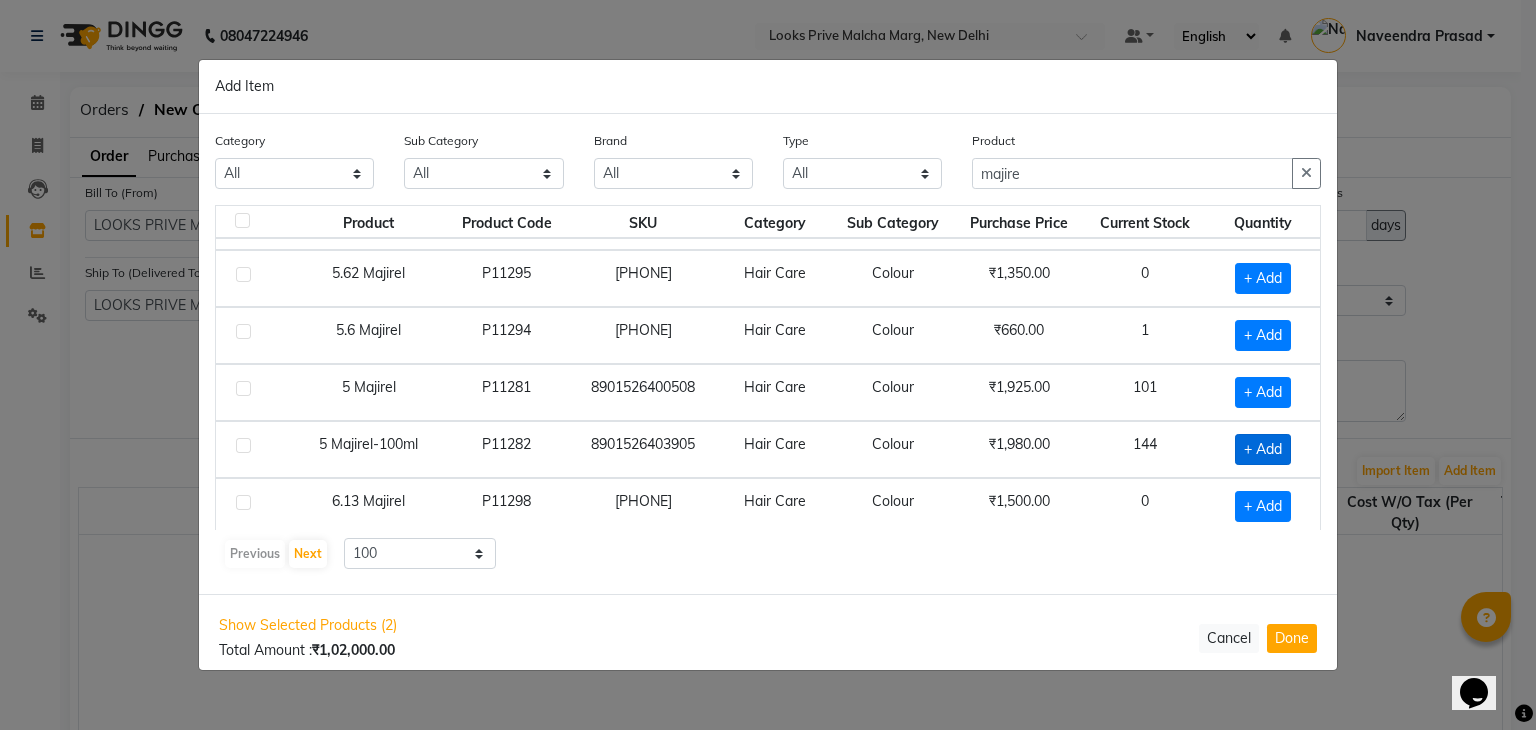 click on "+ Add" 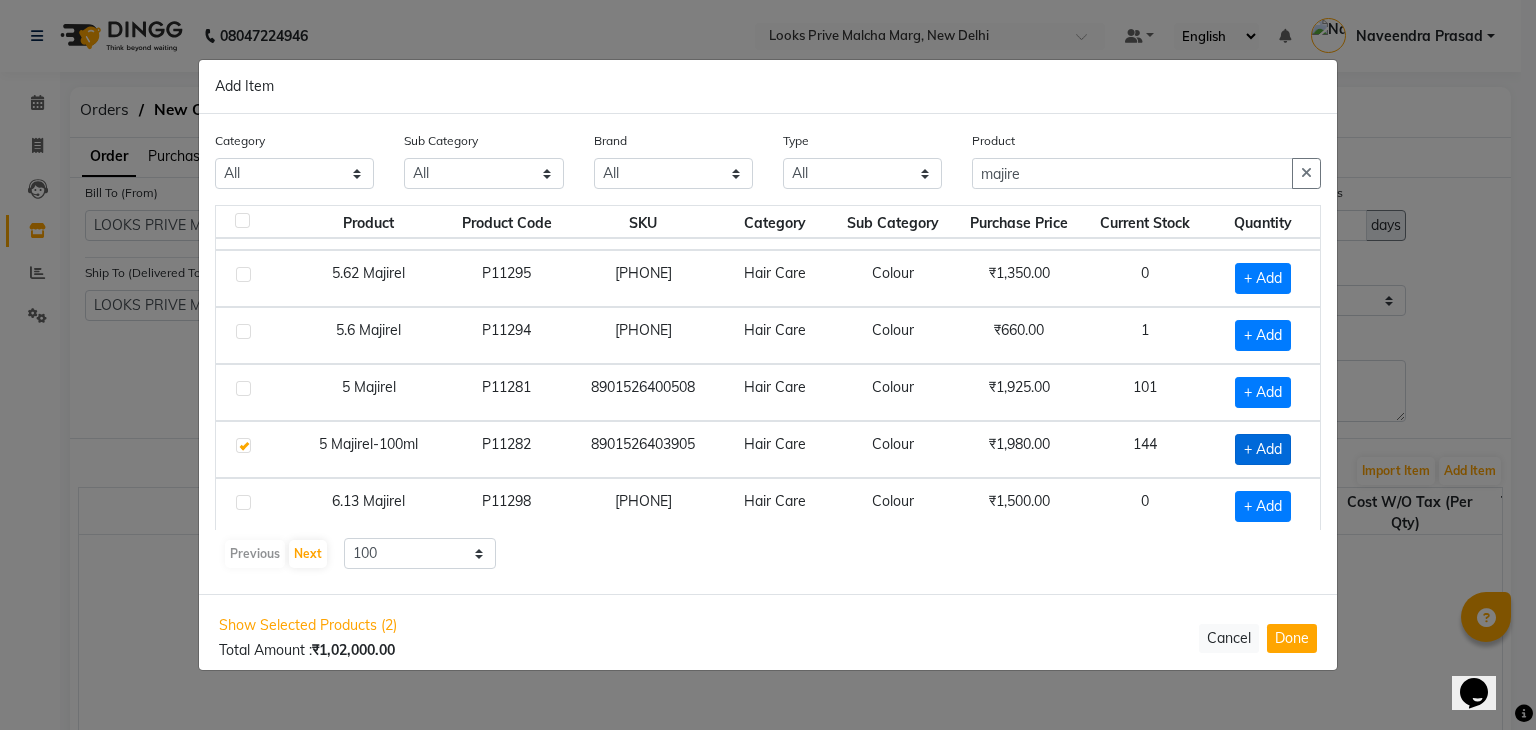 checkbox on "true" 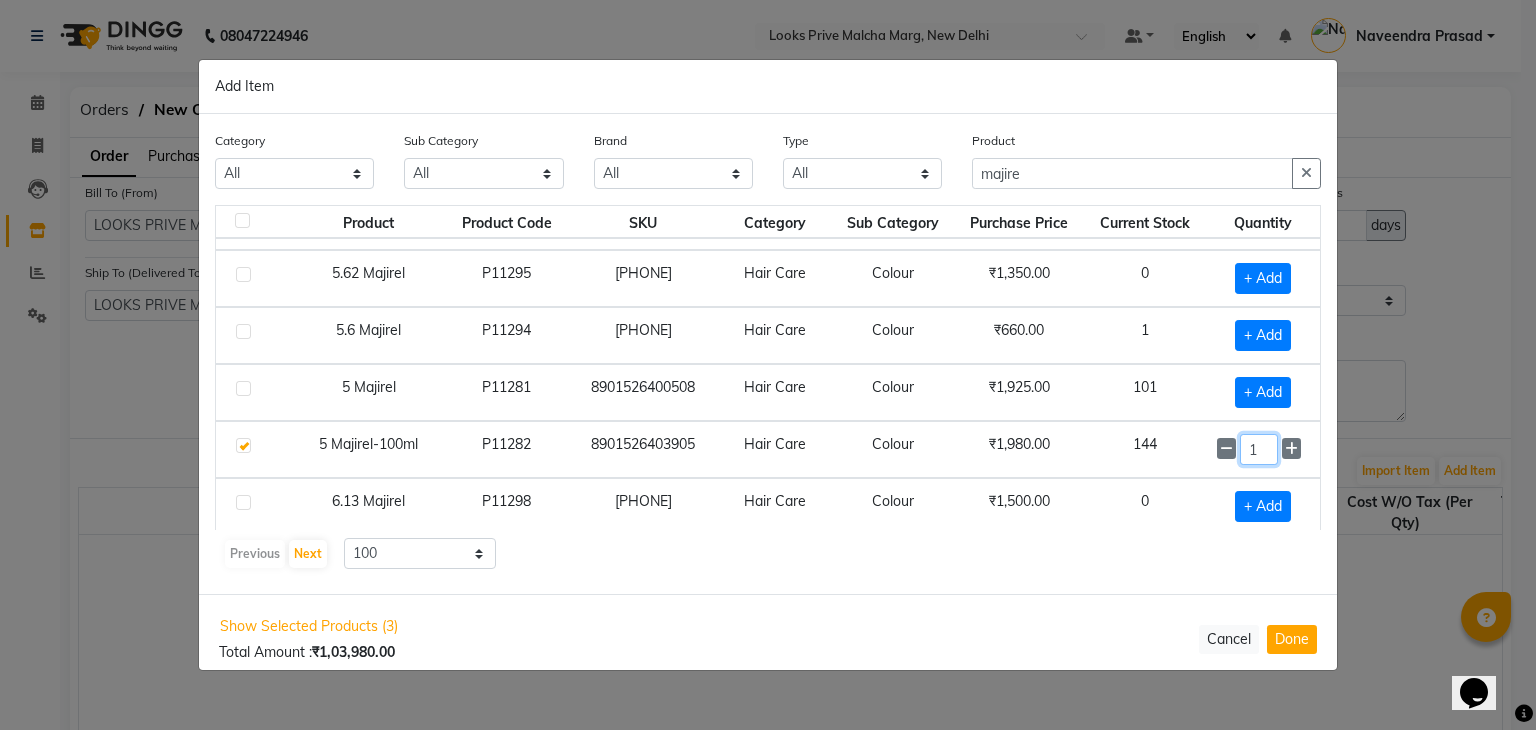 click on "1" 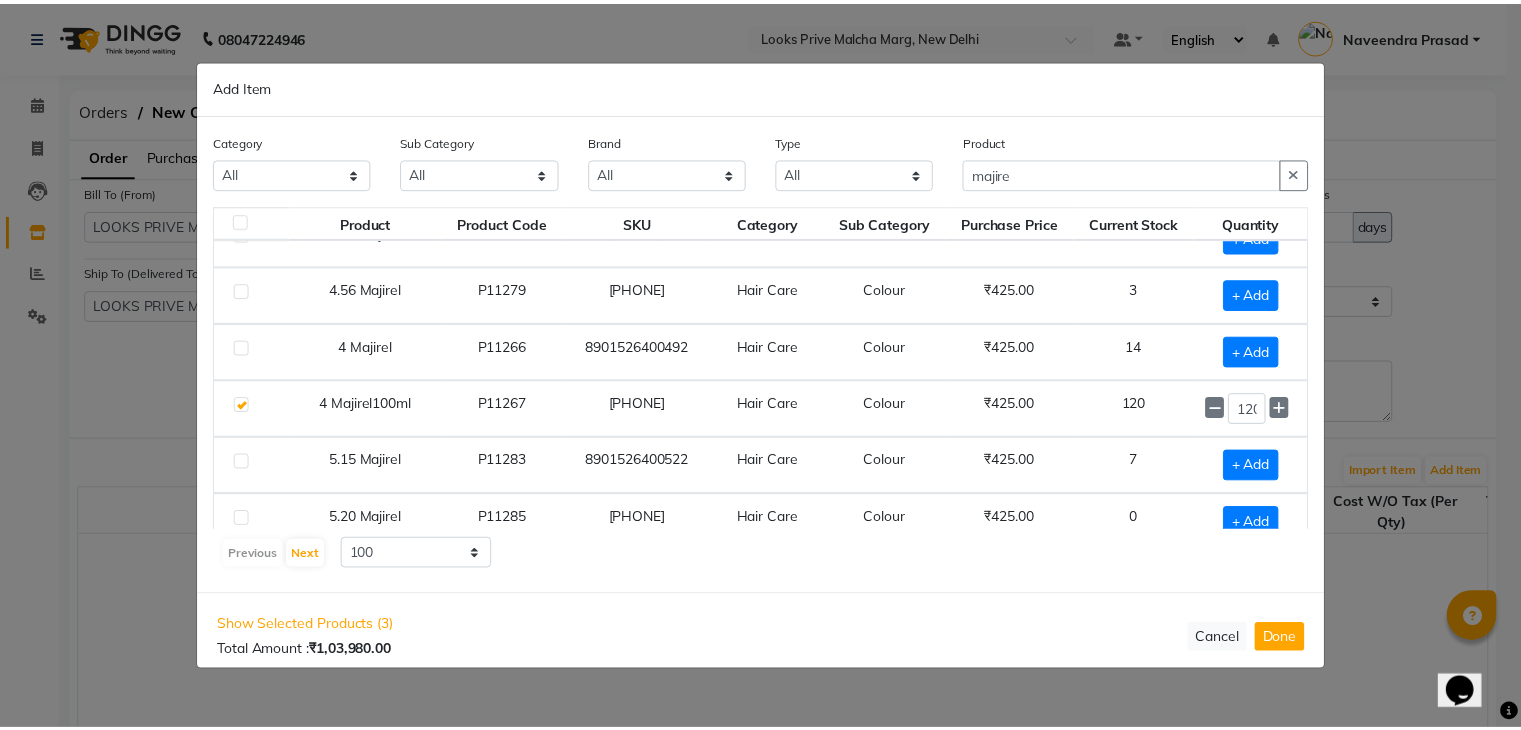 scroll, scrollTop: 600, scrollLeft: 0, axis: vertical 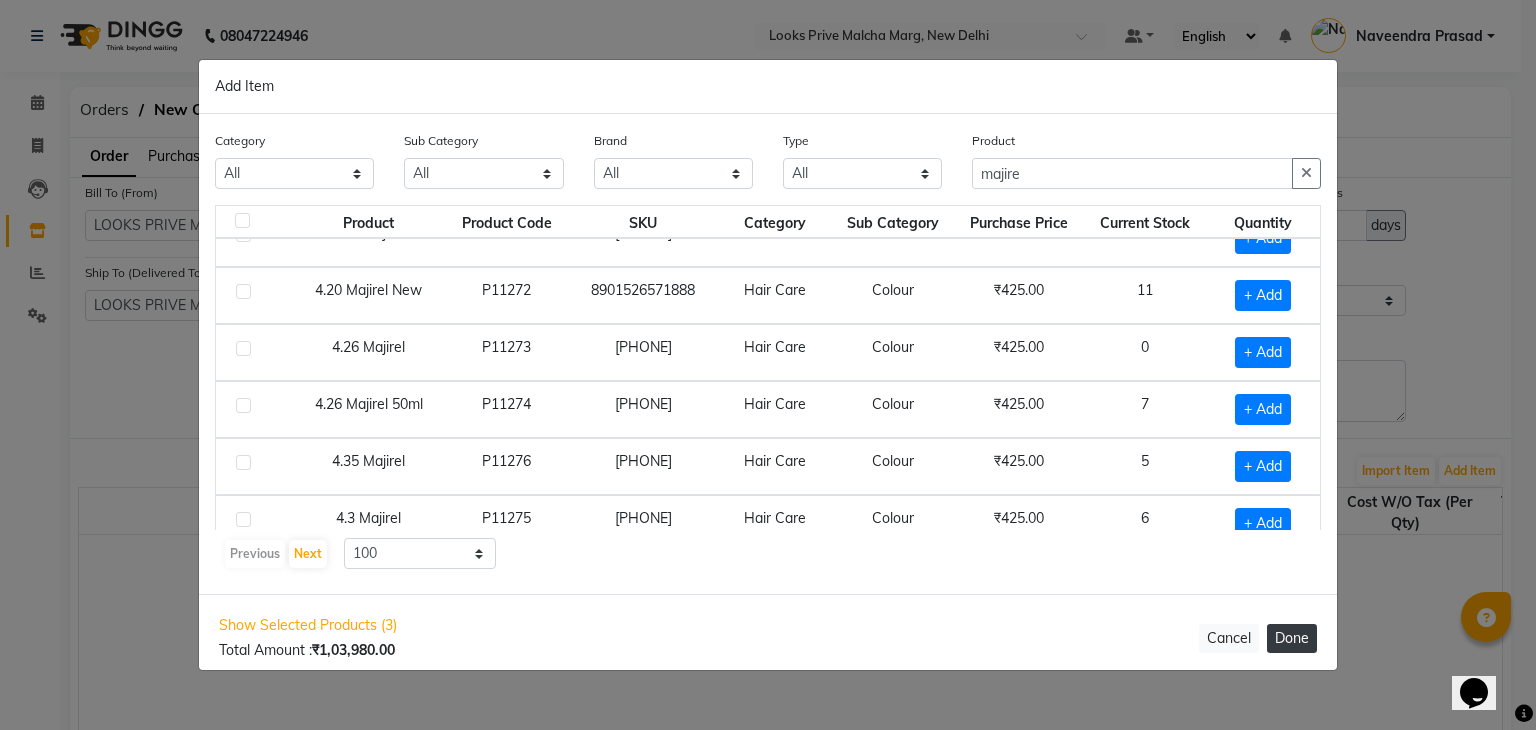 type on "48" 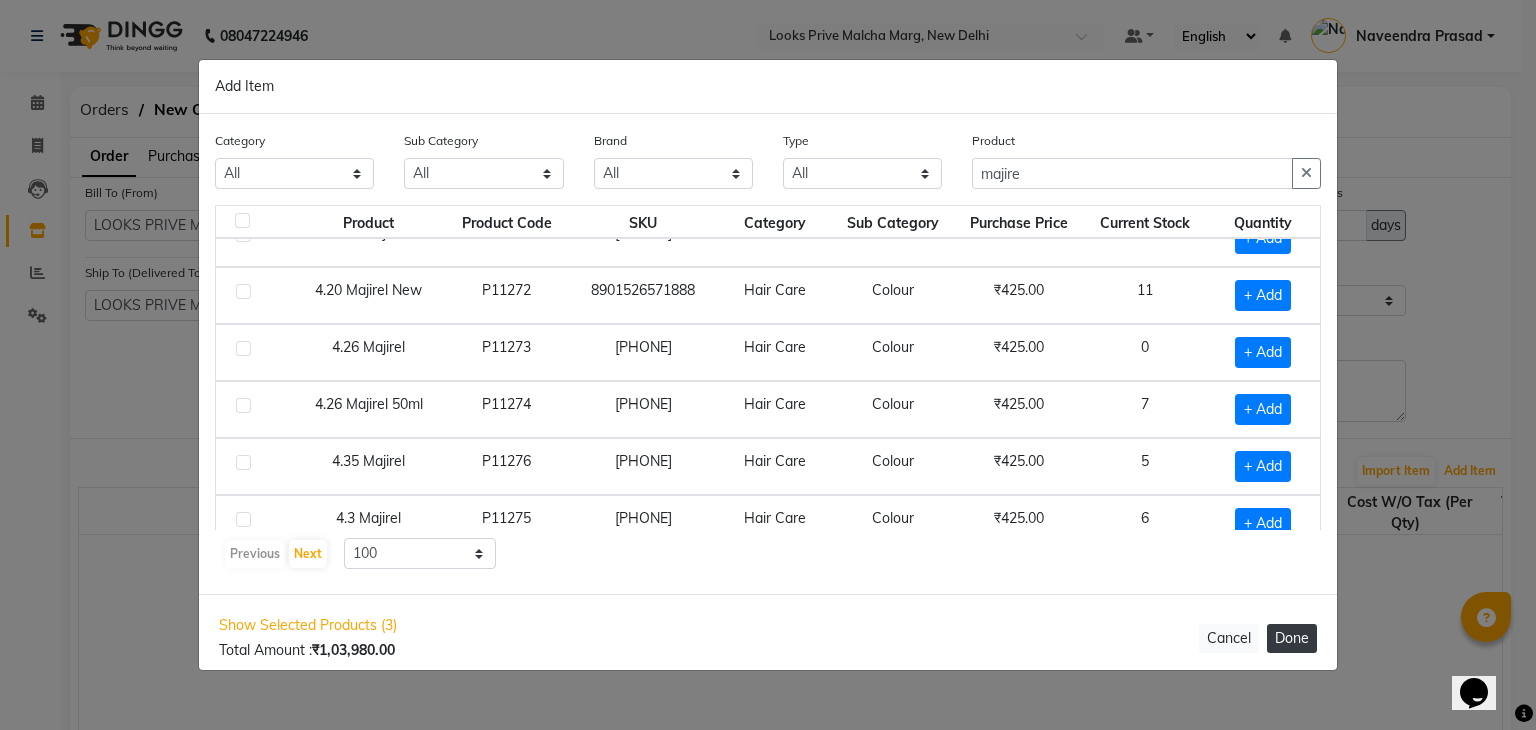 select on "3871" 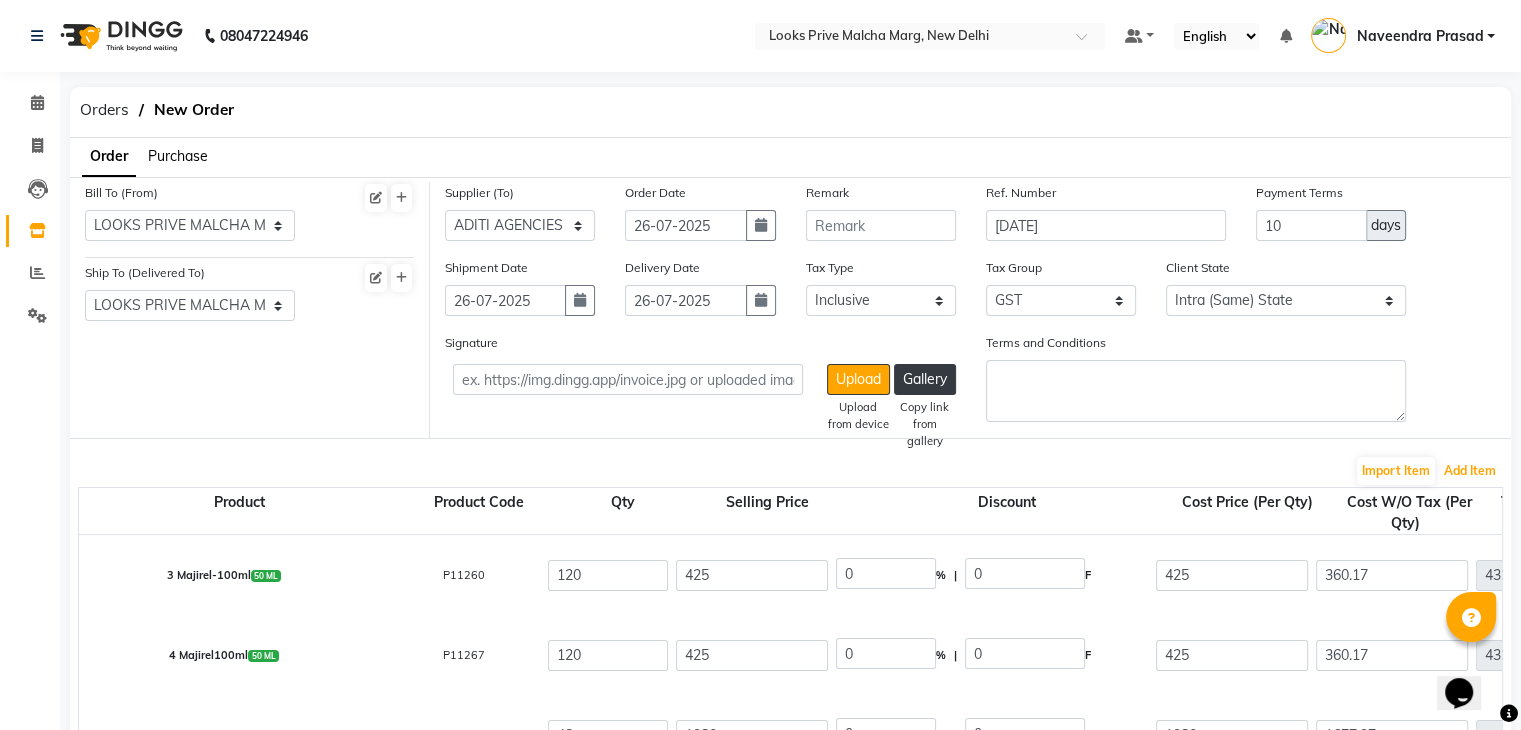 scroll, scrollTop: 300, scrollLeft: 0, axis: vertical 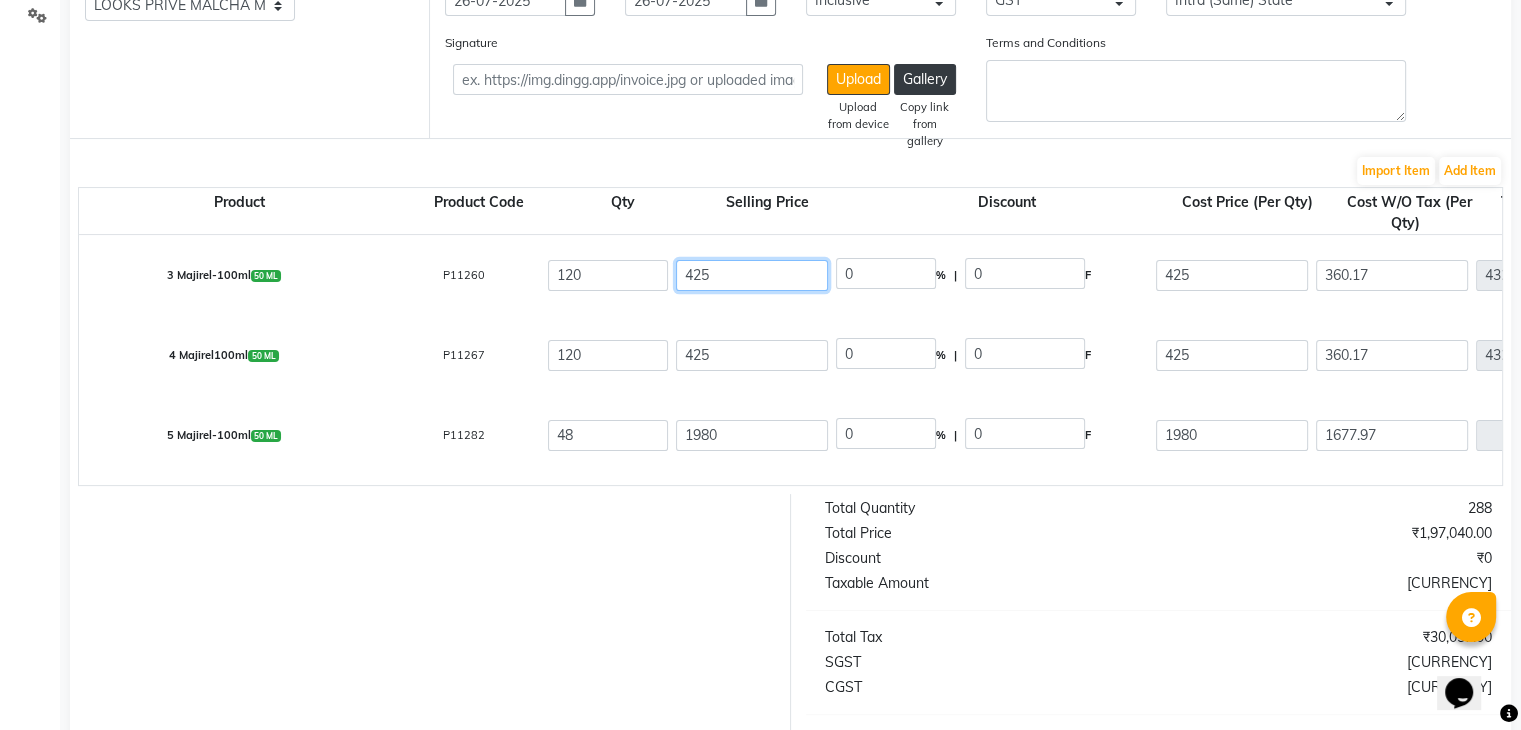 drag, startPoint x: 760, startPoint y: 284, endPoint x: 627, endPoint y: 284, distance: 133 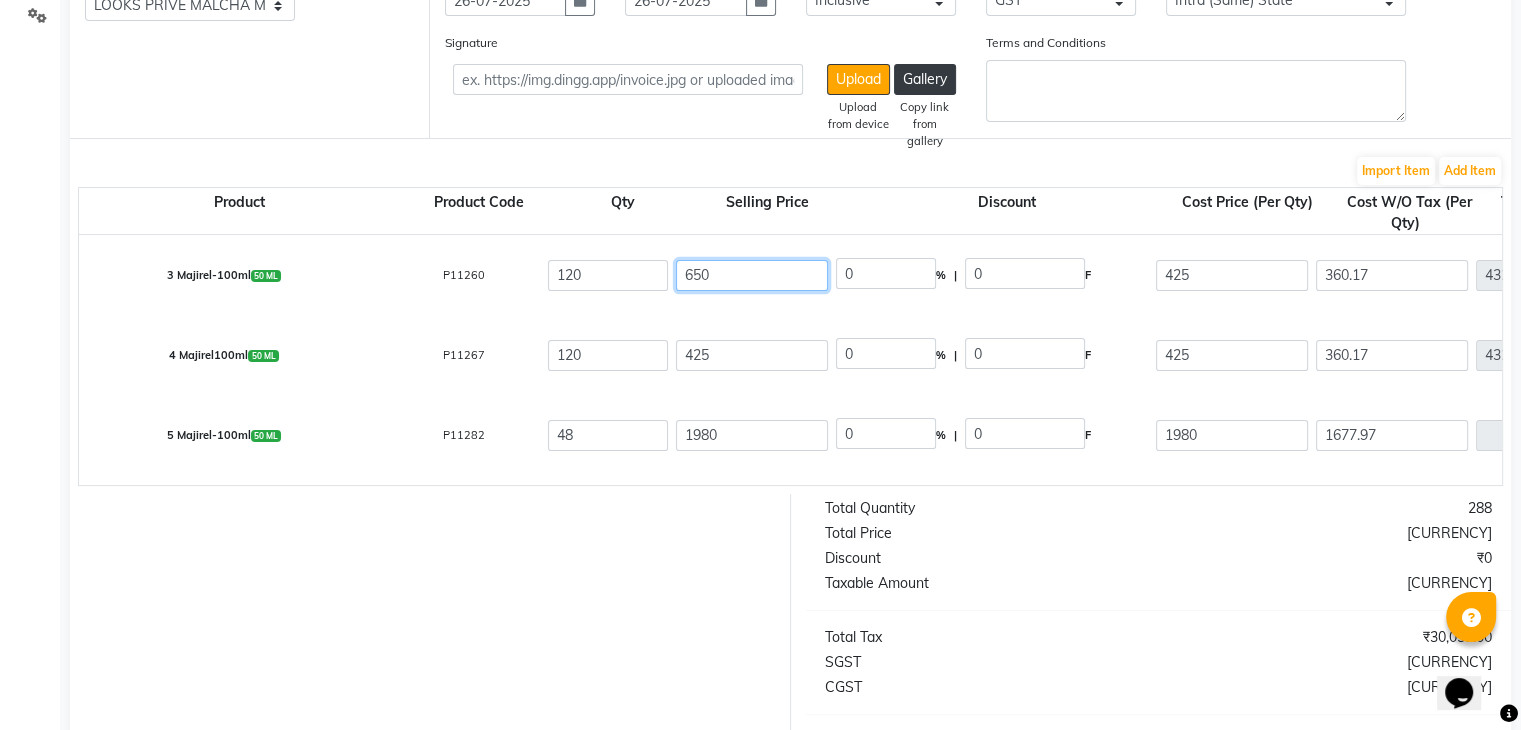 type on "650" 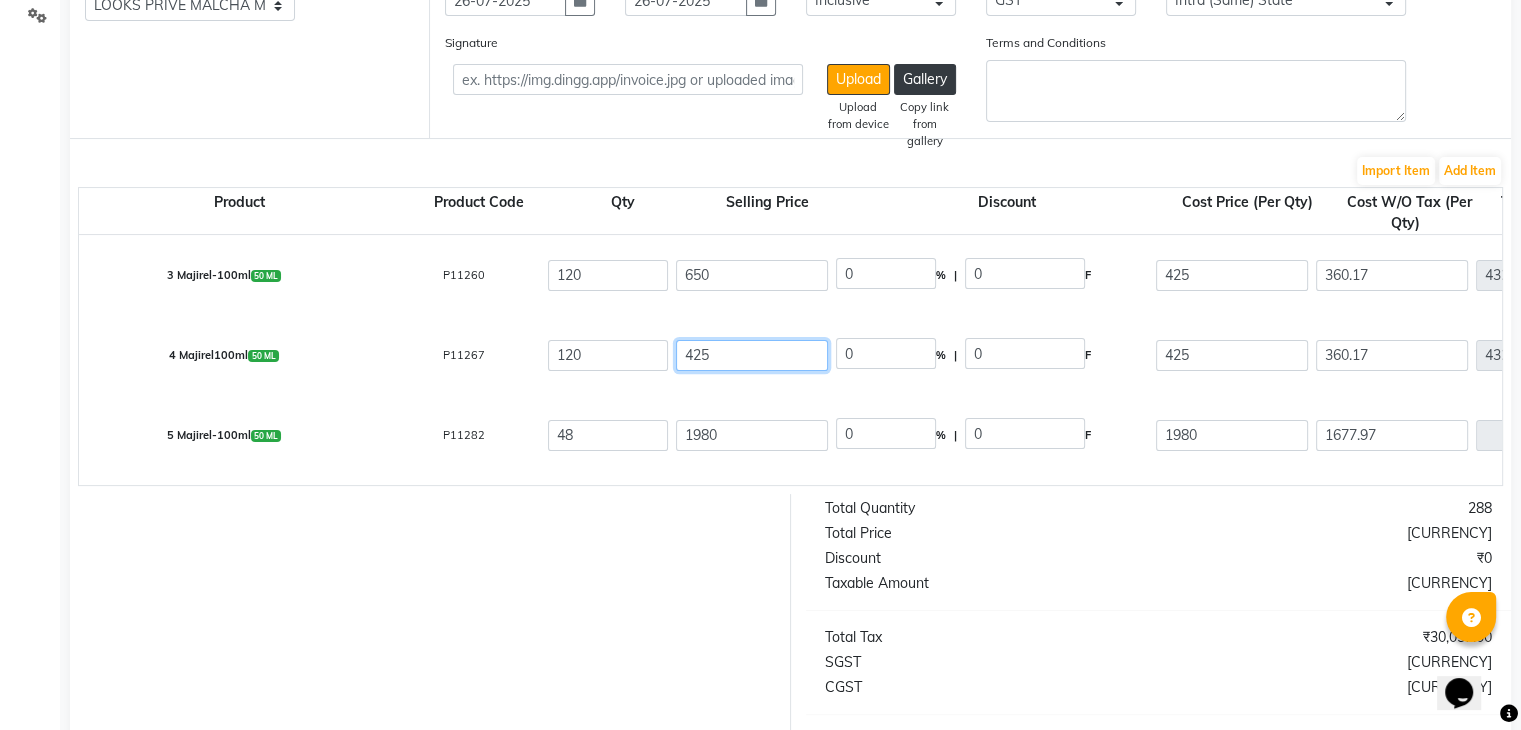 type on "[PRICE]" 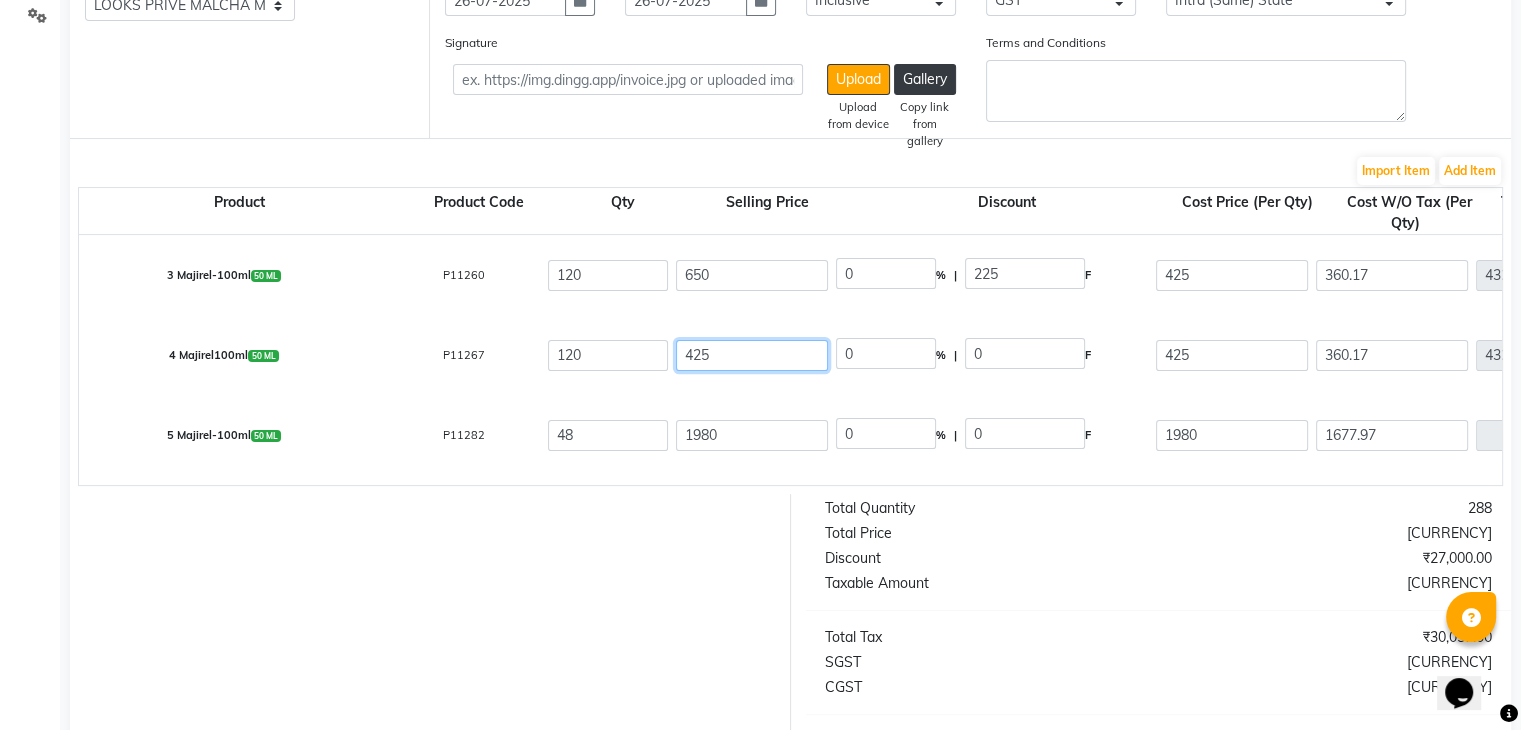 drag, startPoint x: 739, startPoint y: 358, endPoint x: 609, endPoint y: 369, distance: 130.46455 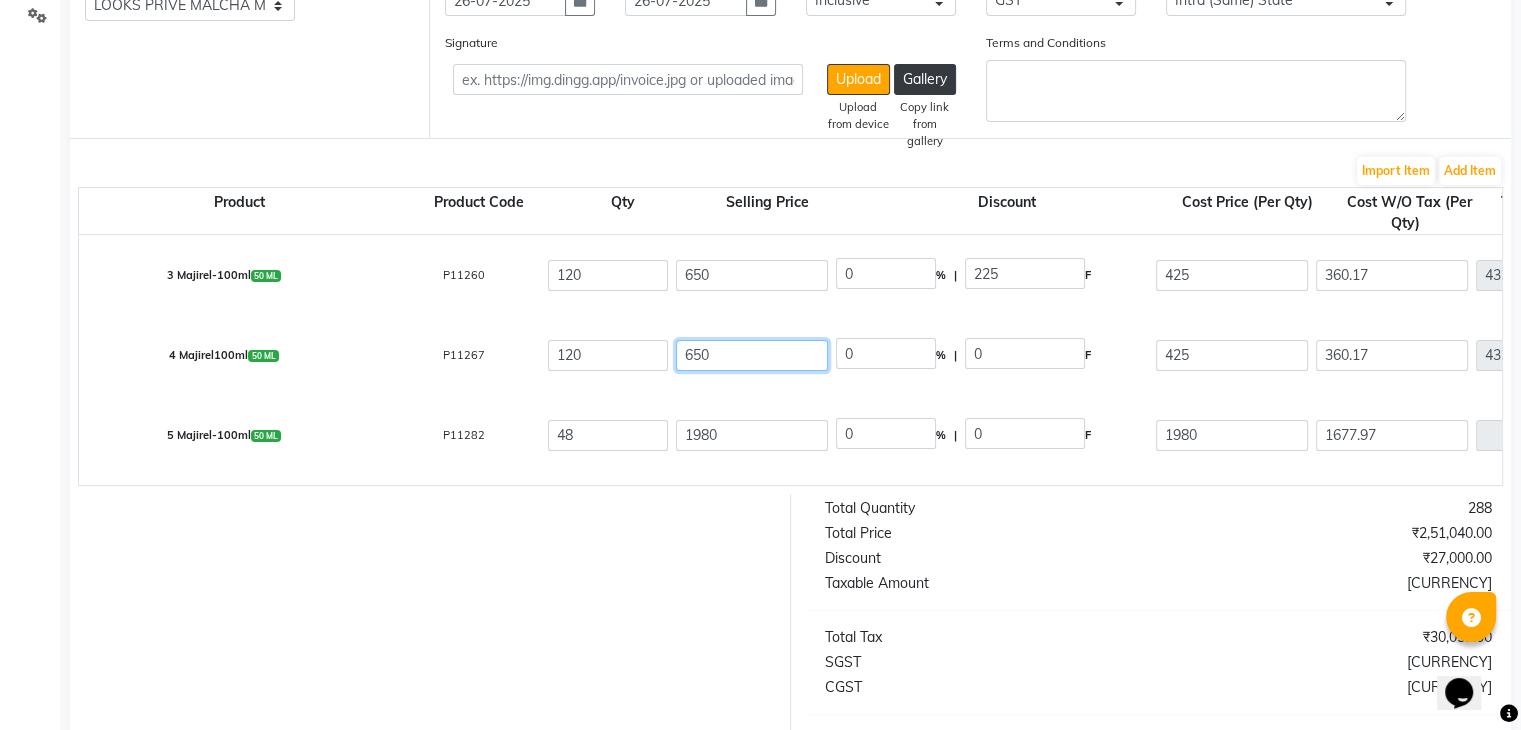type on "650" 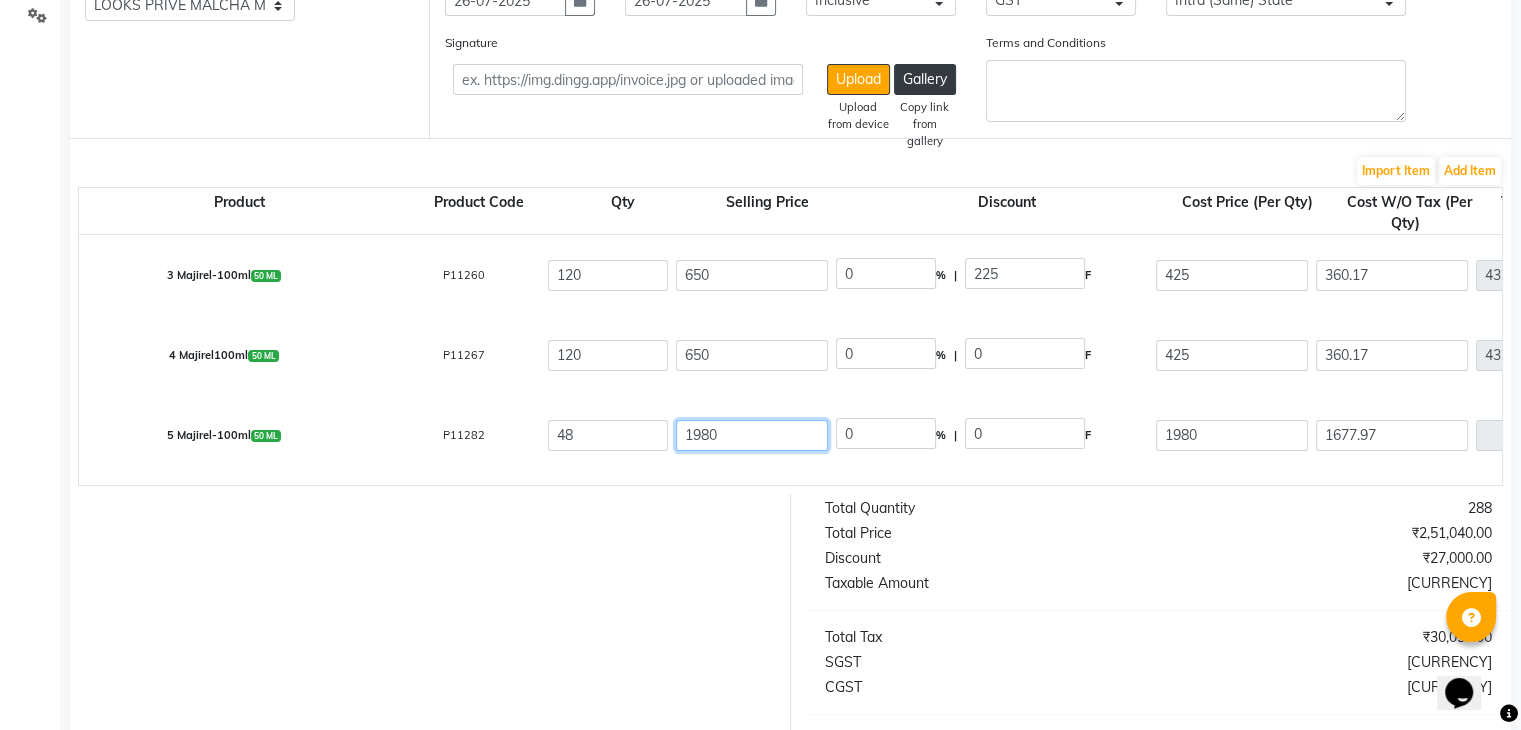 type on "[PRICE]" 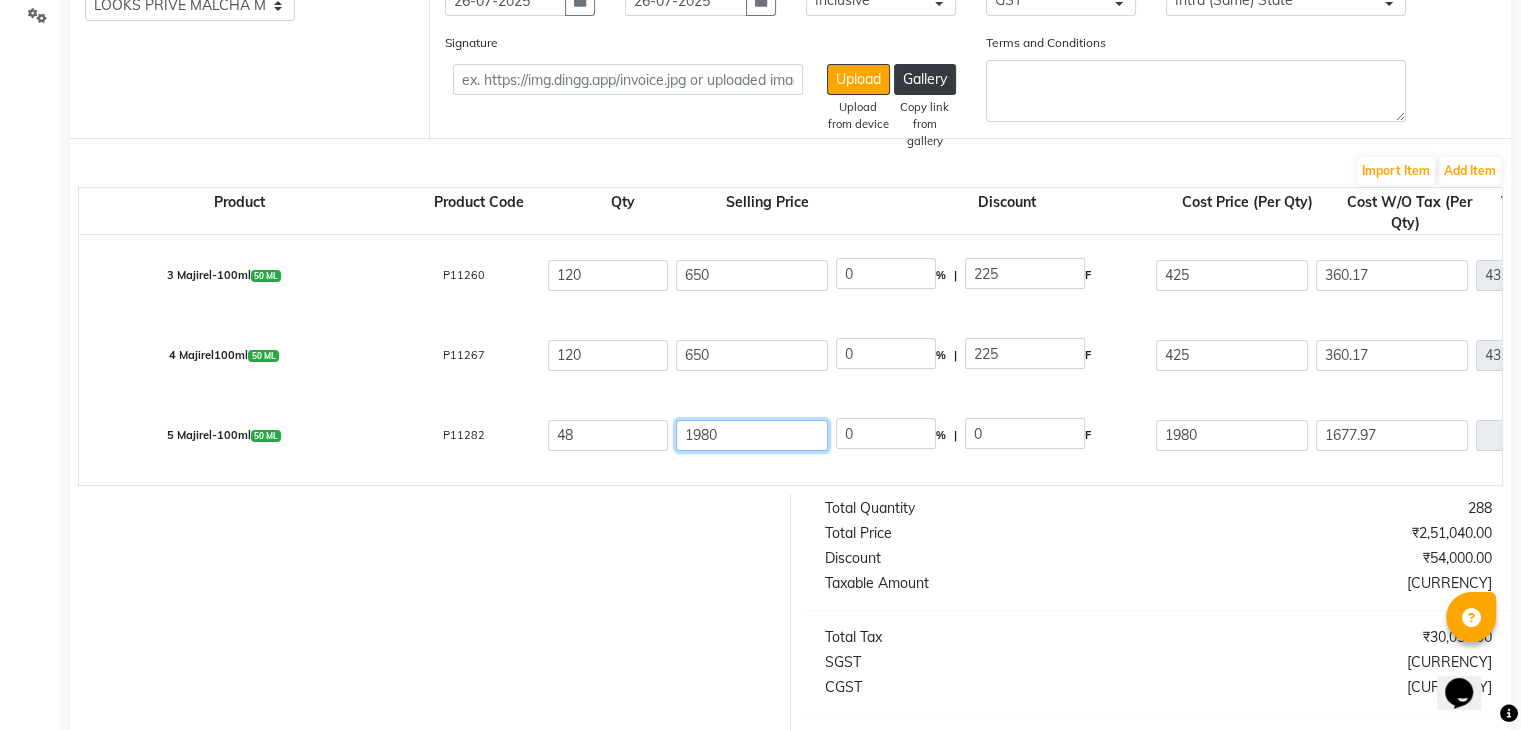 drag, startPoint x: 745, startPoint y: 440, endPoint x: 583, endPoint y: 453, distance: 162.52077 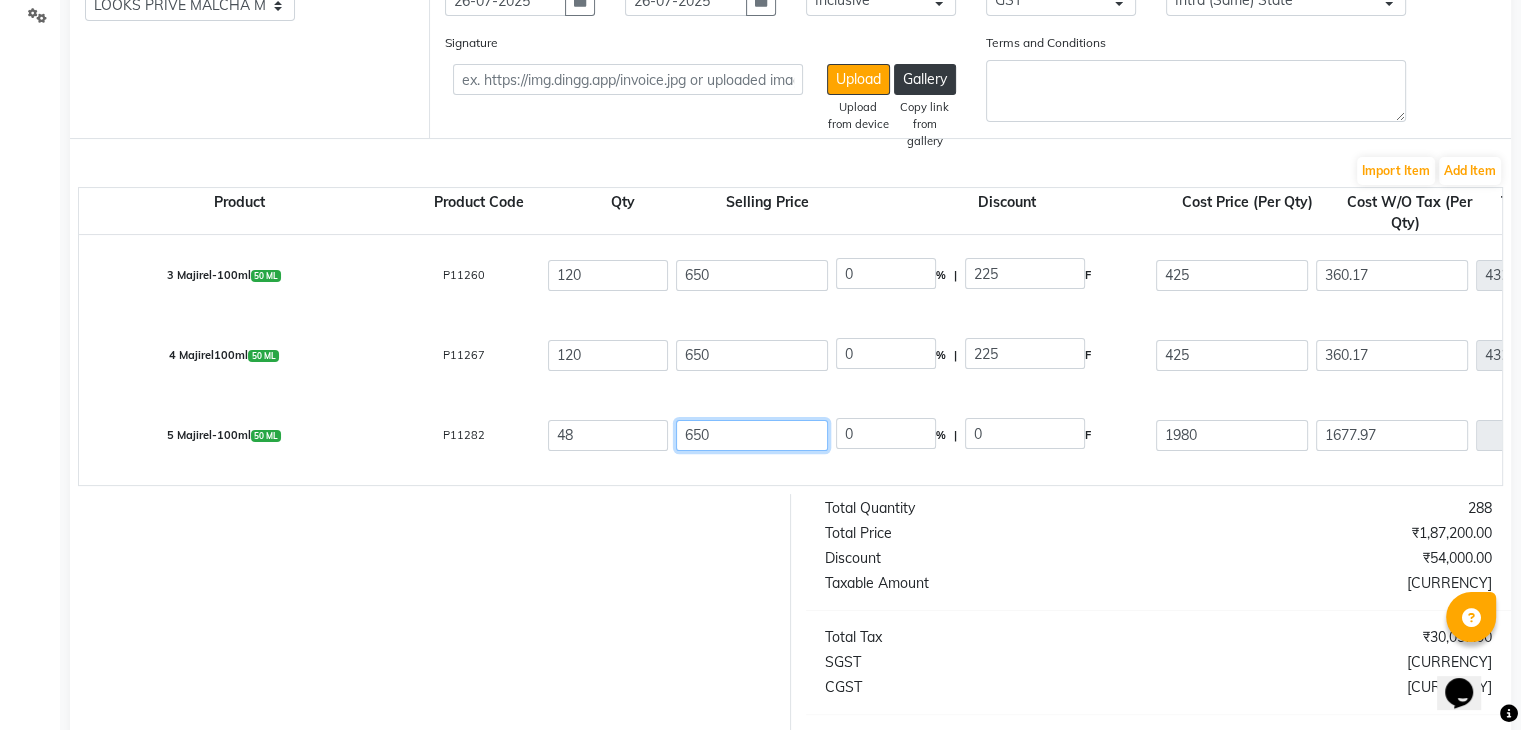 type on "650" 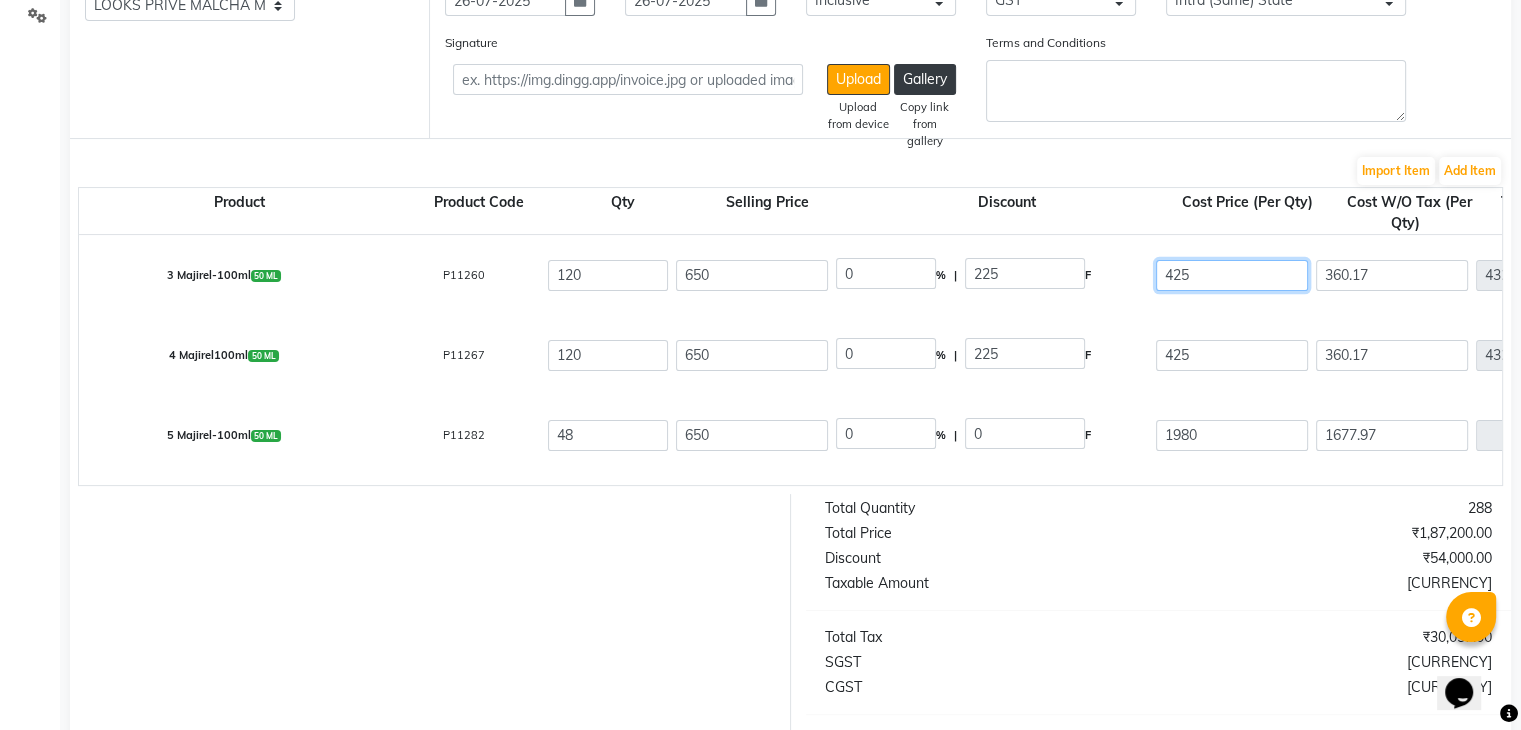 click on "425" 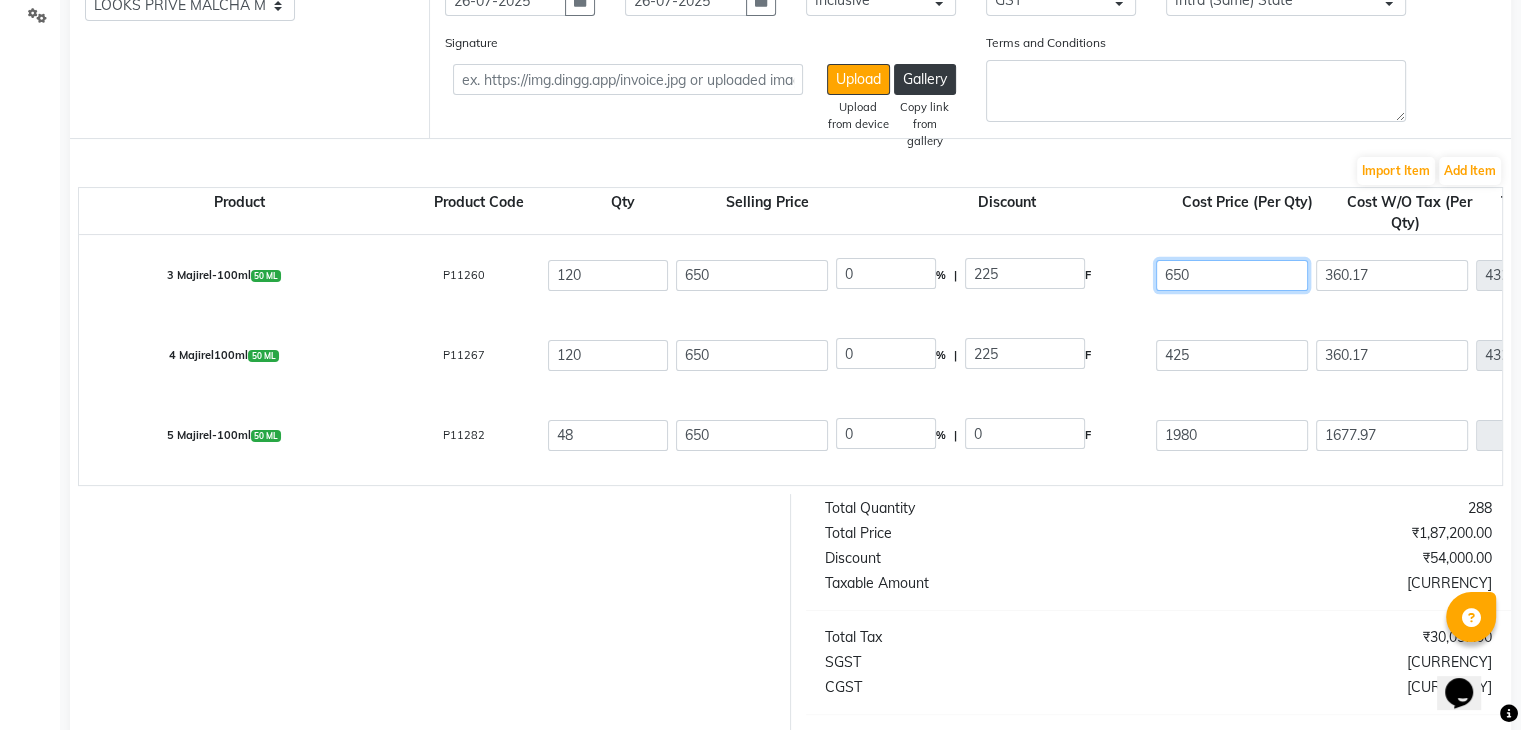 type on "650" 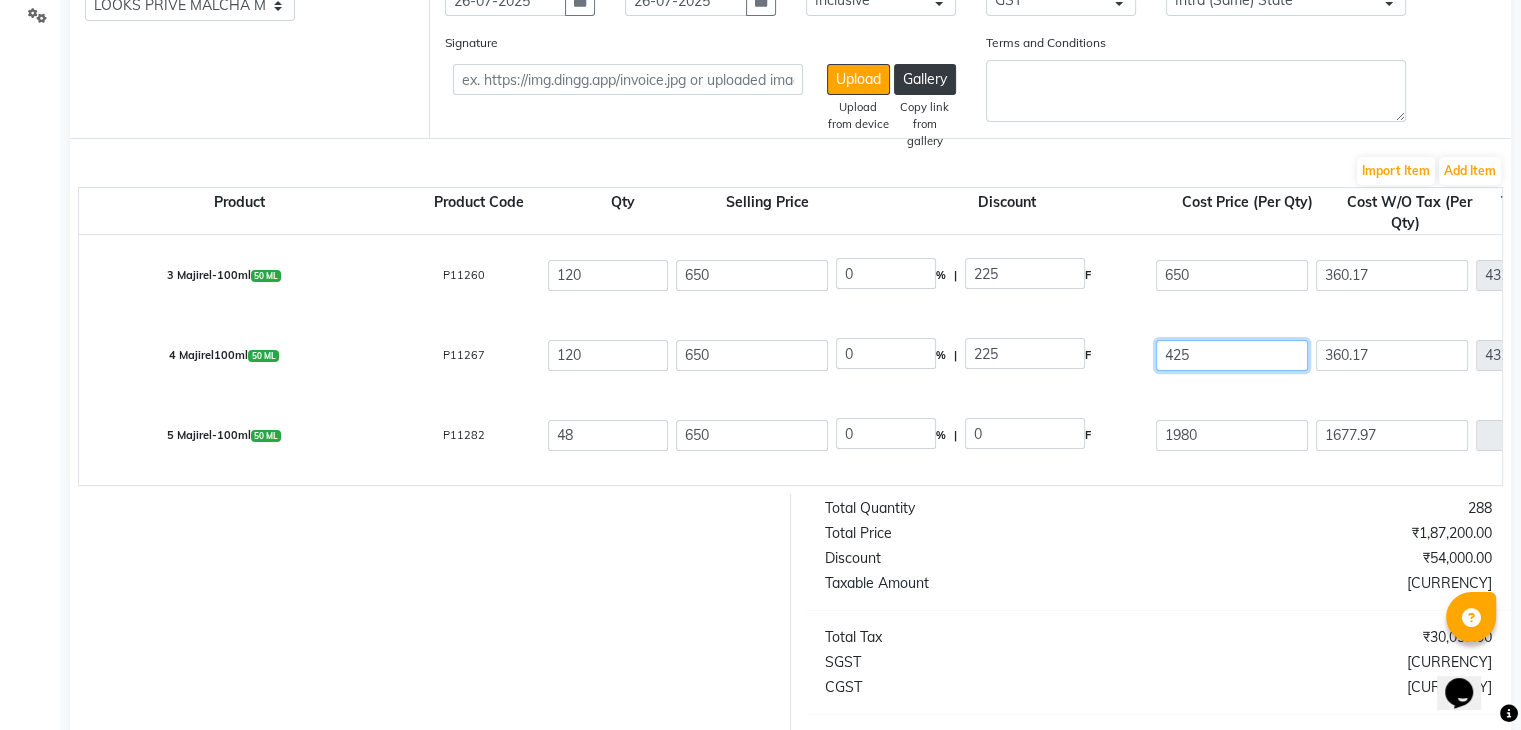 type on "0" 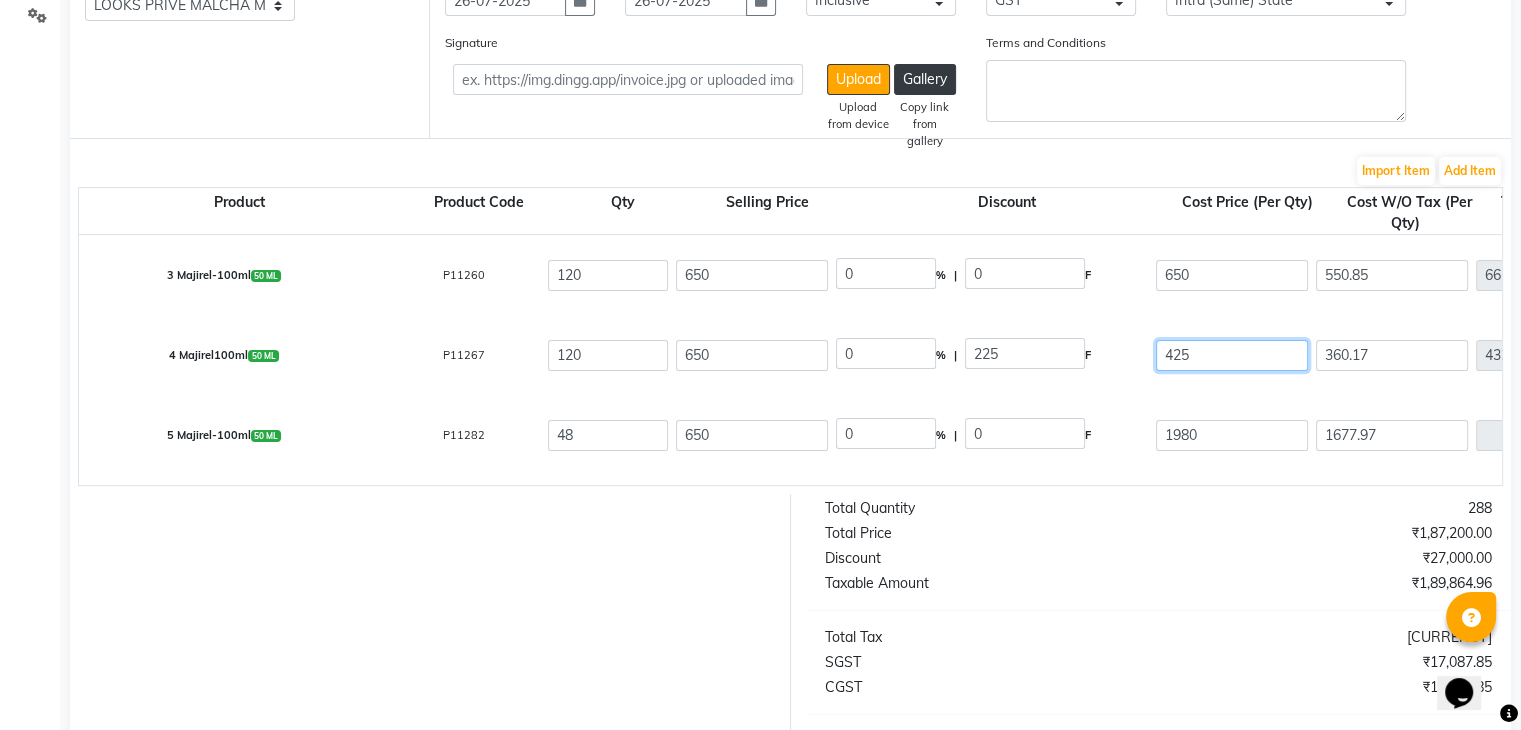 drag, startPoint x: 1236, startPoint y: 365, endPoint x: 1100, endPoint y: 364, distance: 136.00368 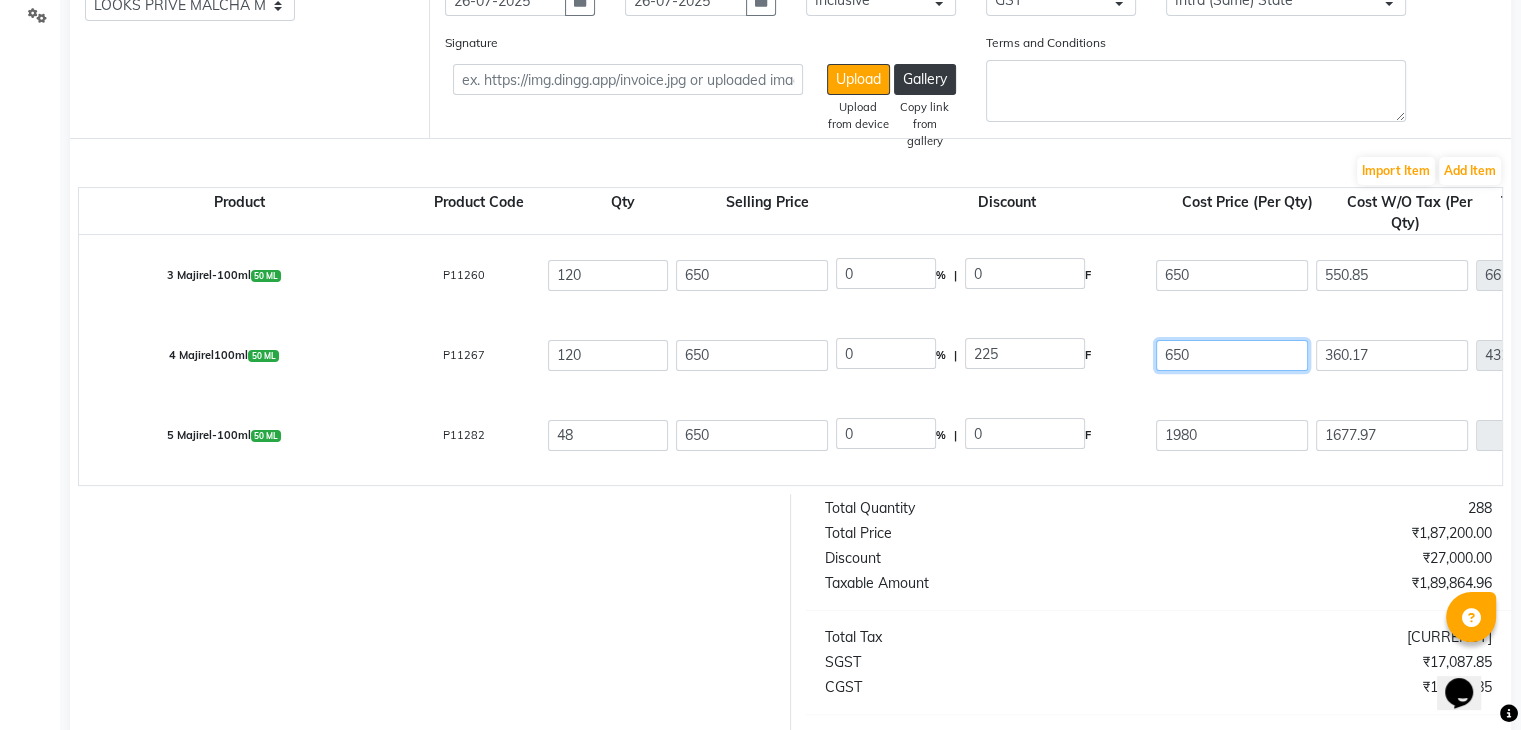 type on "650" 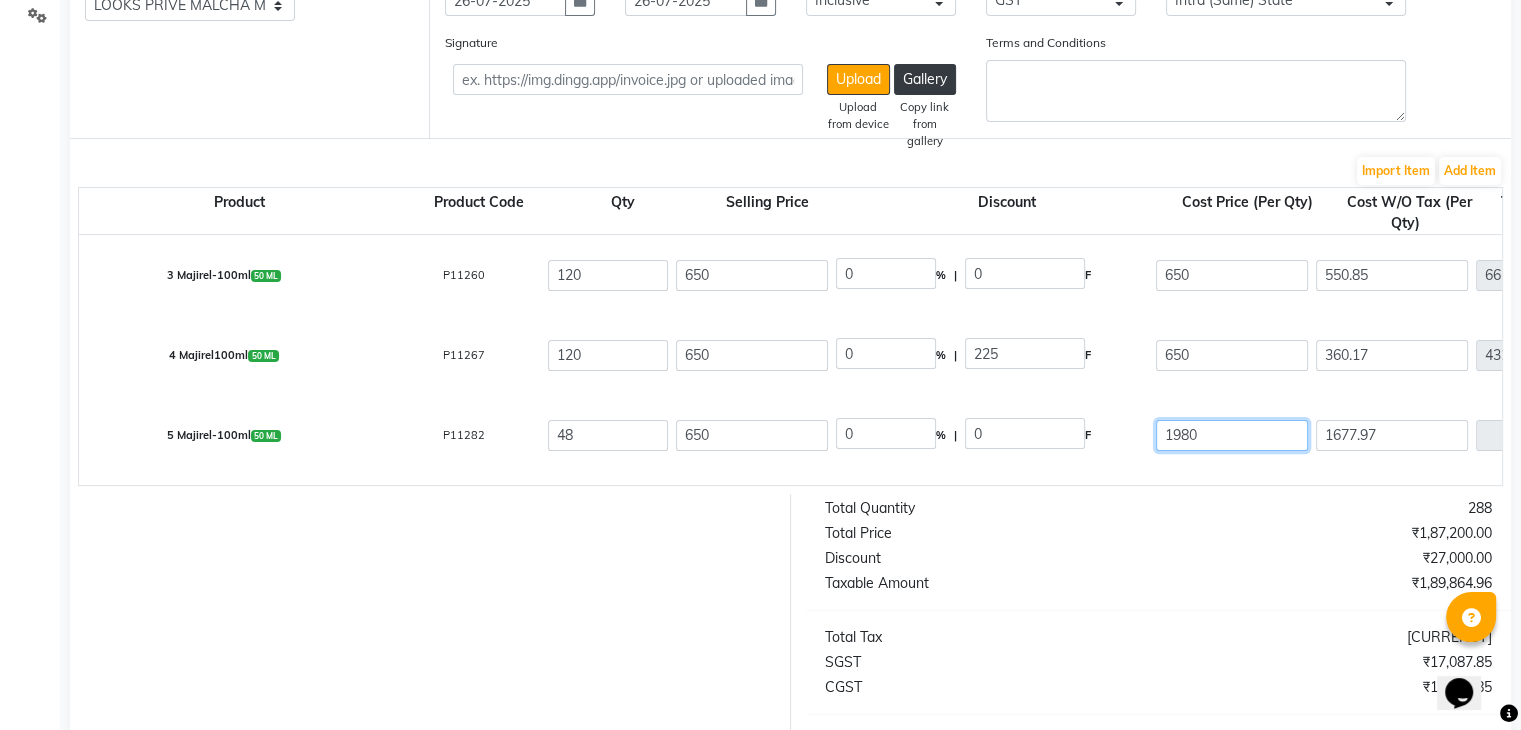 type on "0" 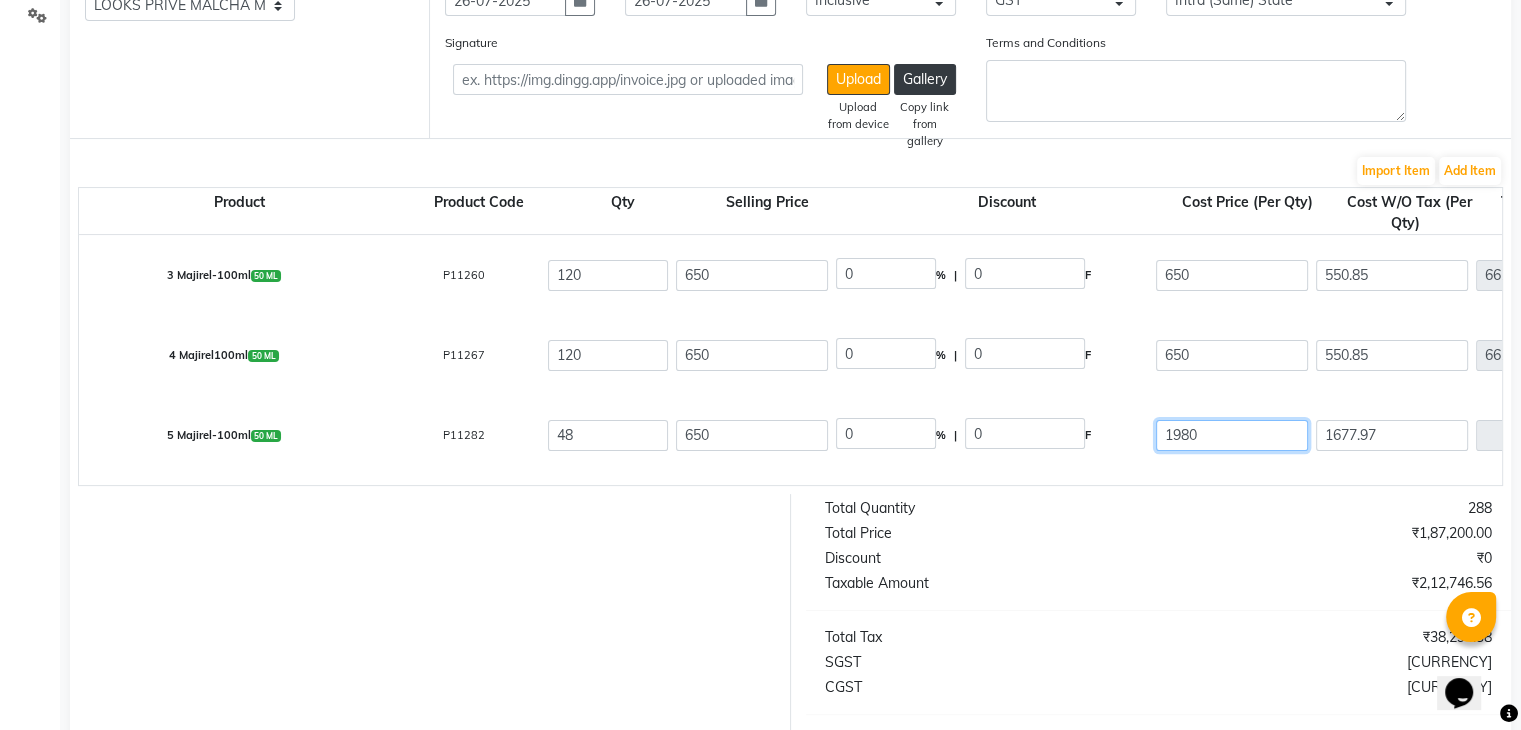 drag, startPoint x: 1228, startPoint y: 432, endPoint x: 1073, endPoint y: 471, distance: 159.83116 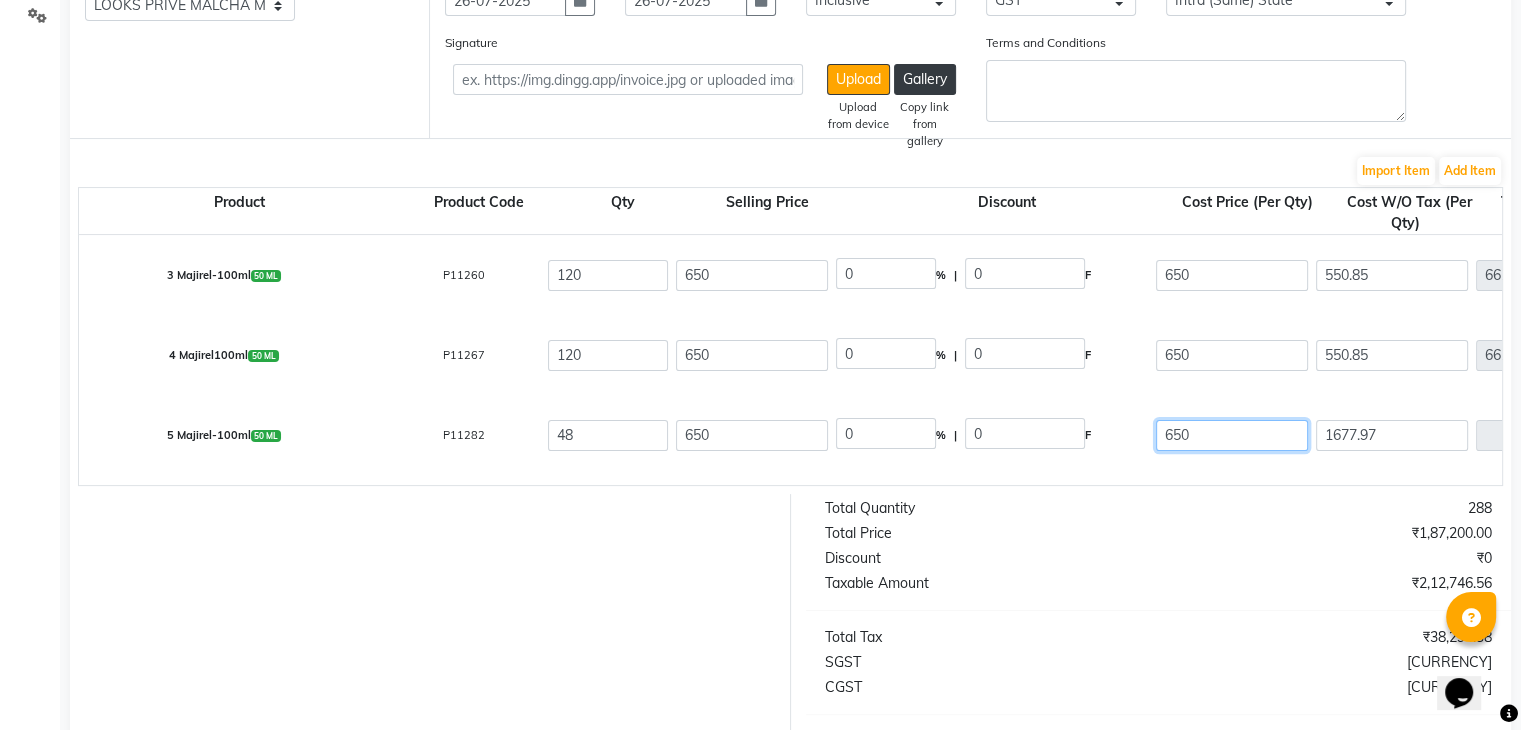 type on "650" 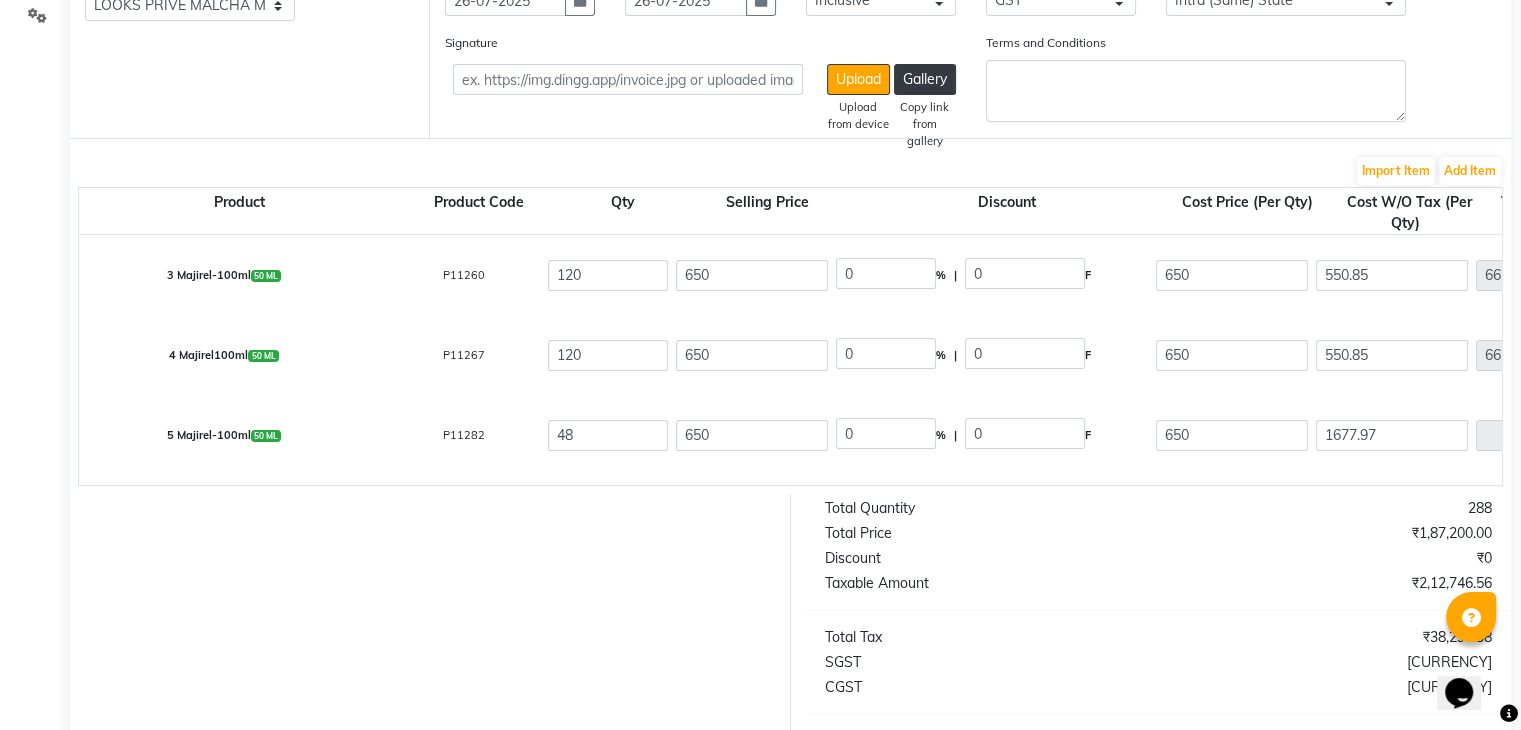 type on "550.85" 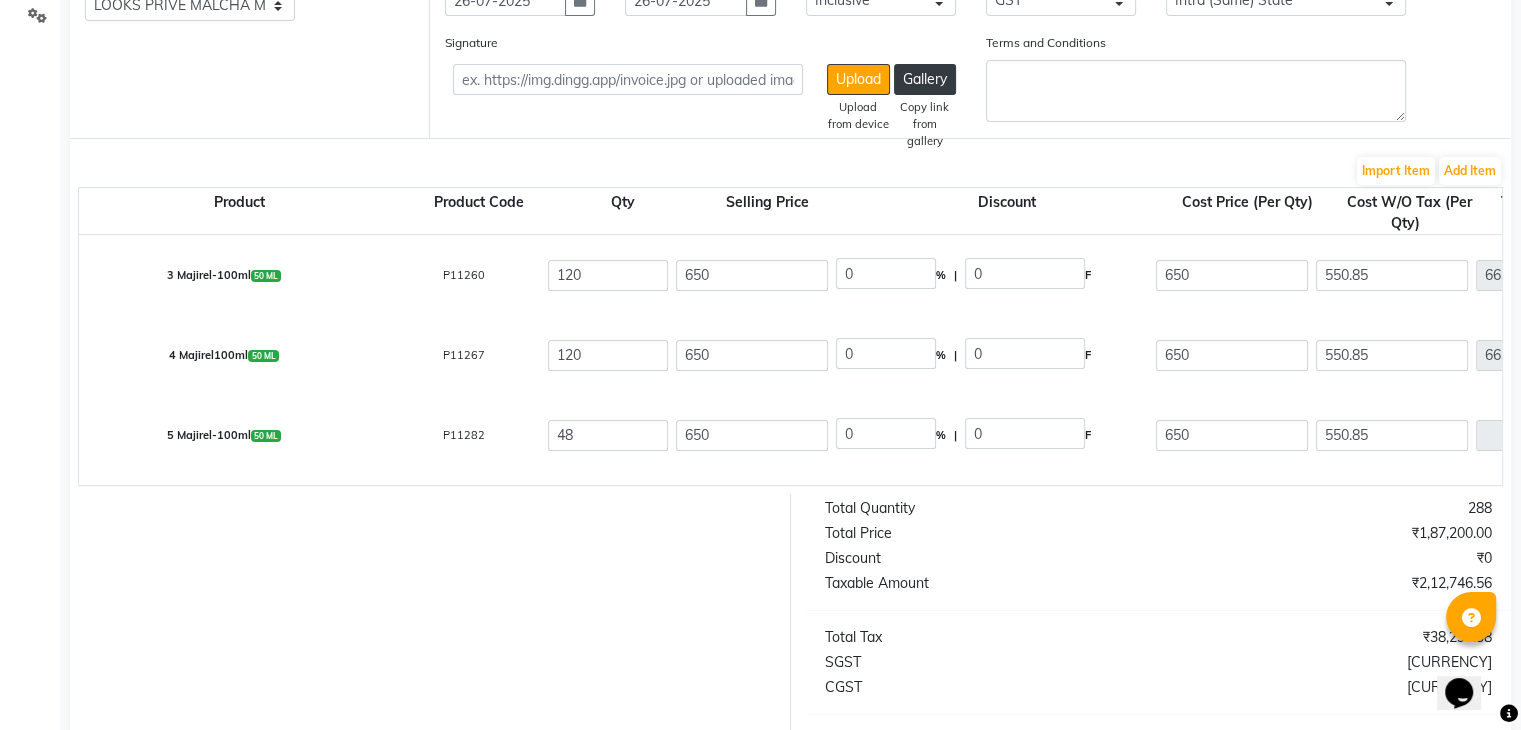 click on "₹0" 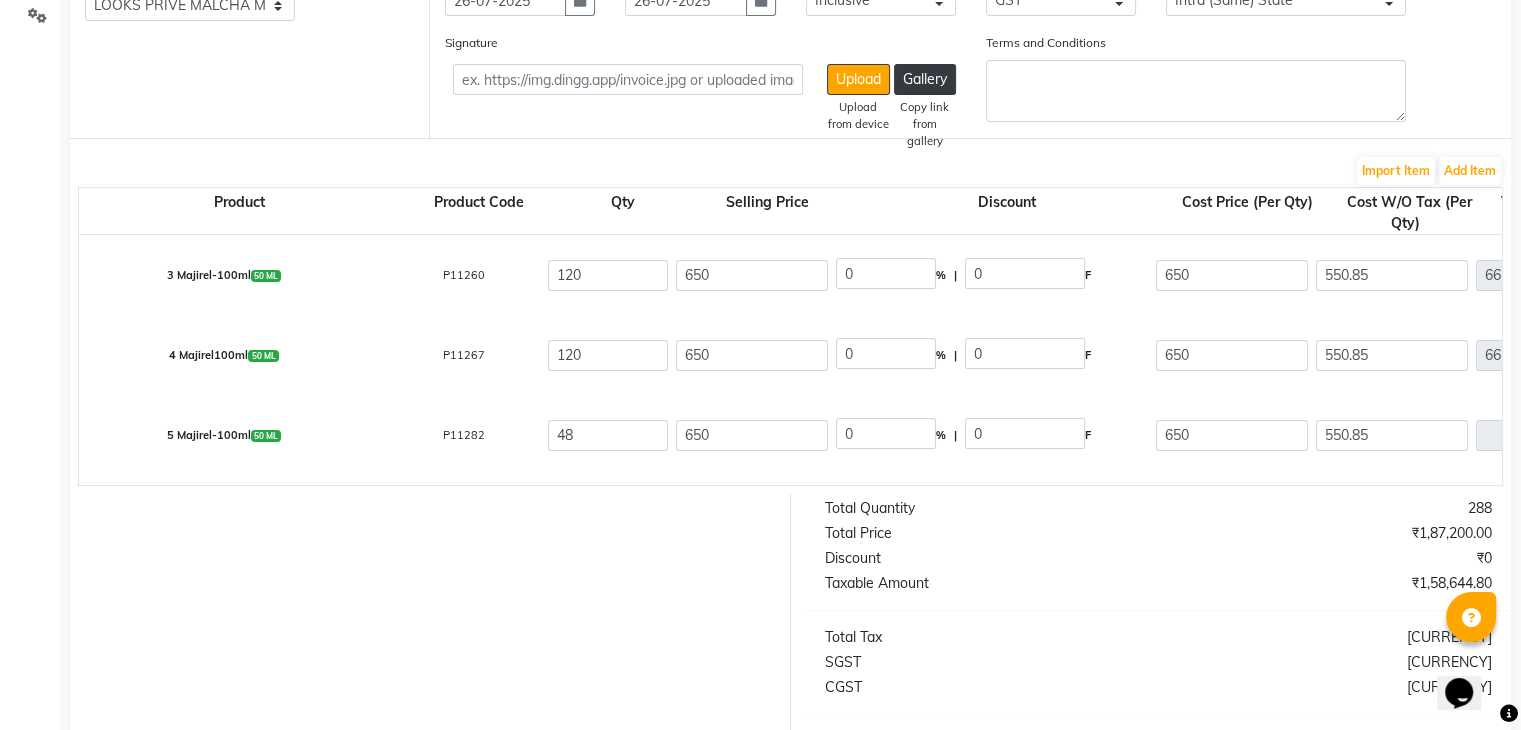 scroll, scrollTop: 0, scrollLeft: 259, axis: horizontal 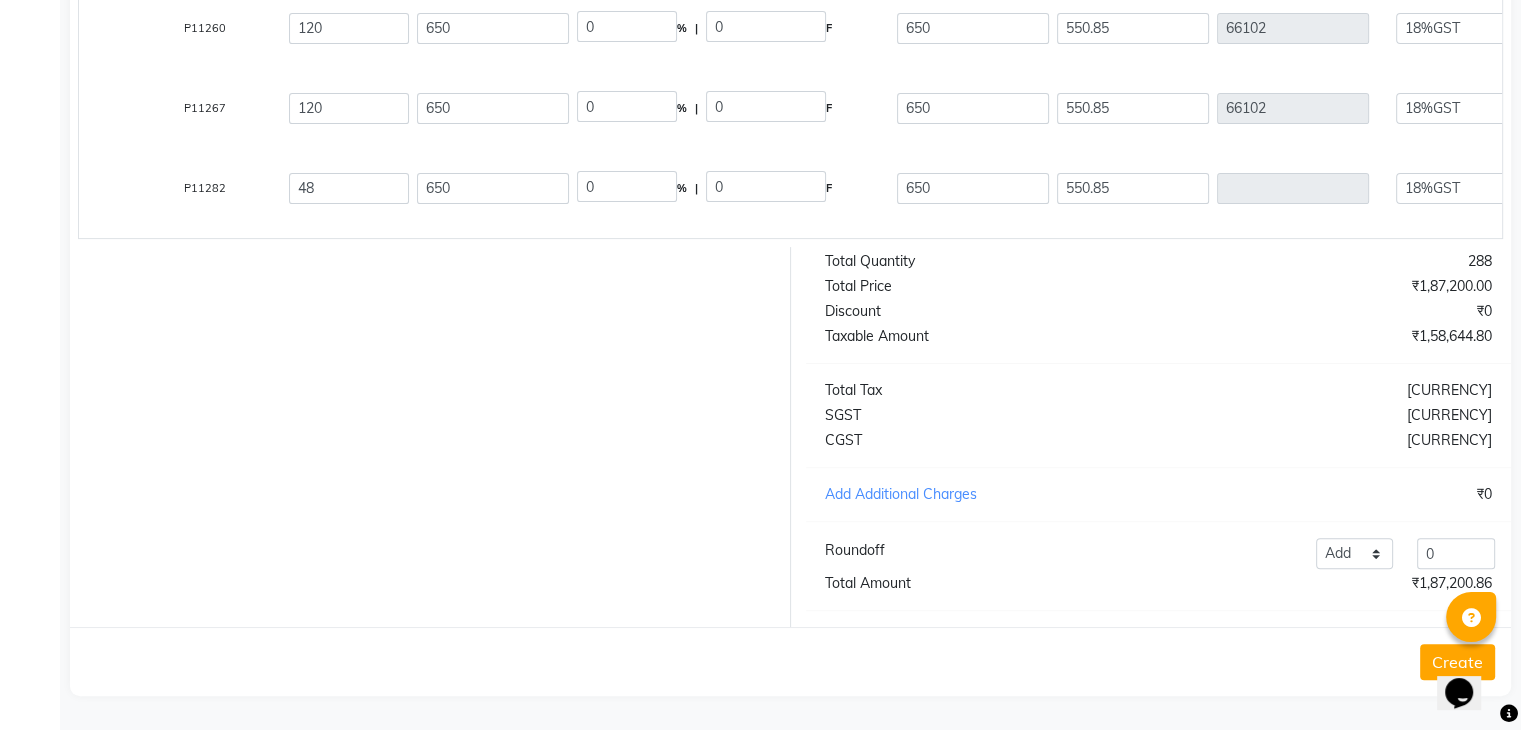 click on "Create" 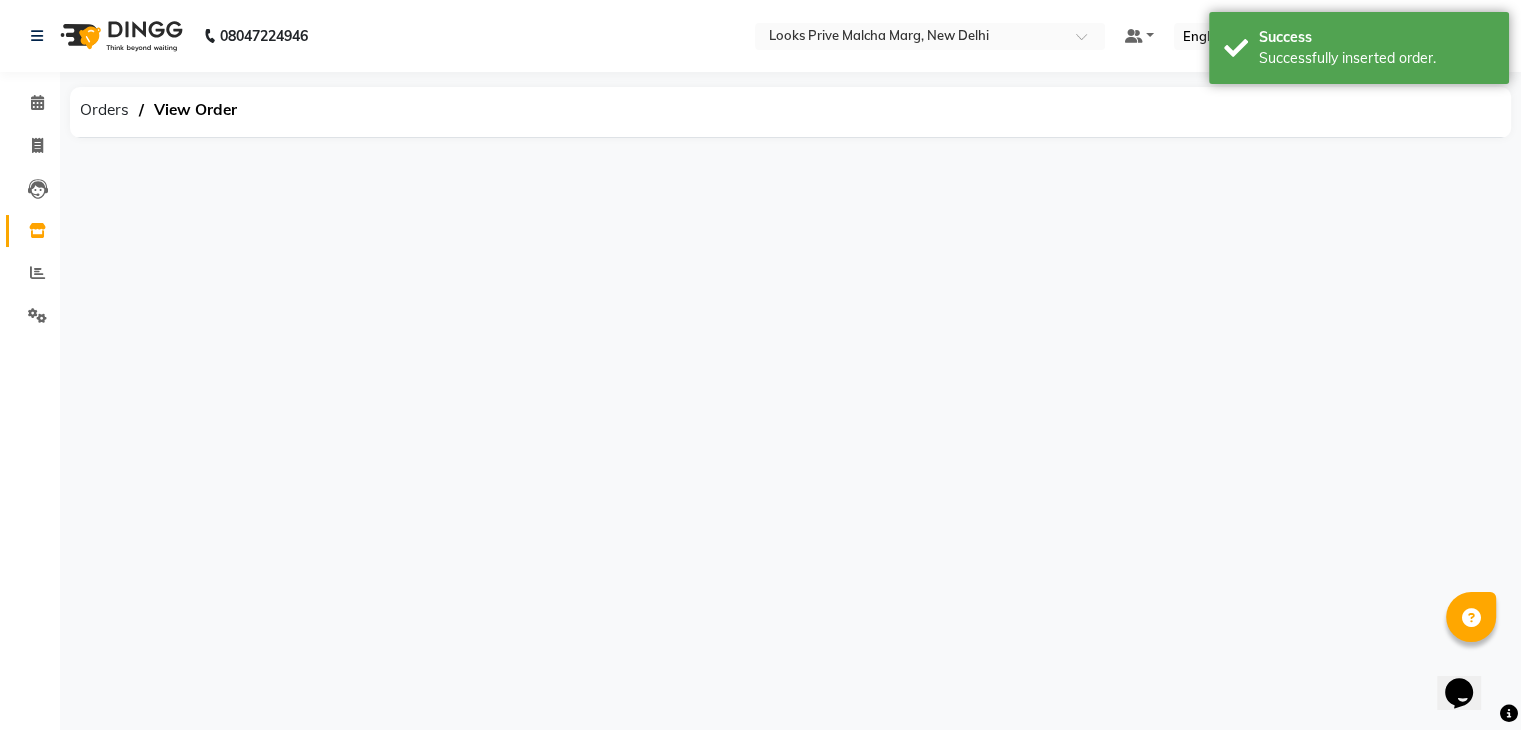 scroll, scrollTop: 0, scrollLeft: 0, axis: both 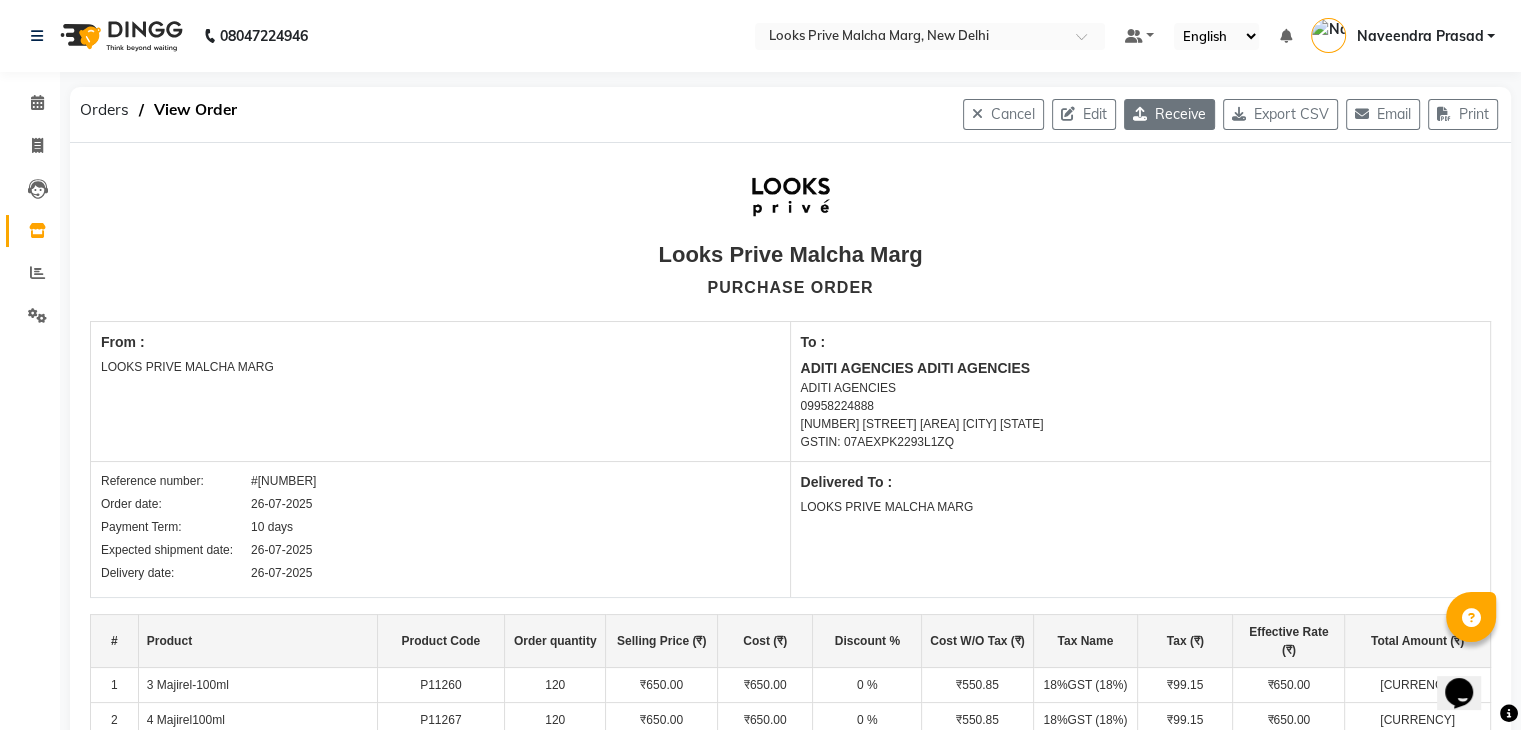click on "Receive" 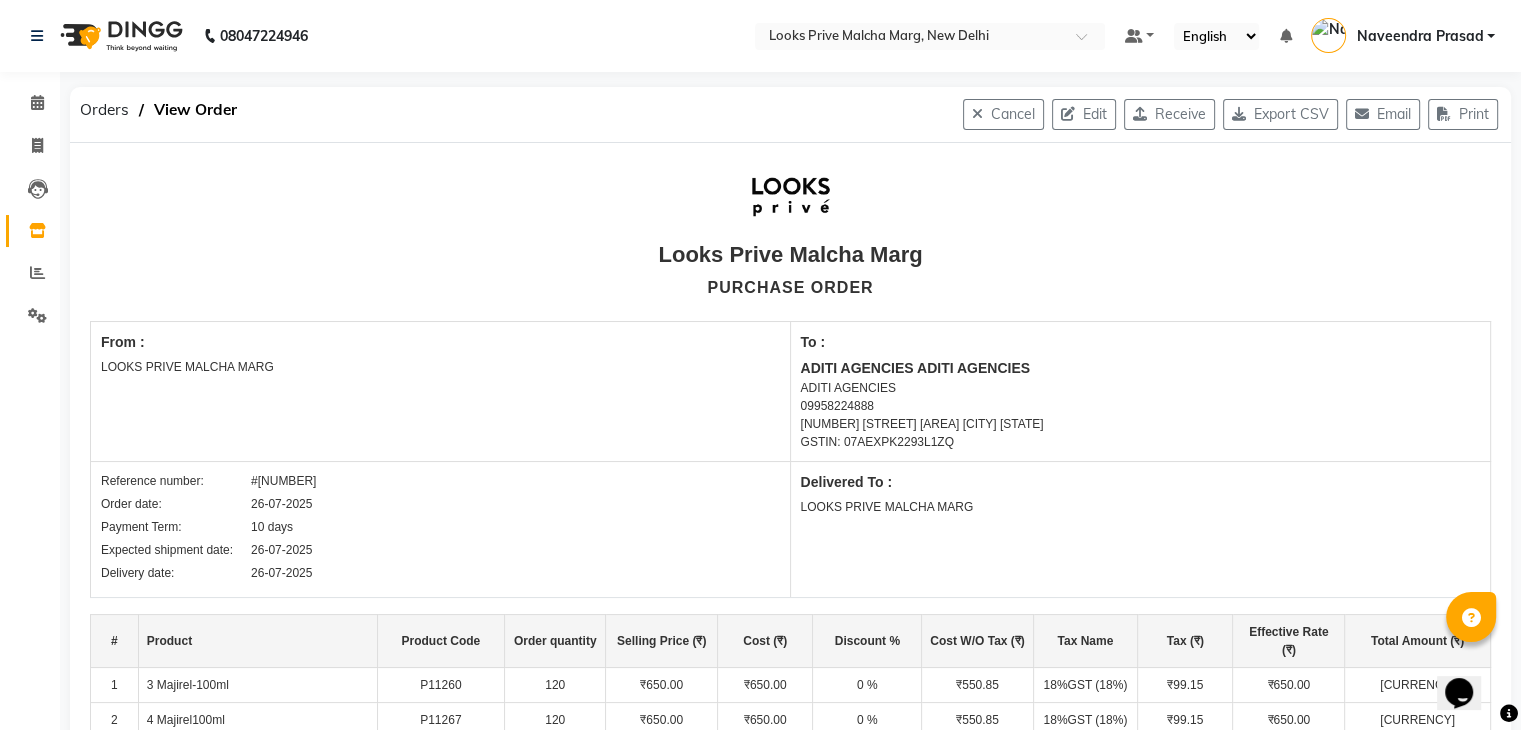 select on "1245" 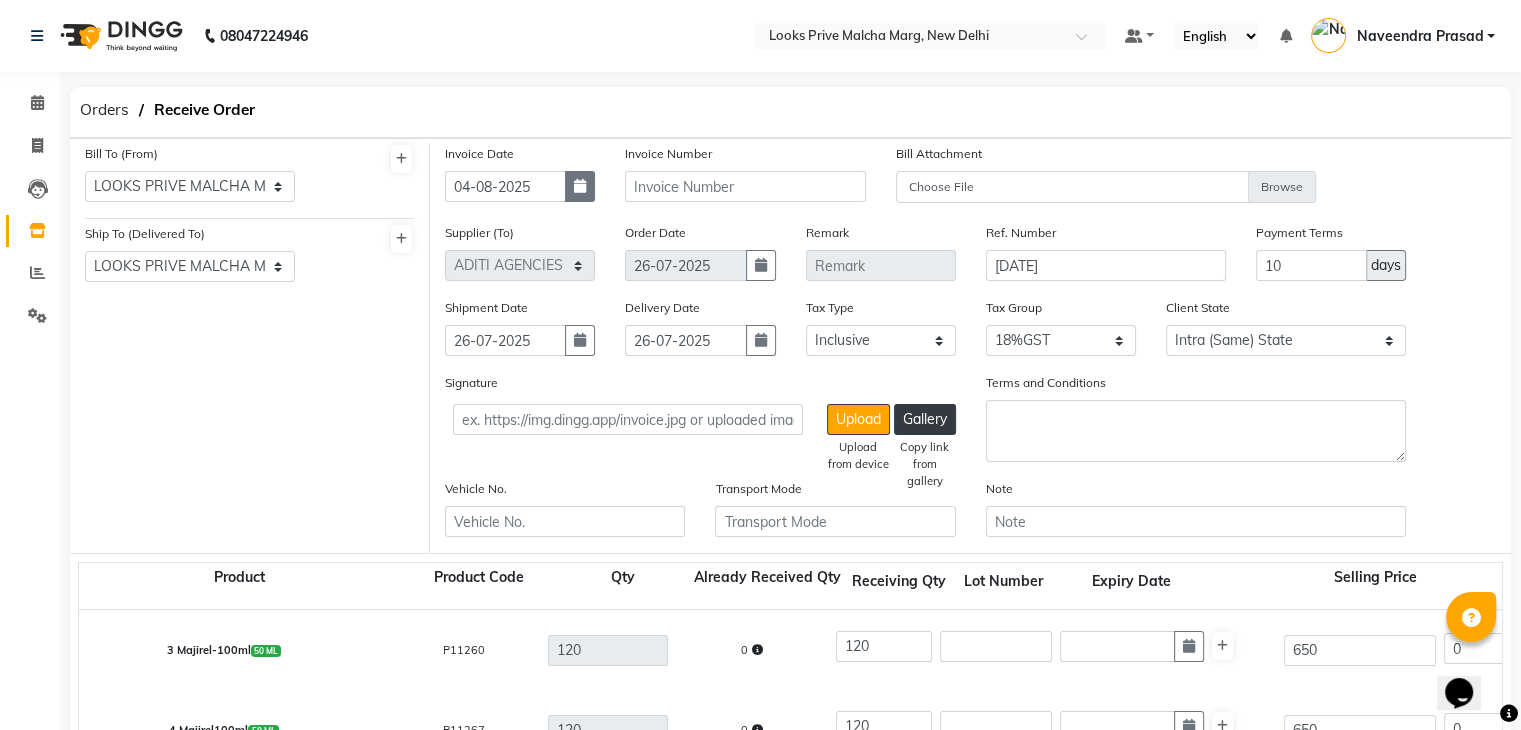 click 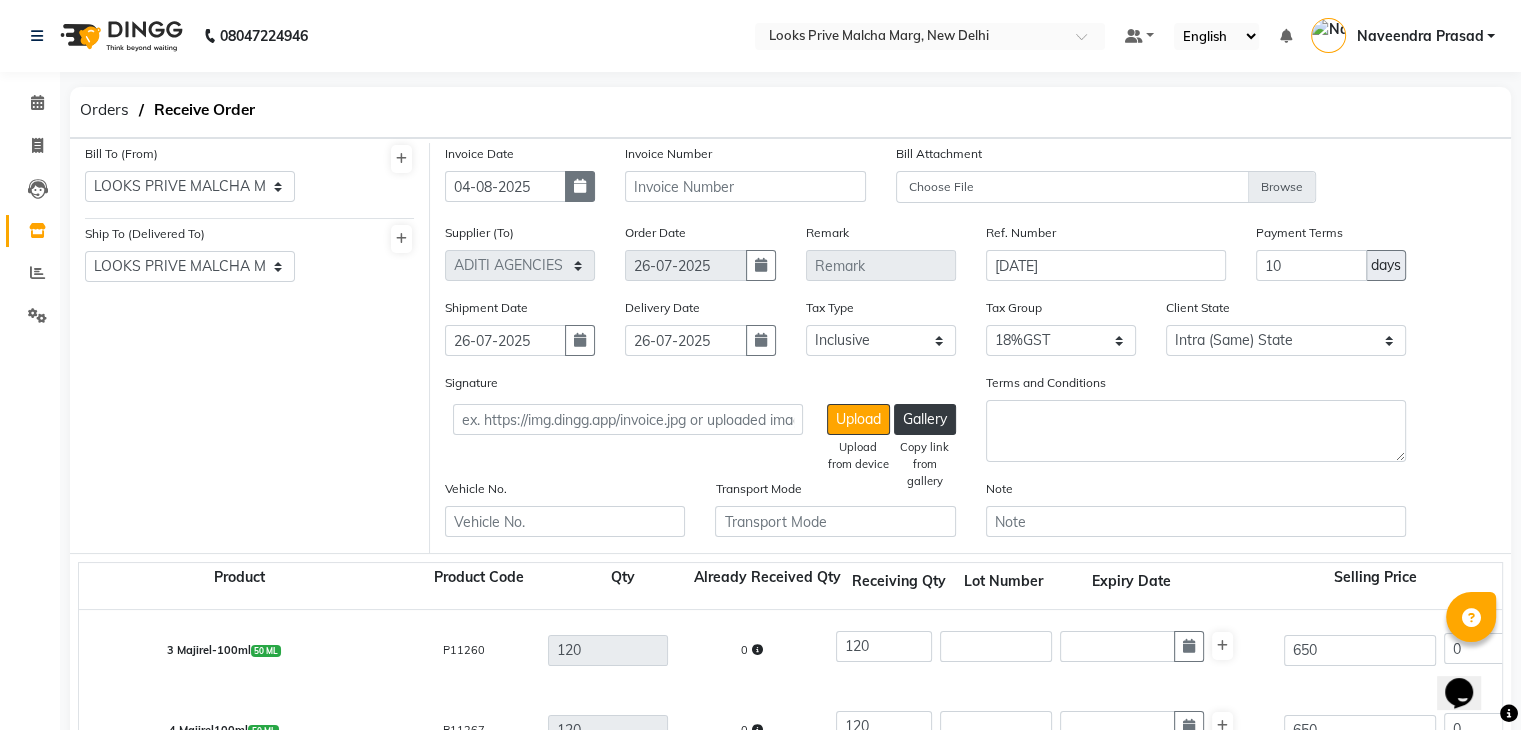 select on "8" 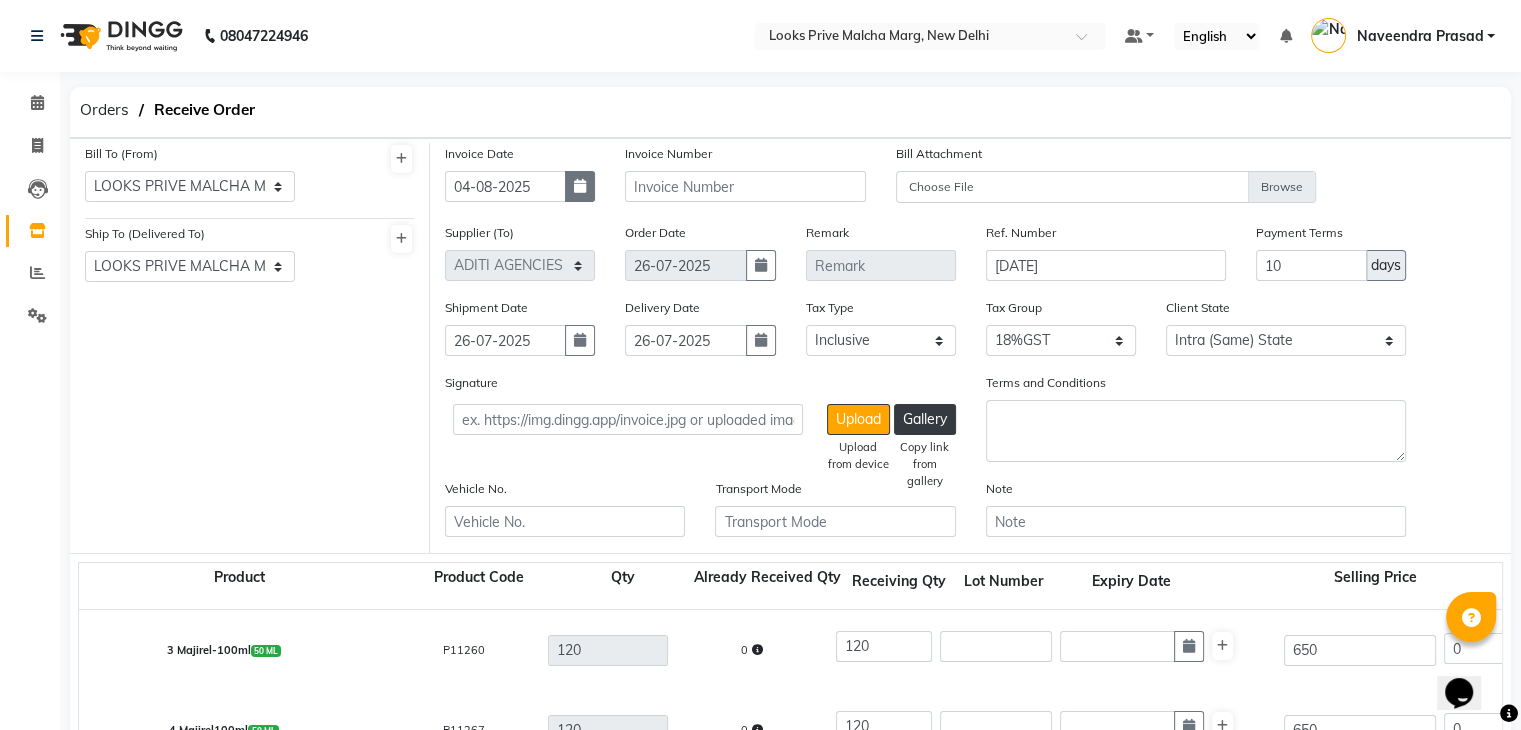 select on "2025" 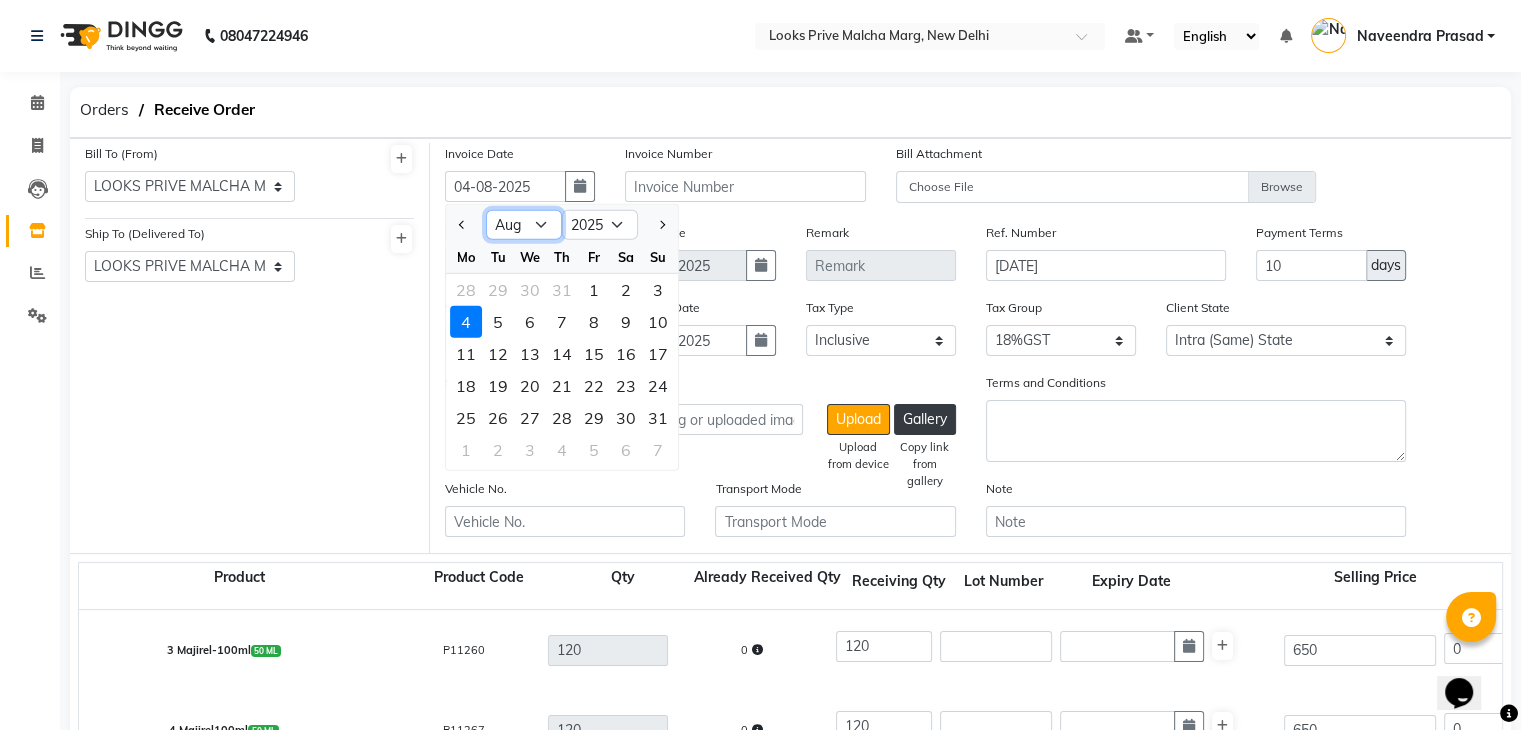 click on "Jan Feb Mar Apr May Jun Jul Aug Sep Oct Nov Dec" 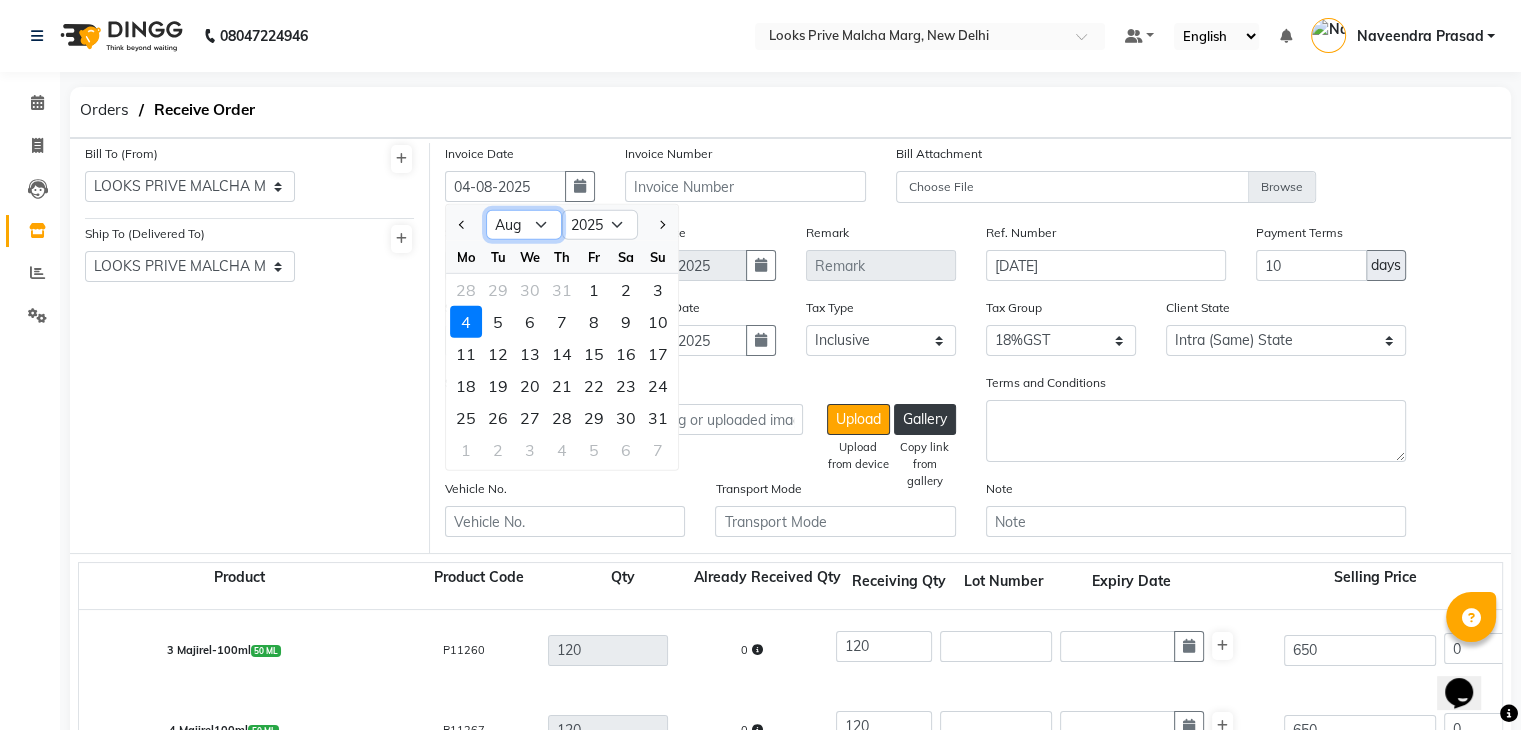 select on "7" 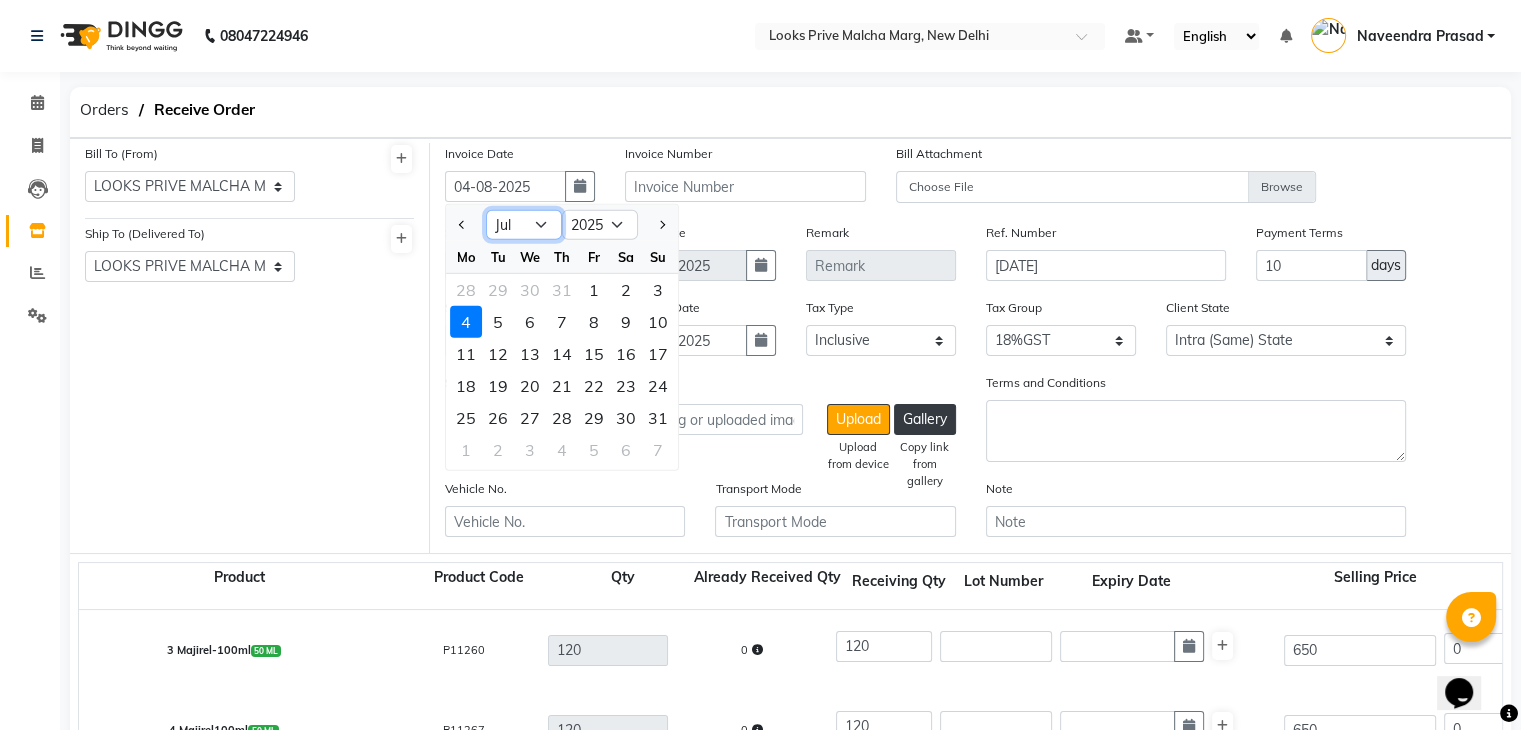 click on "Jan Feb Mar Apr May Jun Jul Aug Sep Oct Nov Dec" 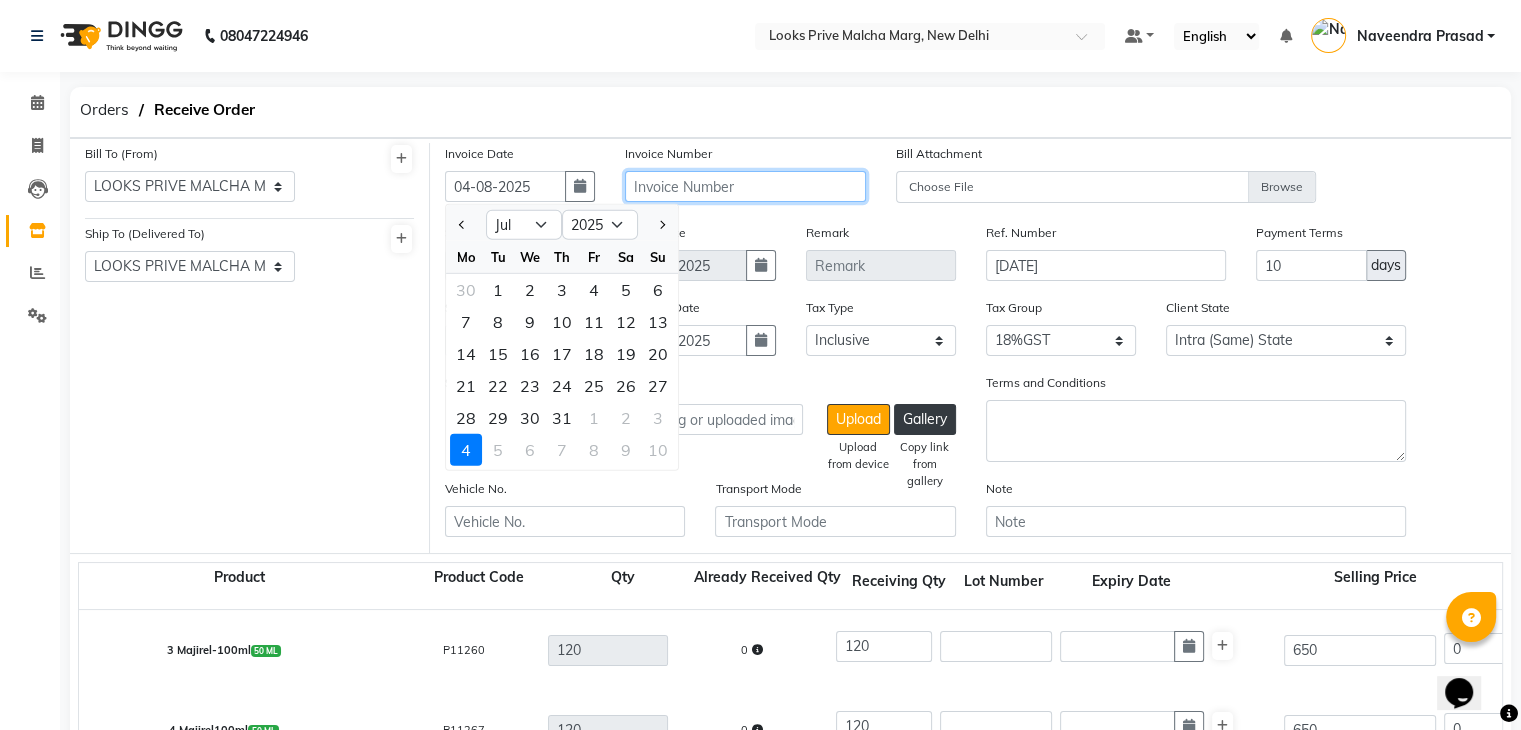 click 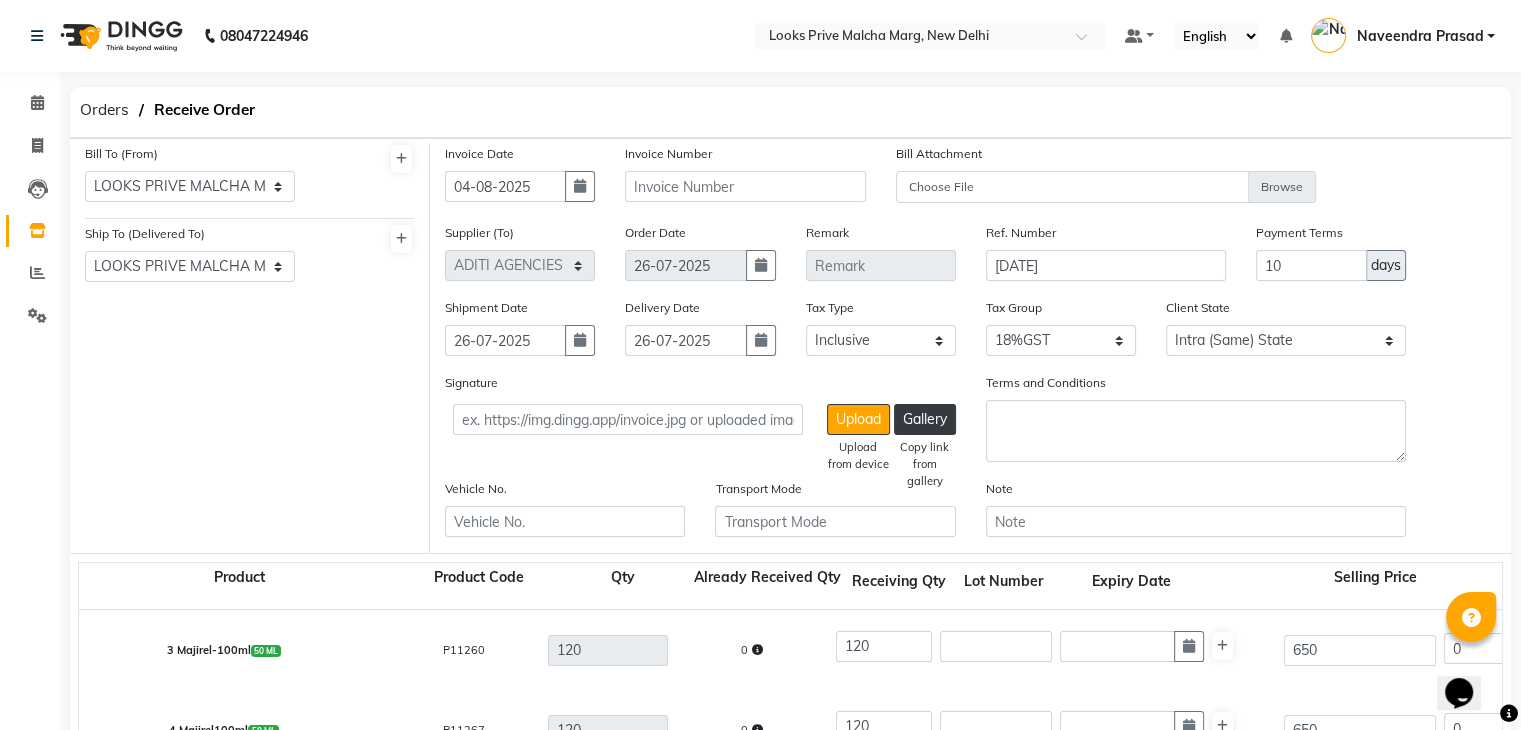 type 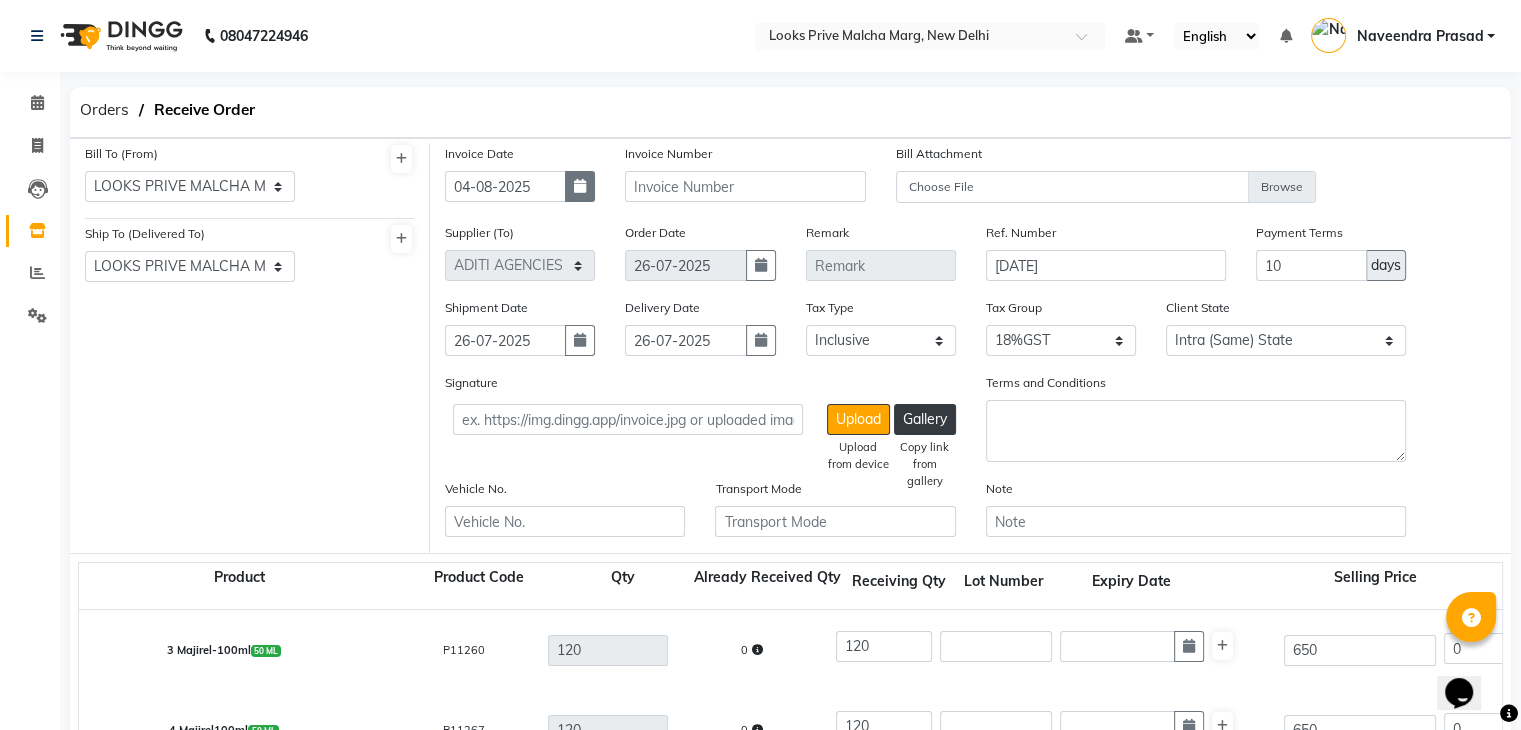 click 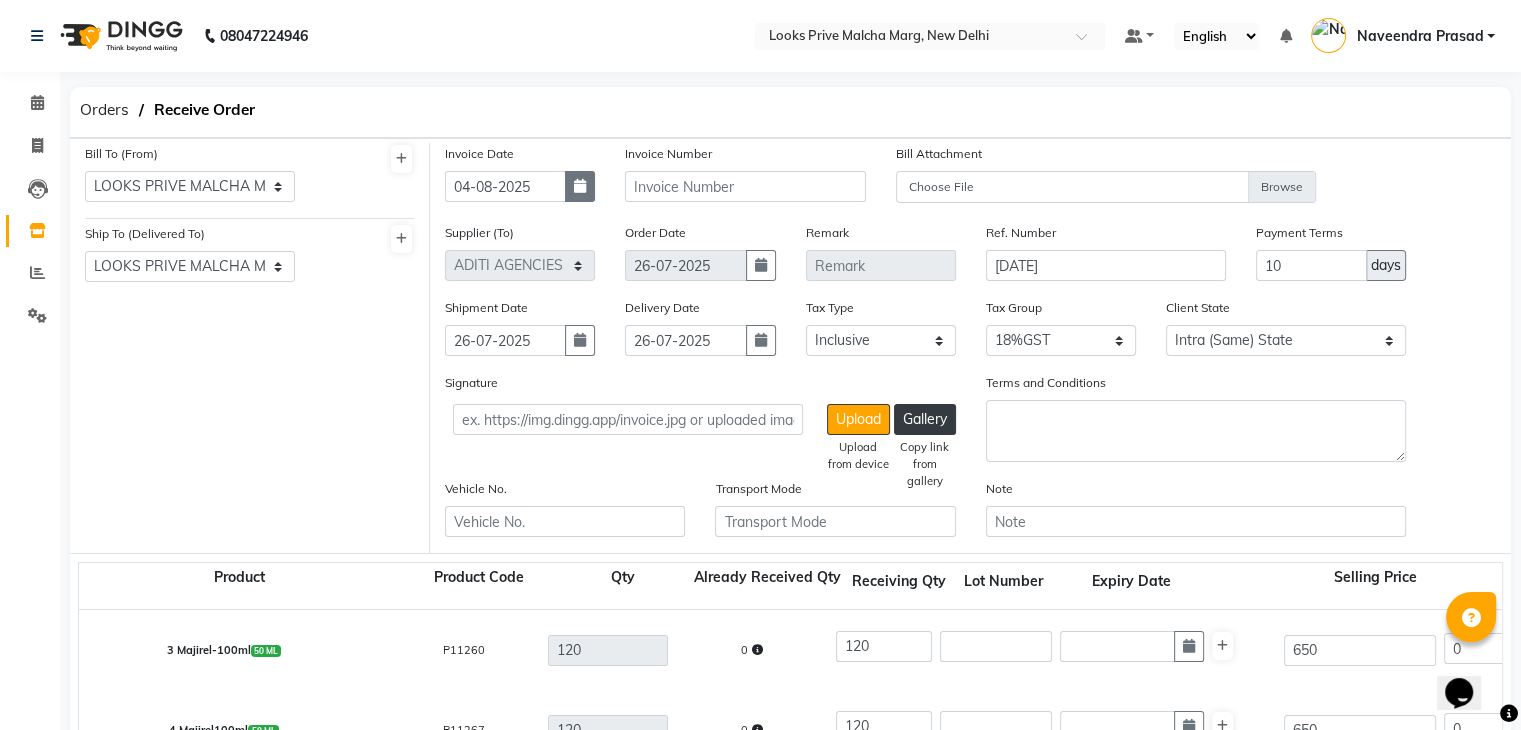 select on "8" 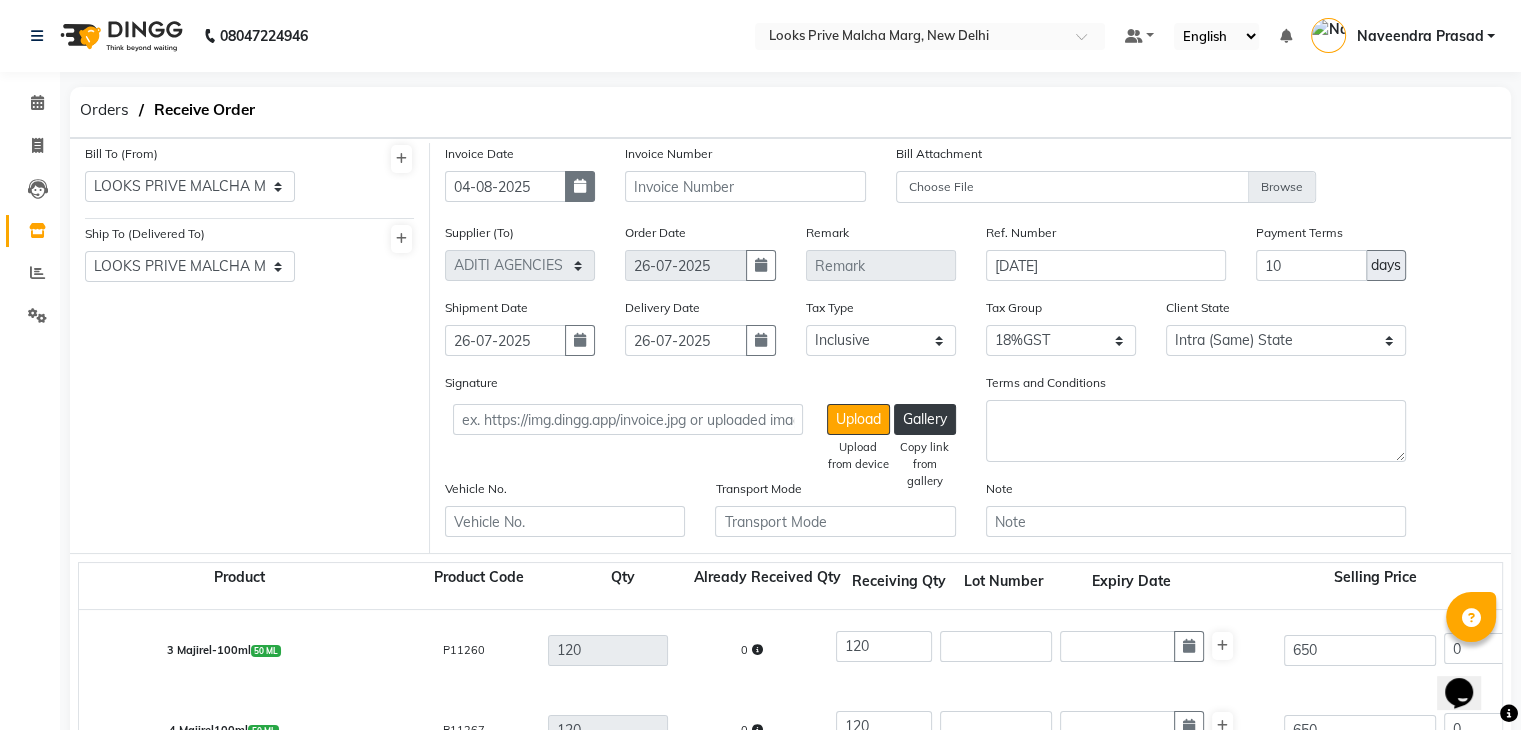 select on "2025" 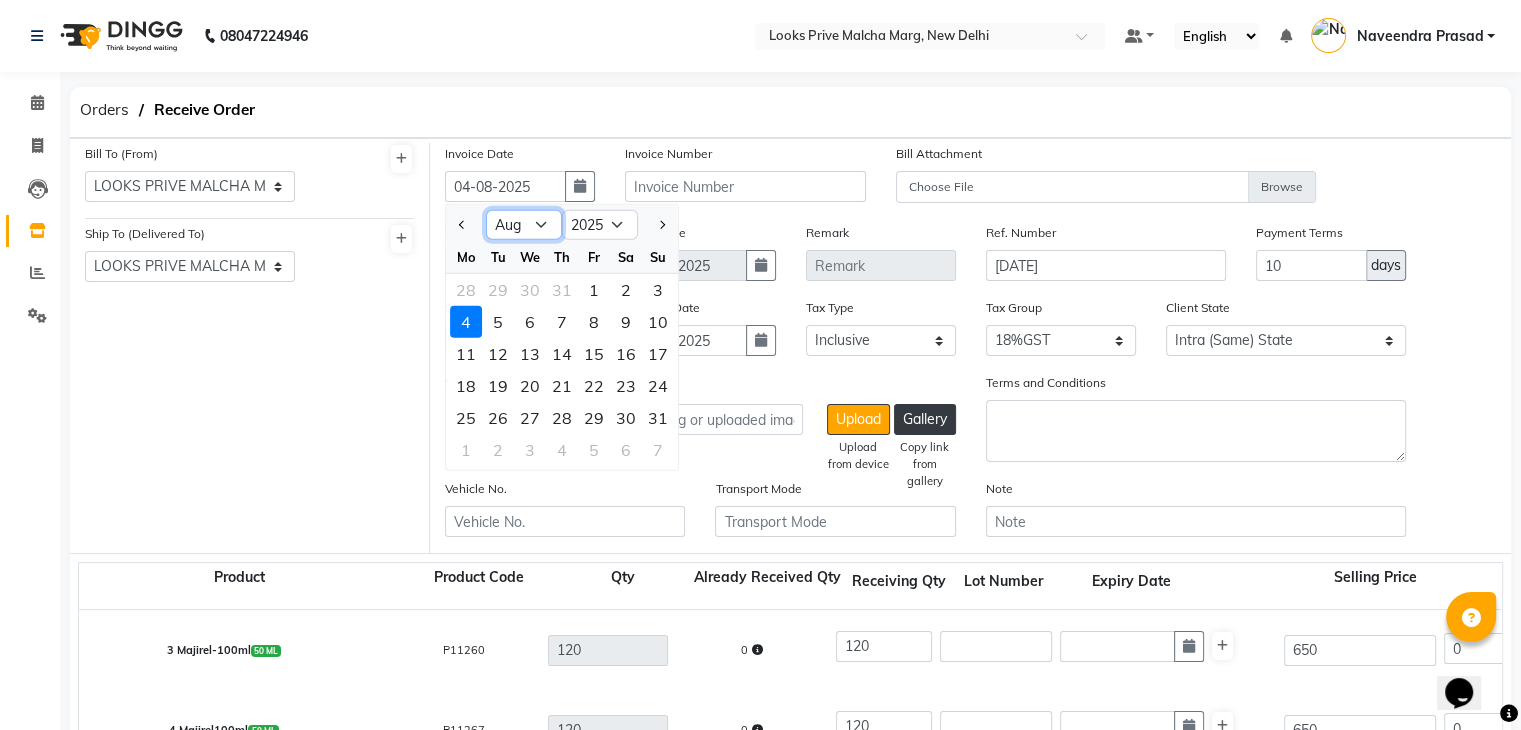 click on "Jan Feb Mar Apr May Jun Jul Aug Sep Oct Nov Dec" 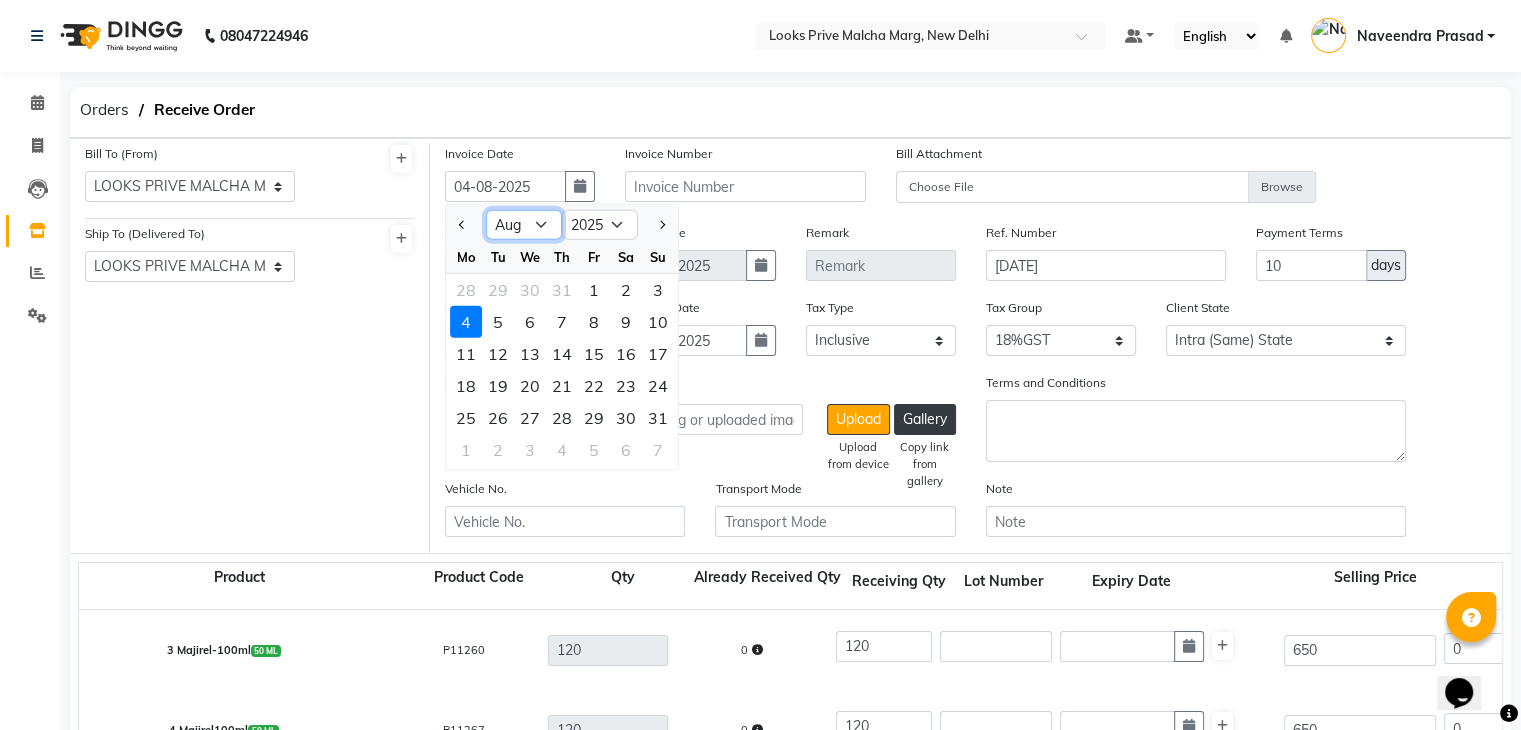 select on "7" 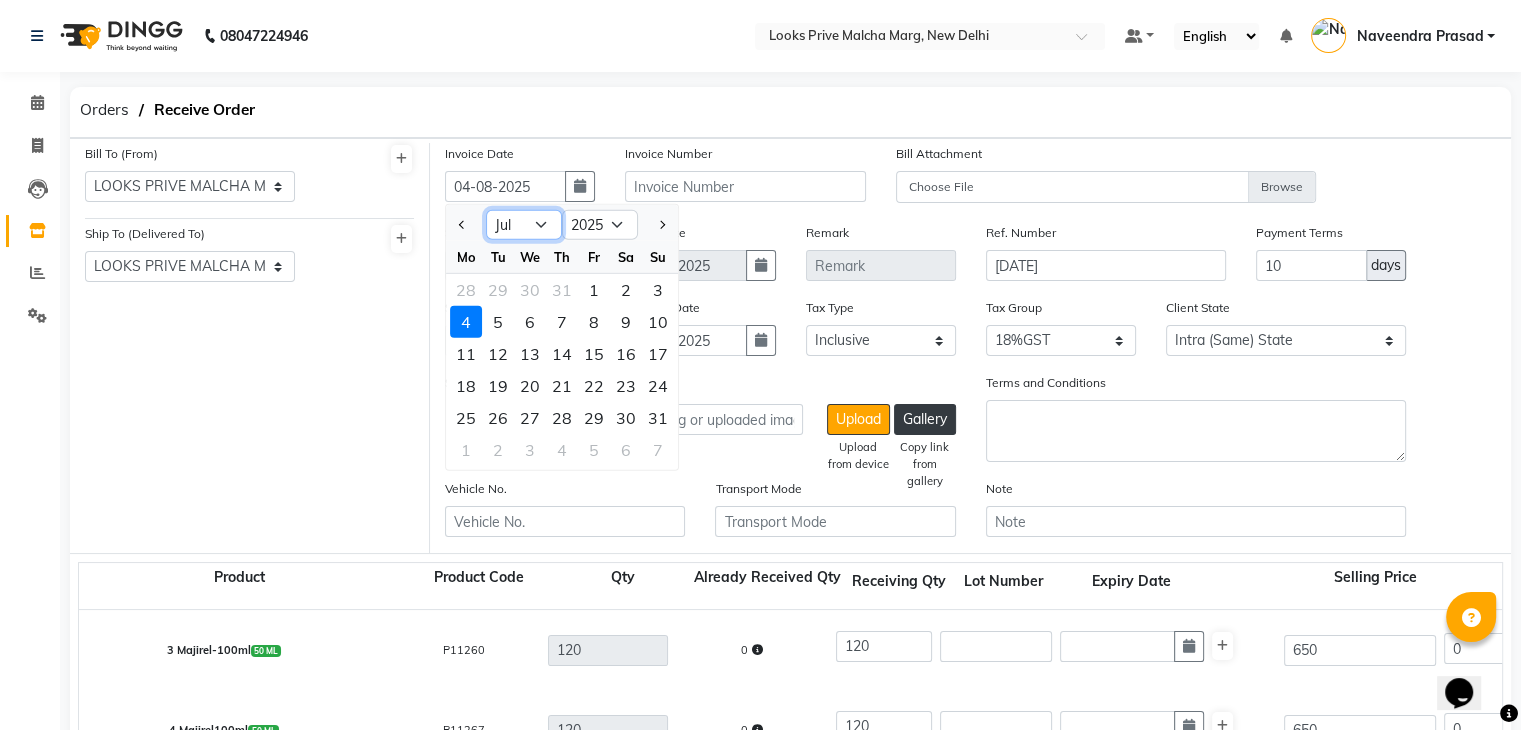 click on "Jan Feb Mar Apr May Jun Jul Aug Sep Oct Nov Dec" 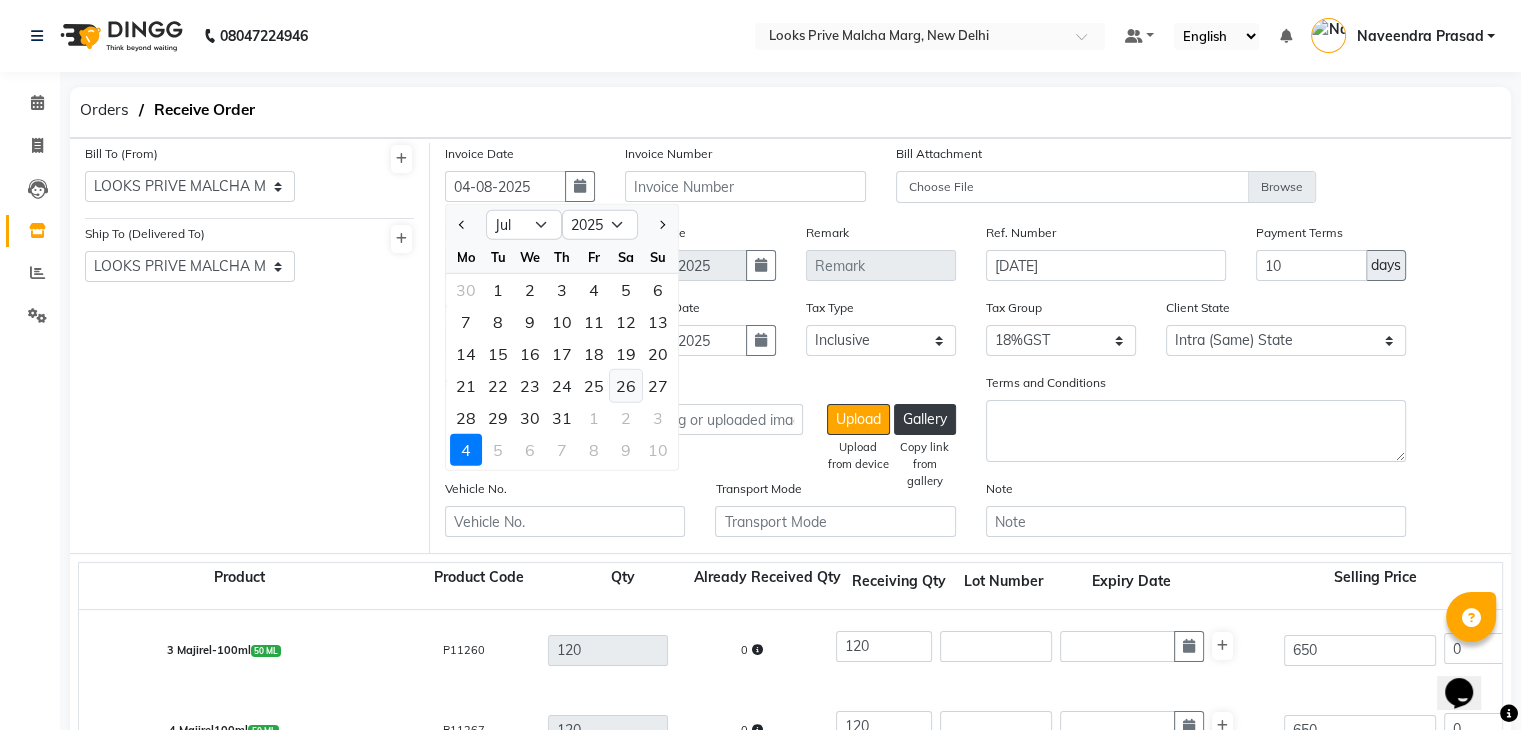 click on "26" 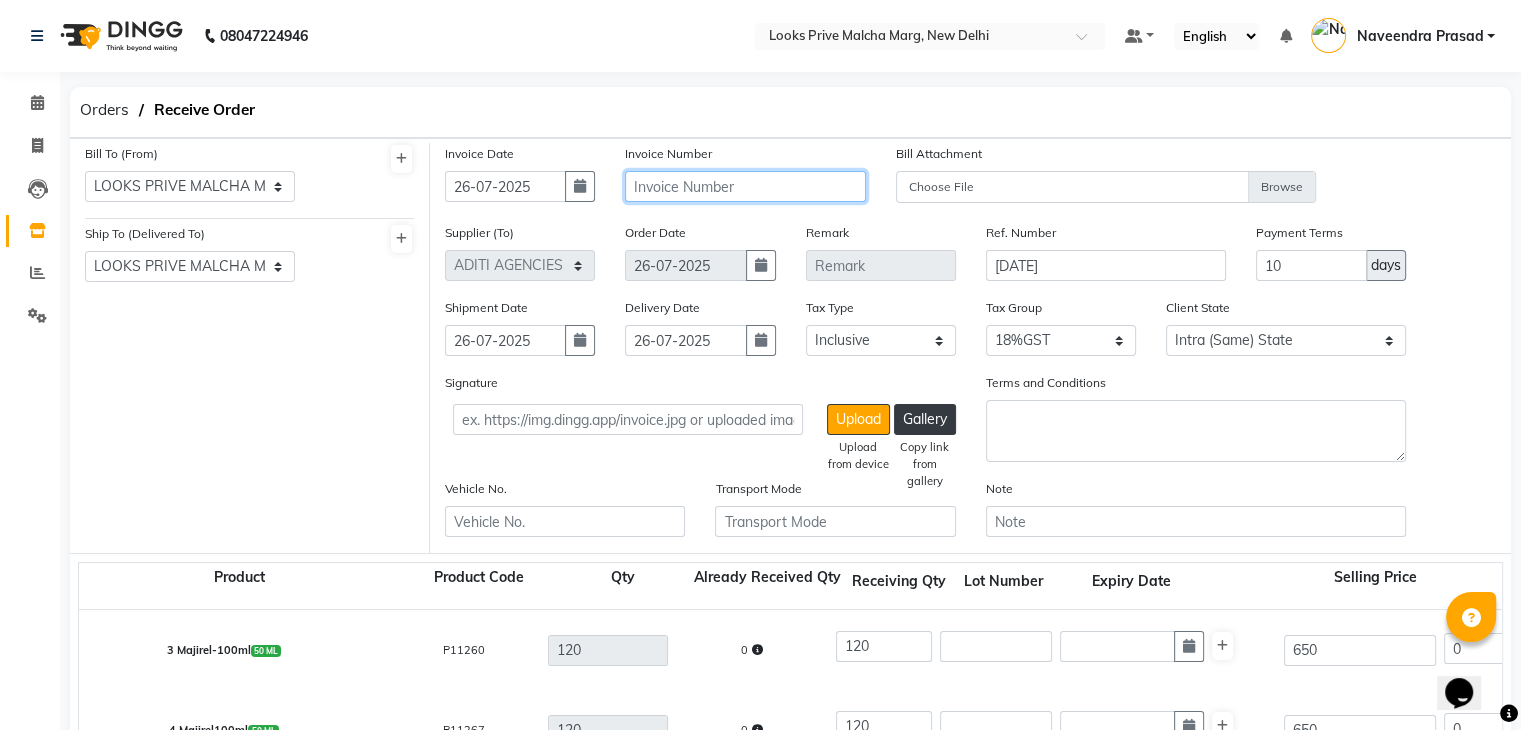 click 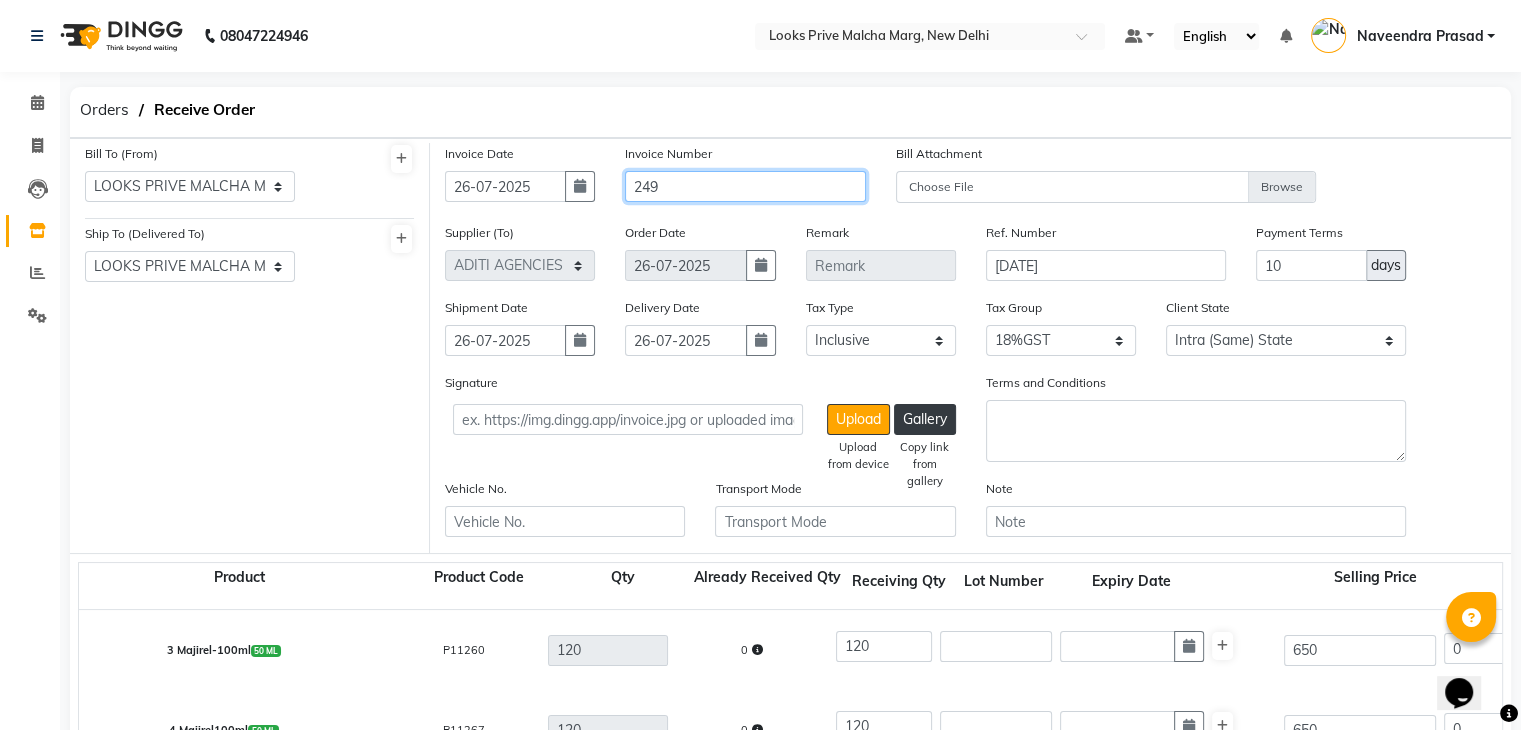 type on "249" 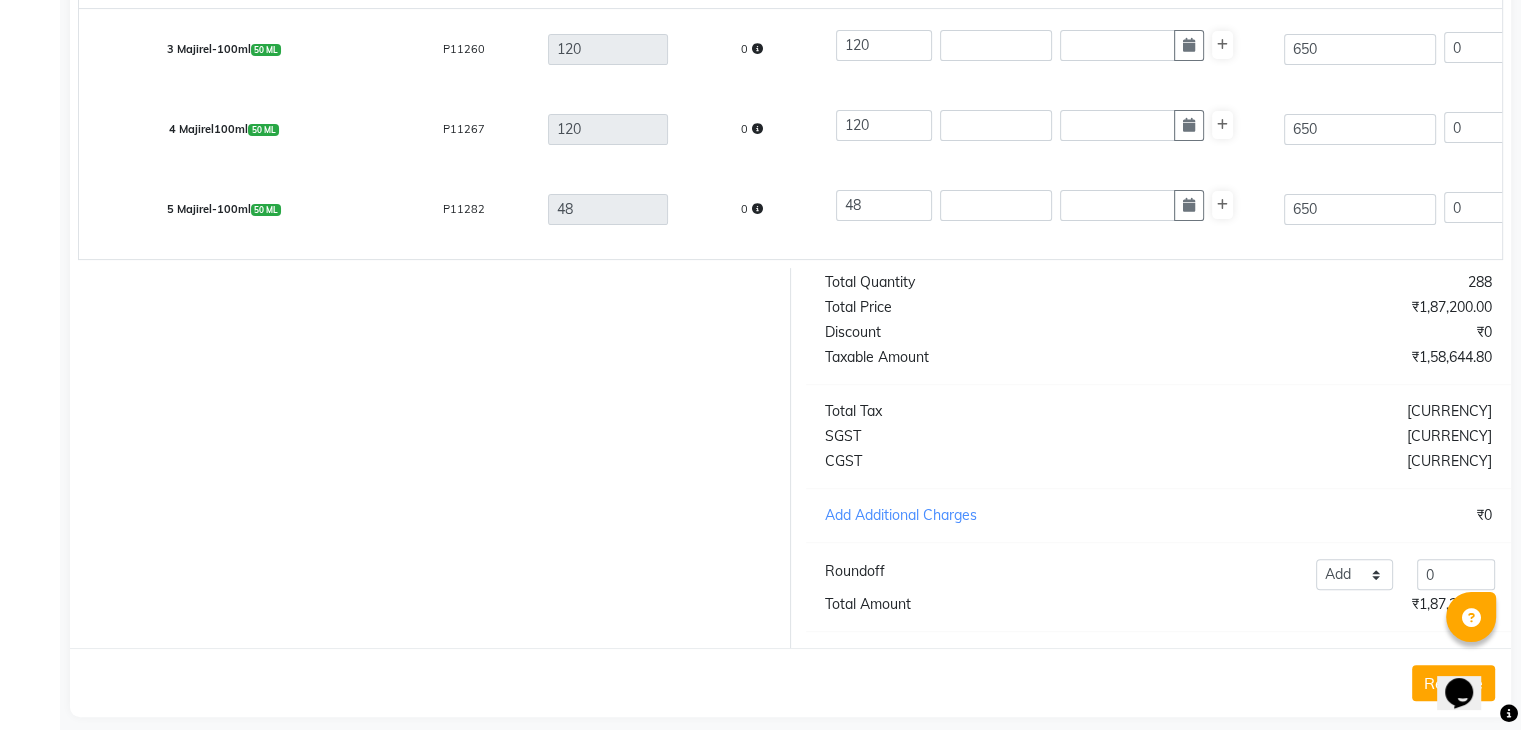 scroll, scrollTop: 641, scrollLeft: 0, axis: vertical 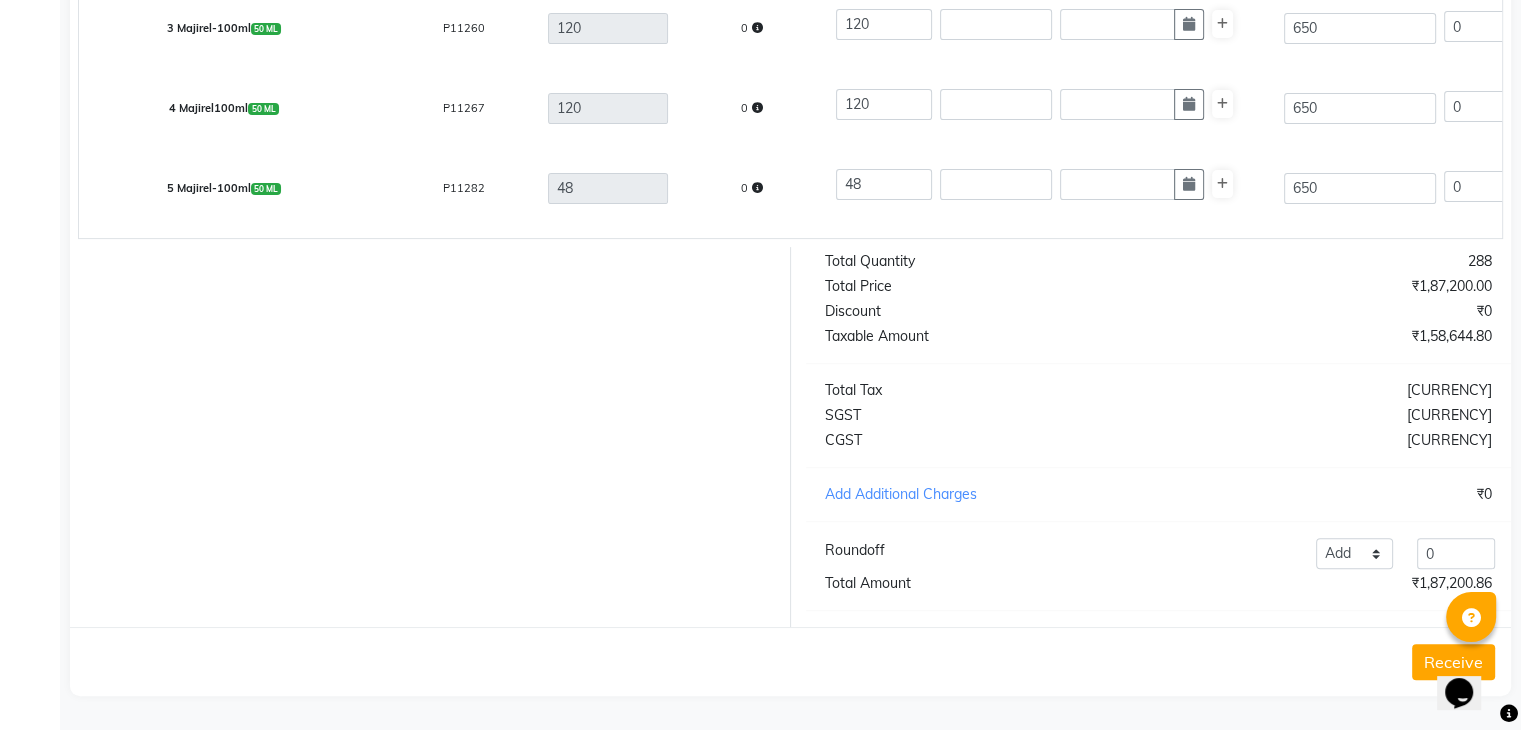 click on "Receive" 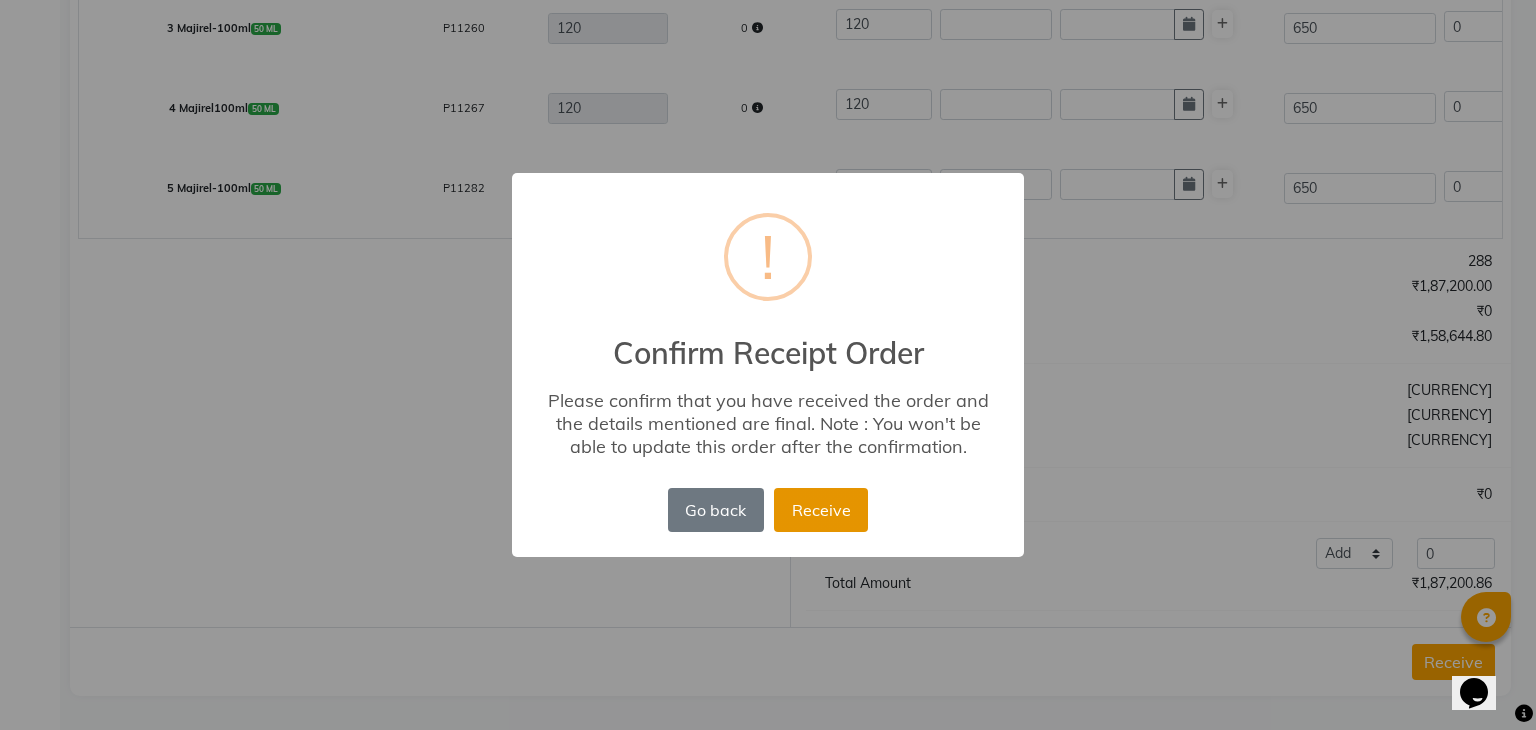 click on "Receive" at bounding box center [821, 510] 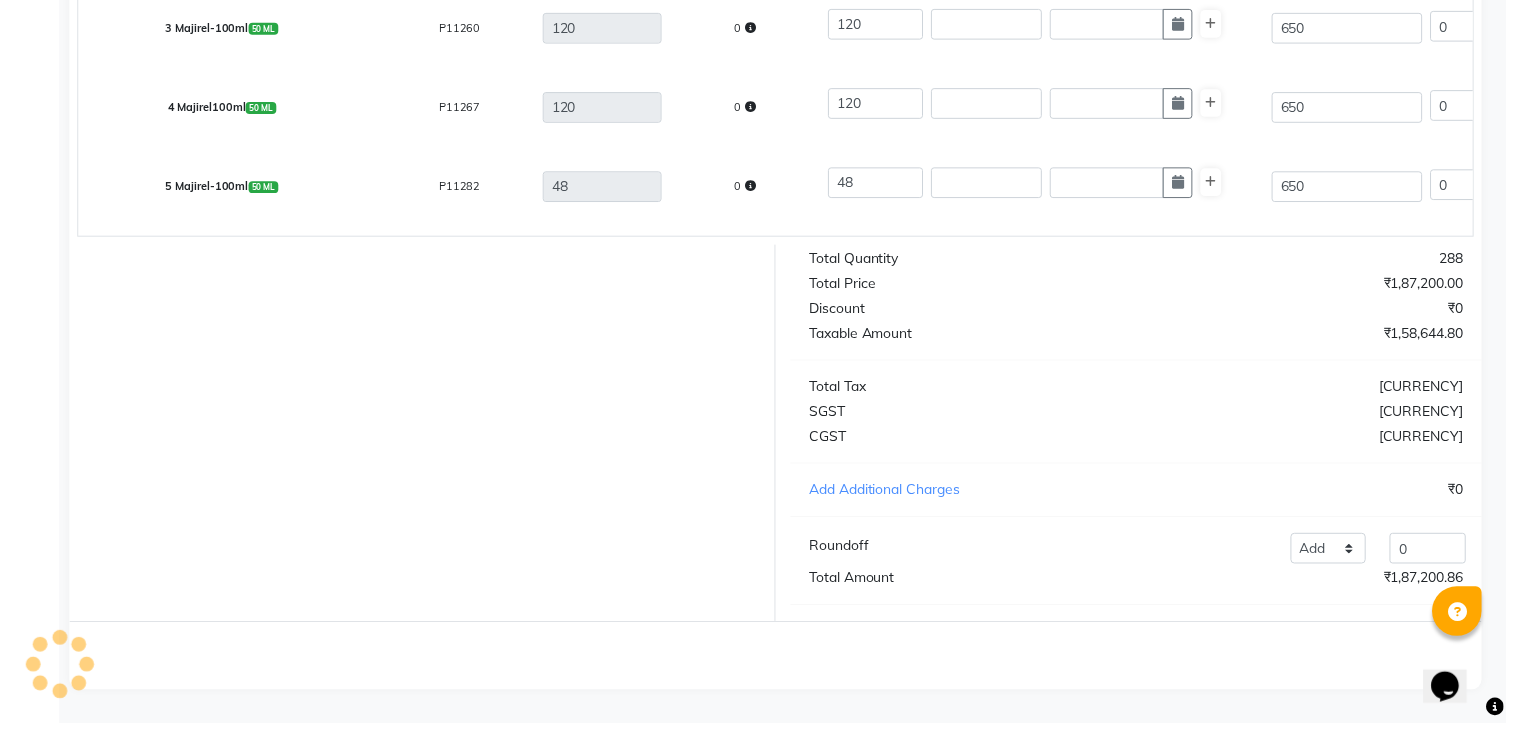 scroll, scrollTop: 0, scrollLeft: 0, axis: both 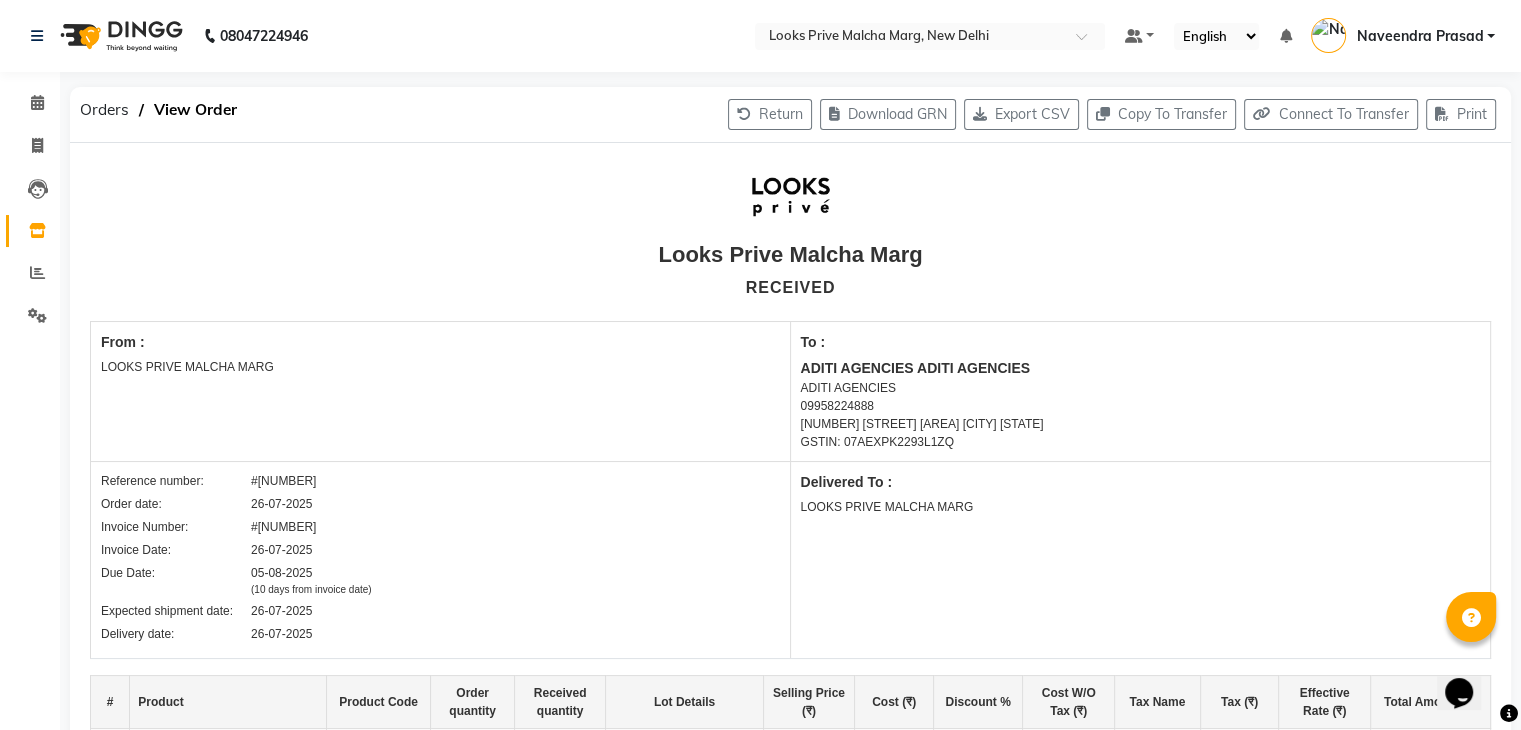 click on "09958224888" 